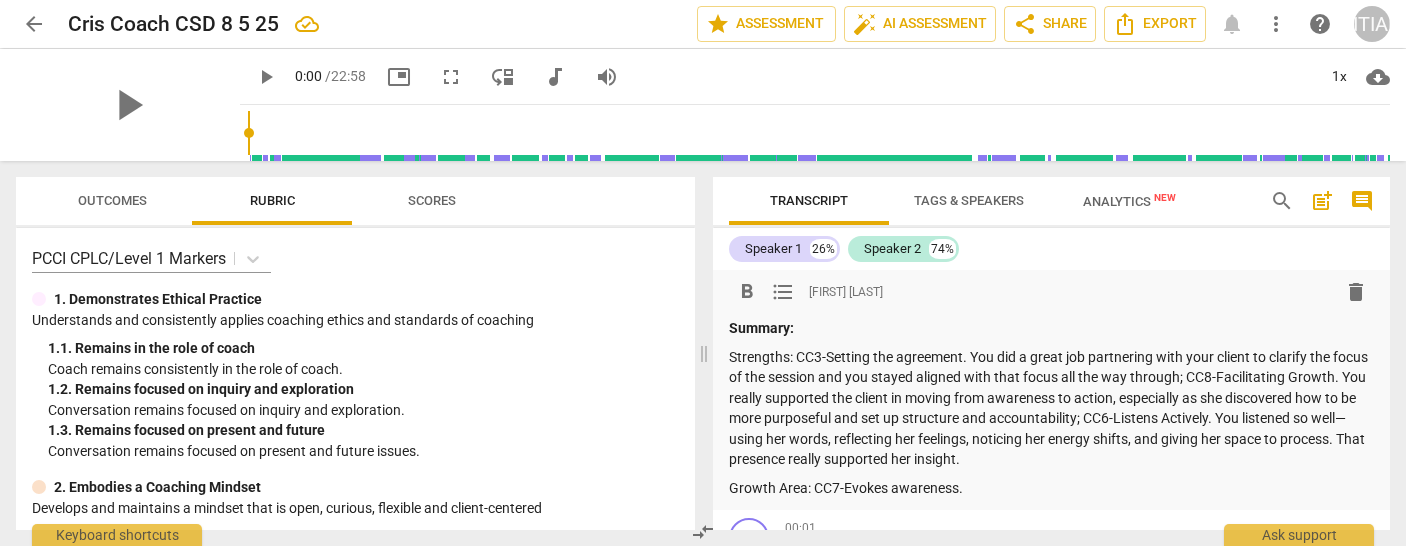 scroll, scrollTop: 0, scrollLeft: 0, axis: both 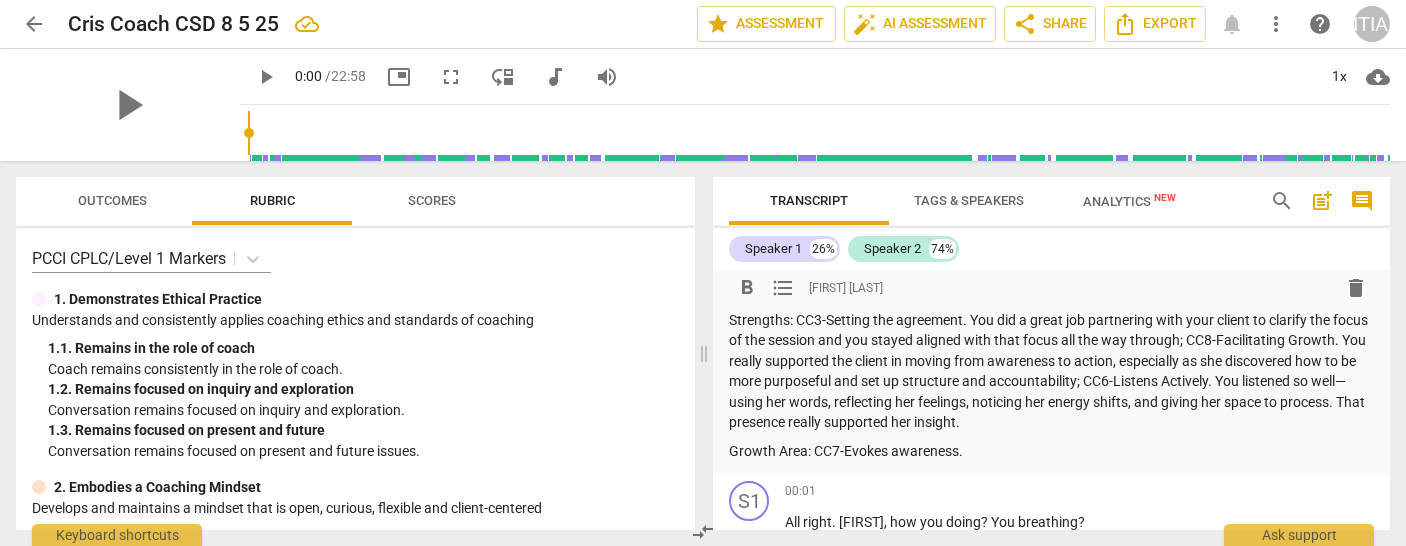 click on "Growth Area: CC7-Evokes awareness." at bounding box center [1051, 451] 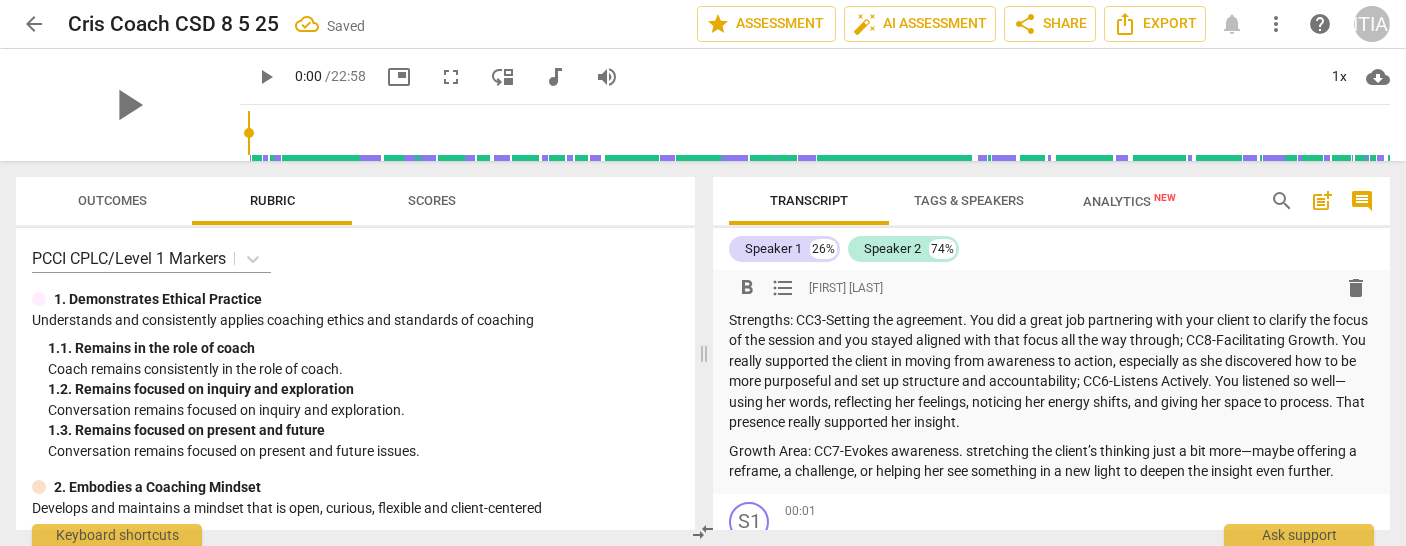 click on "Growth Area: CC7-Evokes awareness. stretching the client’s thinking just a bit more—maybe offering a reframe, a challenge, or helping her see something in a new light to deepen the insight even further." at bounding box center [1051, 461] 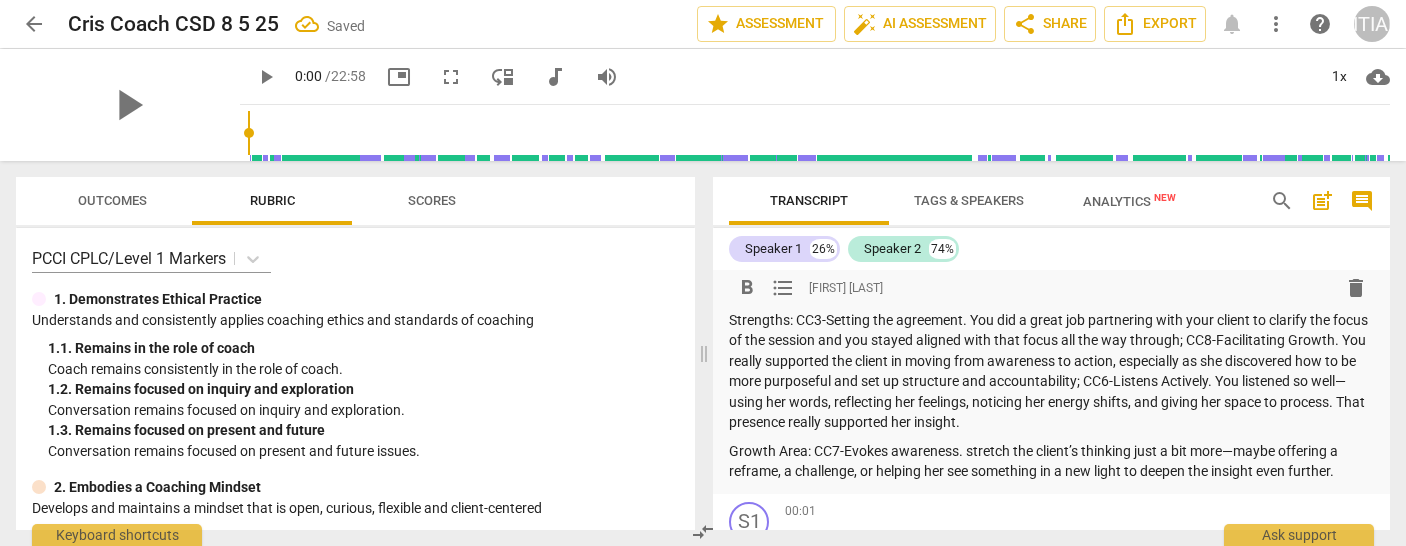 click on "Growth Area: CC7-Evokes awareness. stretch the client’s thinking just a bit more—maybe offering a reframe, a challenge, or helping her see something in a new light to deepen the insight even further." at bounding box center [1051, 461] 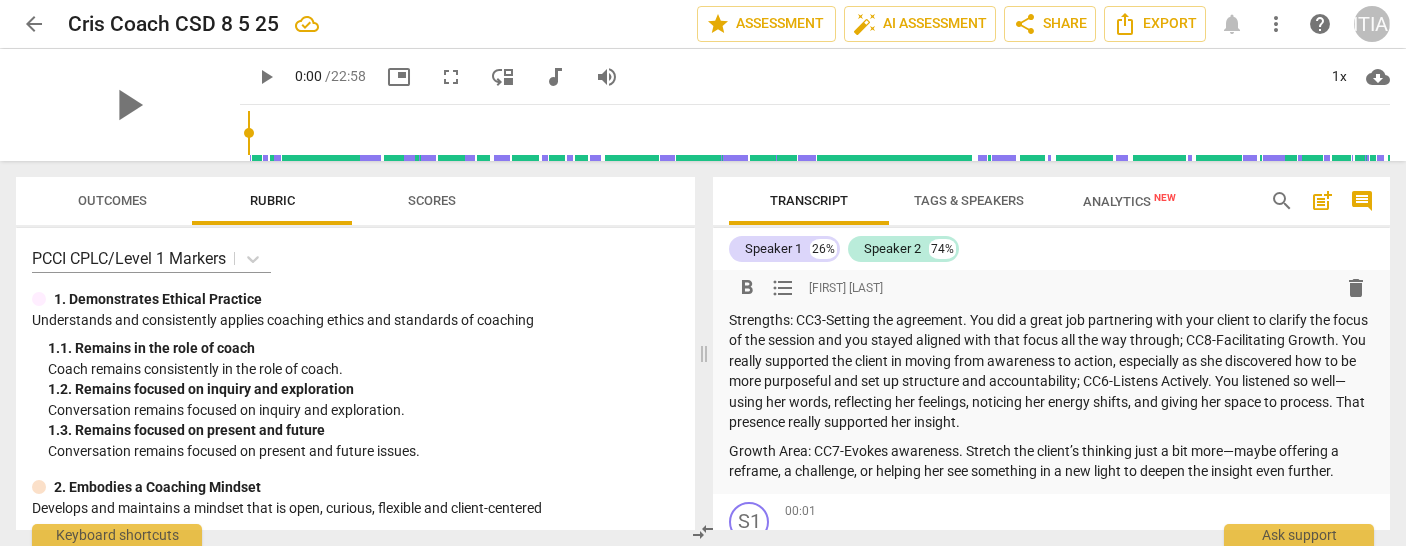 click on "Strengths: CC3-Setting the agreement. You did a great job partnering with your client to clarify the focus of the session and you stayed aligned with that focus all the way through; CC8-Facilitating Growth. You really supported the client in moving from awareness to action, especially as she discovered how to be more purposeful and set up structure and accountability; CC6-Listens Actively. You listened so well—using her words, reflecting her feelings, noticing her energy shifts, and giving her space to process. That presence really supported her insight." at bounding box center [1051, 371] 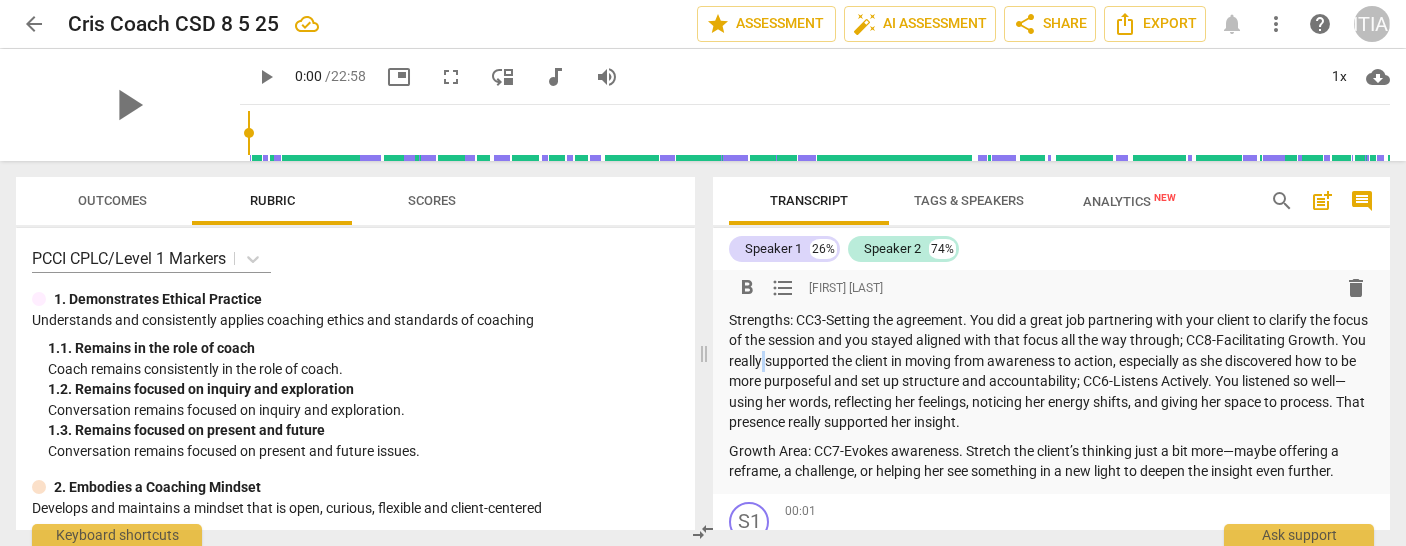 click on "Strengths: CC3-Setting the agreement. You did a great job partnering with your client to clarify the focus of the session and you stayed aligned with that focus all the way through; CC8-Facilitating Growth. You really supported the client in moving from awareness to action, especially as she discovered how to be more purposeful and set up structure and accountability; CC6-Listens Actively. You listened so well—using her words, reflecting her feelings, noticing her energy shifts, and giving her space to process. That presence really supported her insight." at bounding box center (1051, 371) 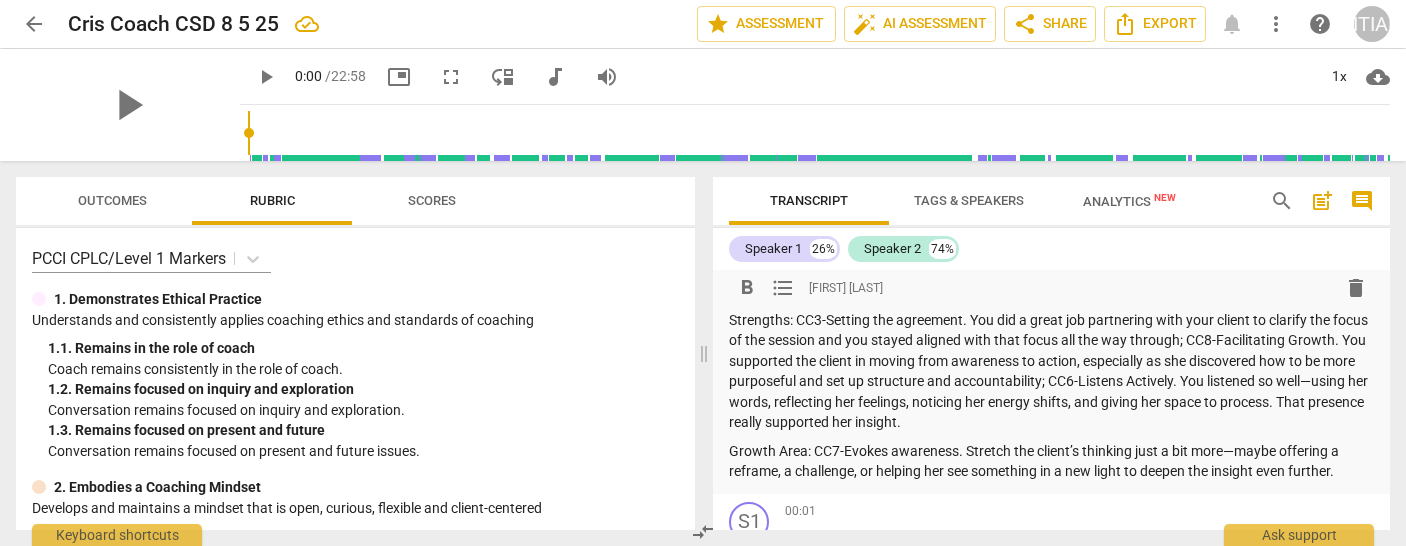 click on "Strengths: CC3-Setting the agreement. You did a great job partnering with your client to clarify the focus of the session and you stayed aligned with that focus all the way through; CC8-Facilitating Growth. You supported the client in moving from awareness to action, especially as she discovered how to be more purposeful and set up structure and accountability; CC6-Listens Actively. You listened so well—using her words, reflecting her feelings, noticing her energy shifts, and giving her space to process. That presence really supported her insight." at bounding box center [1051, 371] 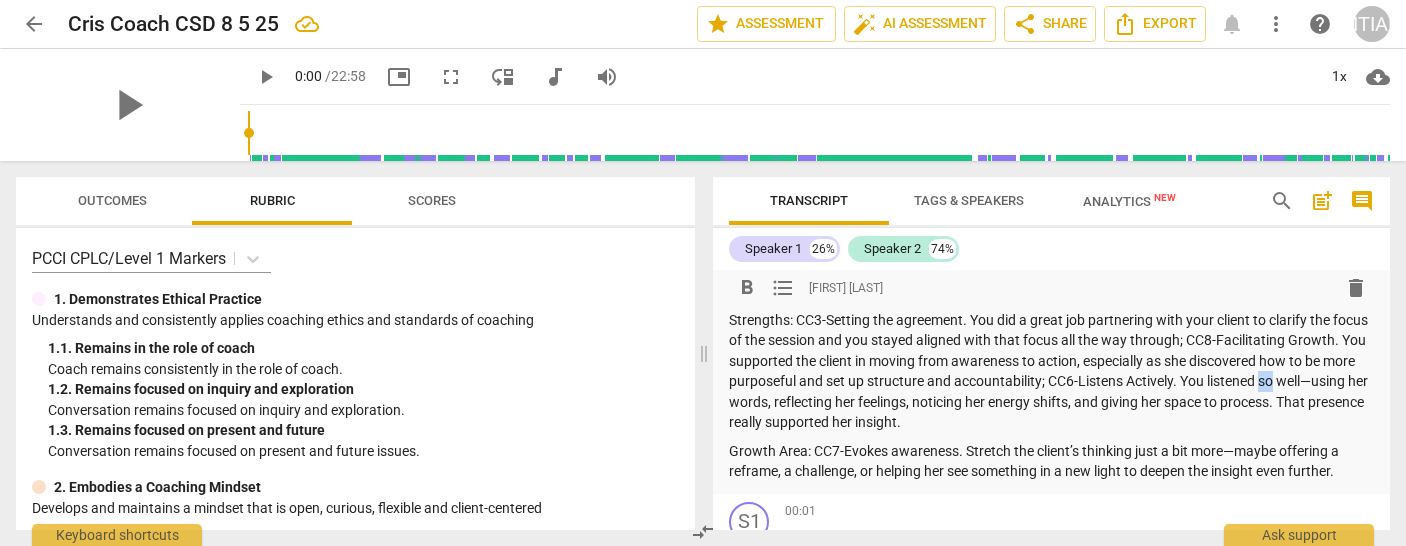 click on "Strengths: CC3-Setting the agreement. You did a great job partnering with your client to clarify the focus of the session and you stayed aligned with that focus all the way through; CC8-Facilitating Growth. You supported the client in moving from awareness to action, especially as she discovered how to be more purposeful and set up structure and accountability; CC6-Listens Actively. You listened so well—using her words, reflecting her feelings, noticing her energy shifts, and giving her space to process. That presence really supported her insight." at bounding box center (1051, 371) 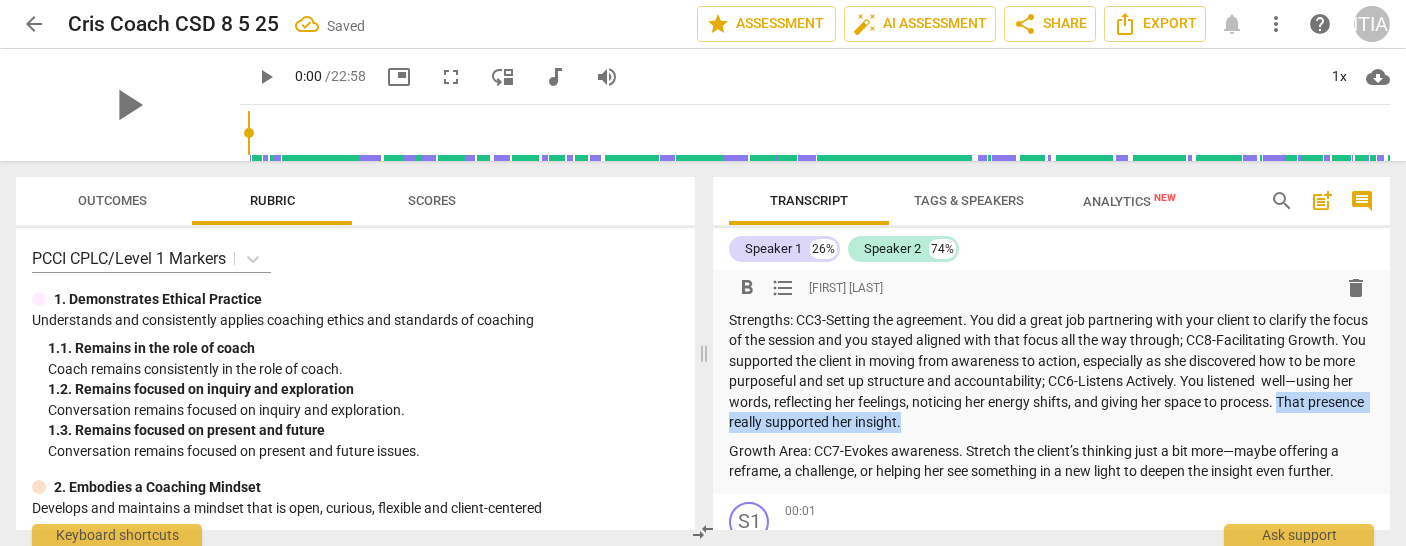 drag, startPoint x: 1054, startPoint y: 423, endPoint x: 786, endPoint y: 430, distance: 268.0914 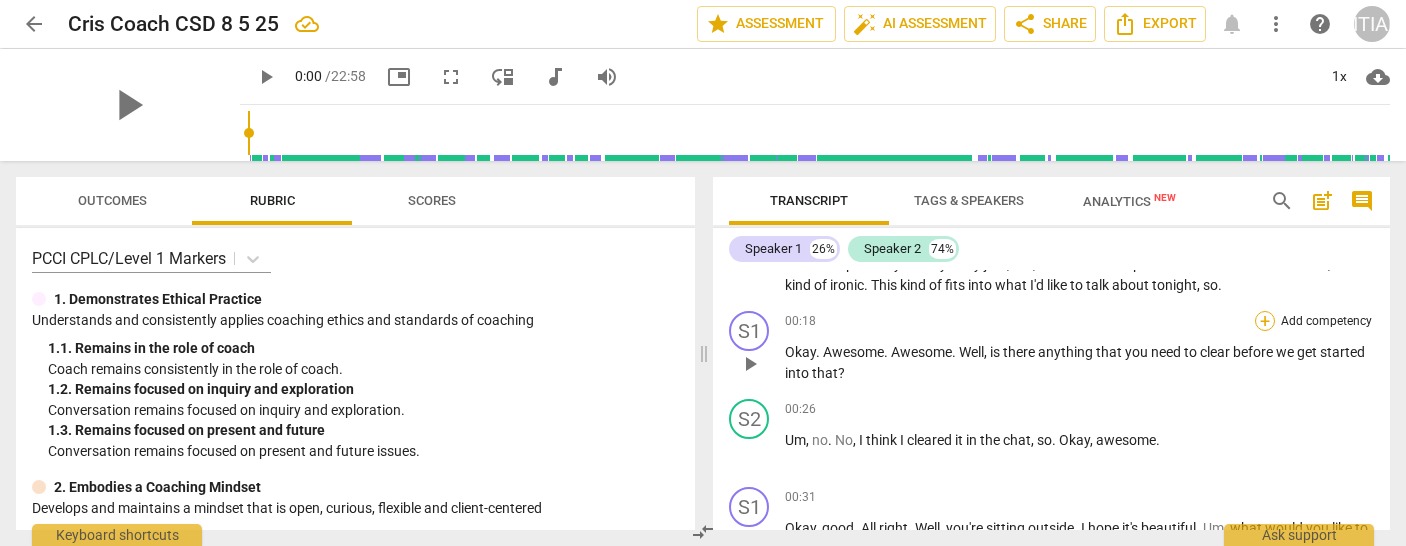scroll, scrollTop: 385, scrollLeft: 0, axis: vertical 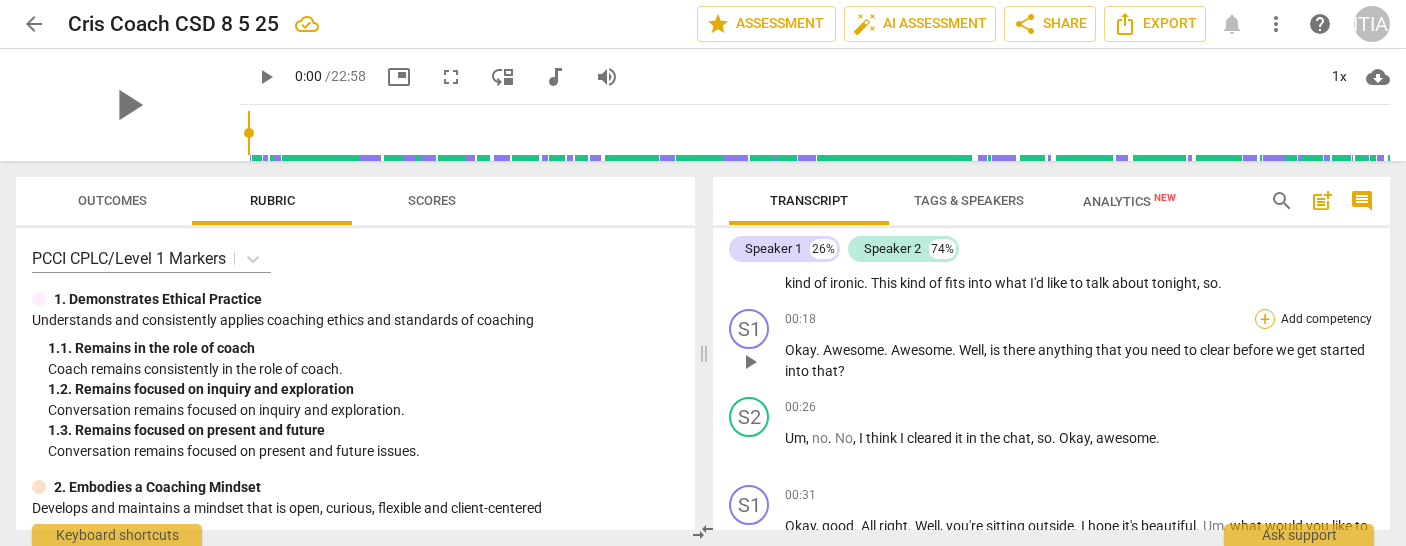 click on "+" at bounding box center [1265, 319] 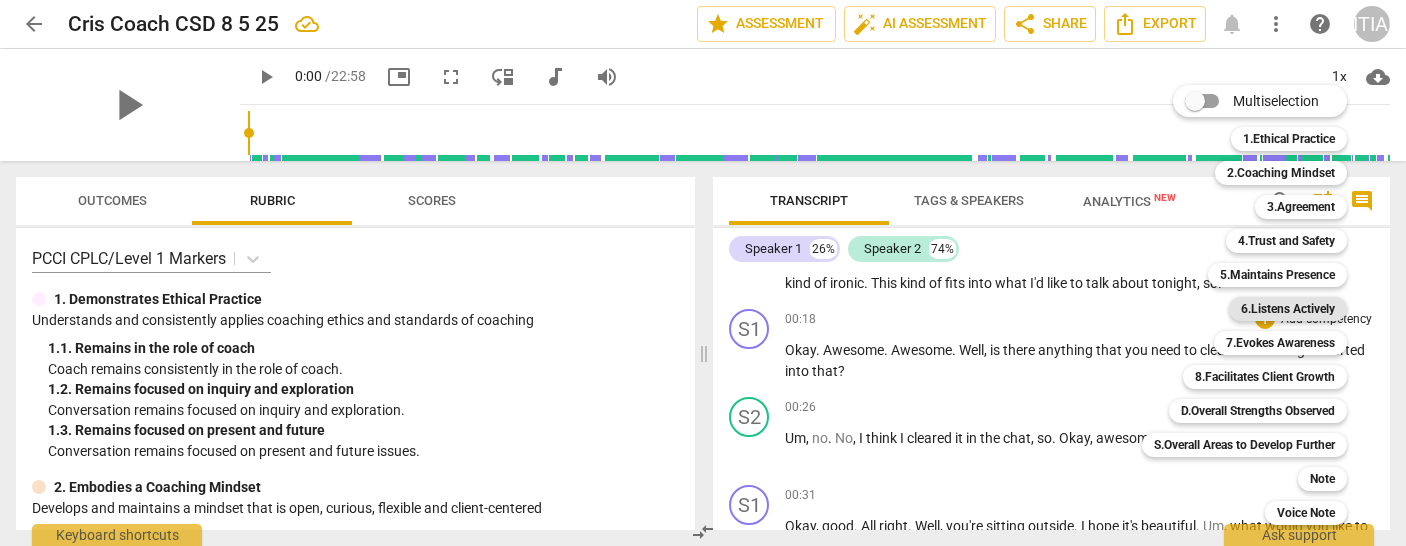 click on "6.Listens Actively" at bounding box center [1288, 309] 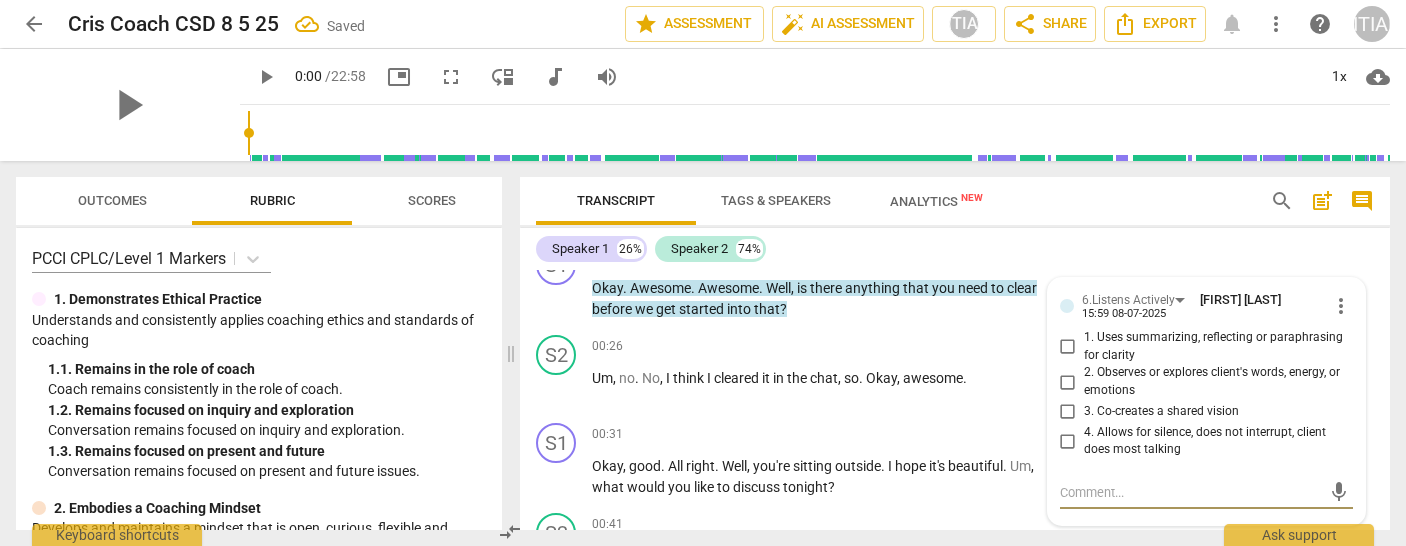 scroll, scrollTop: 453, scrollLeft: 0, axis: vertical 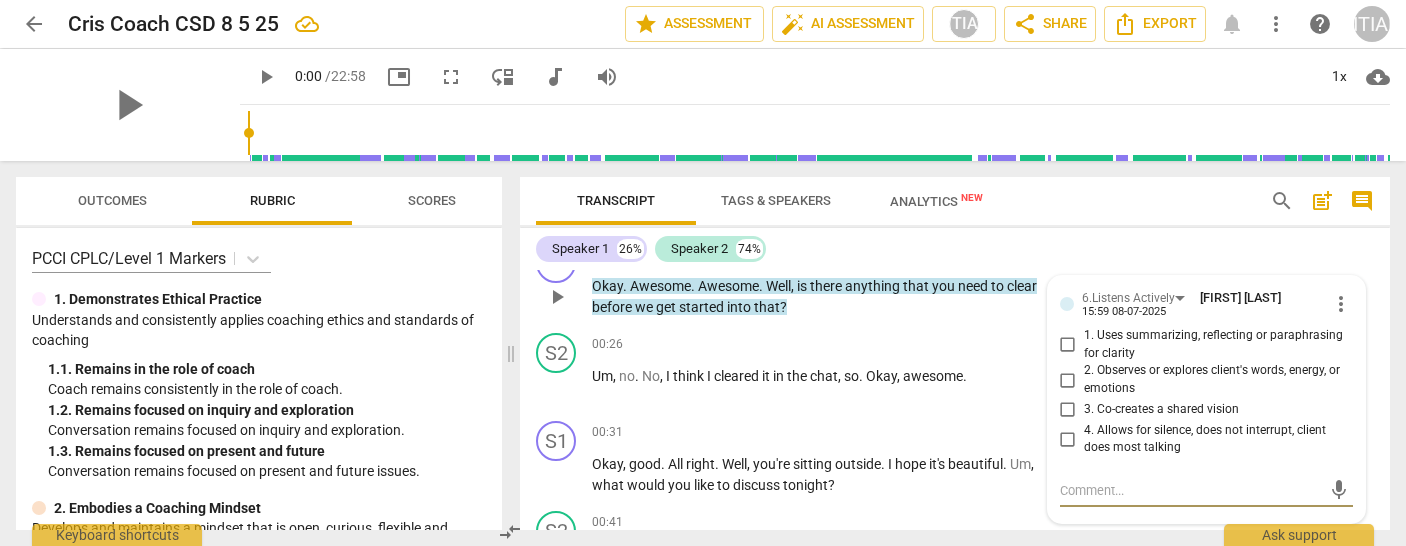 click on "2. Observes or explores client's words, energy, or emotions" at bounding box center (1068, 380) 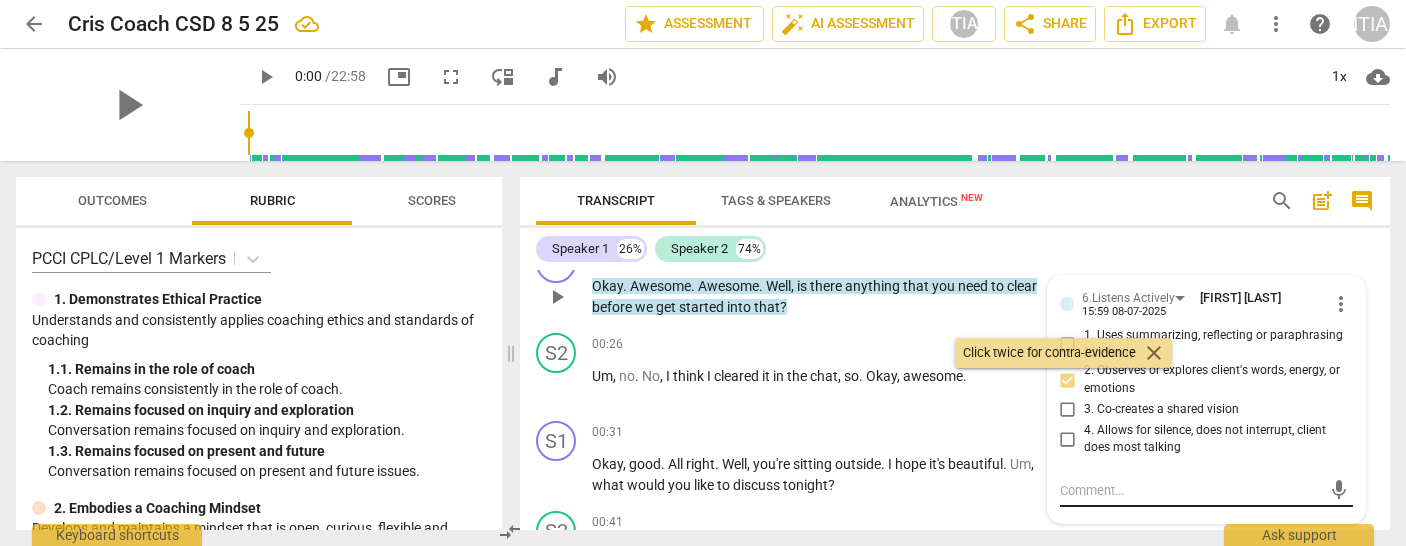 click at bounding box center (1191, 490) 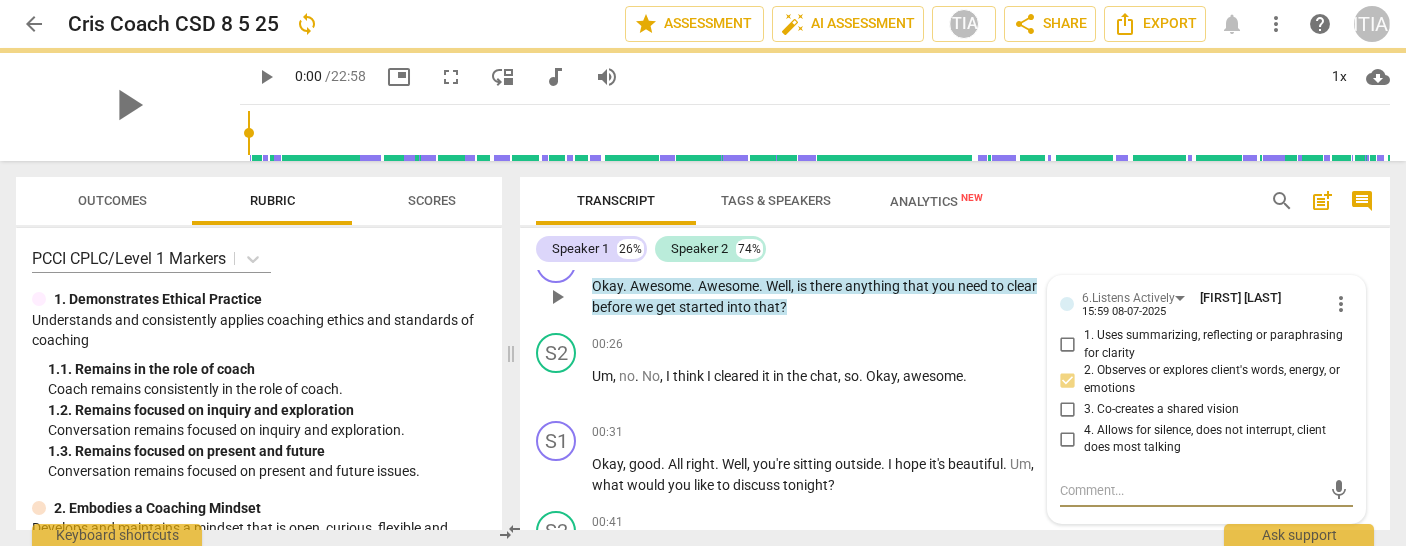 type on "o" 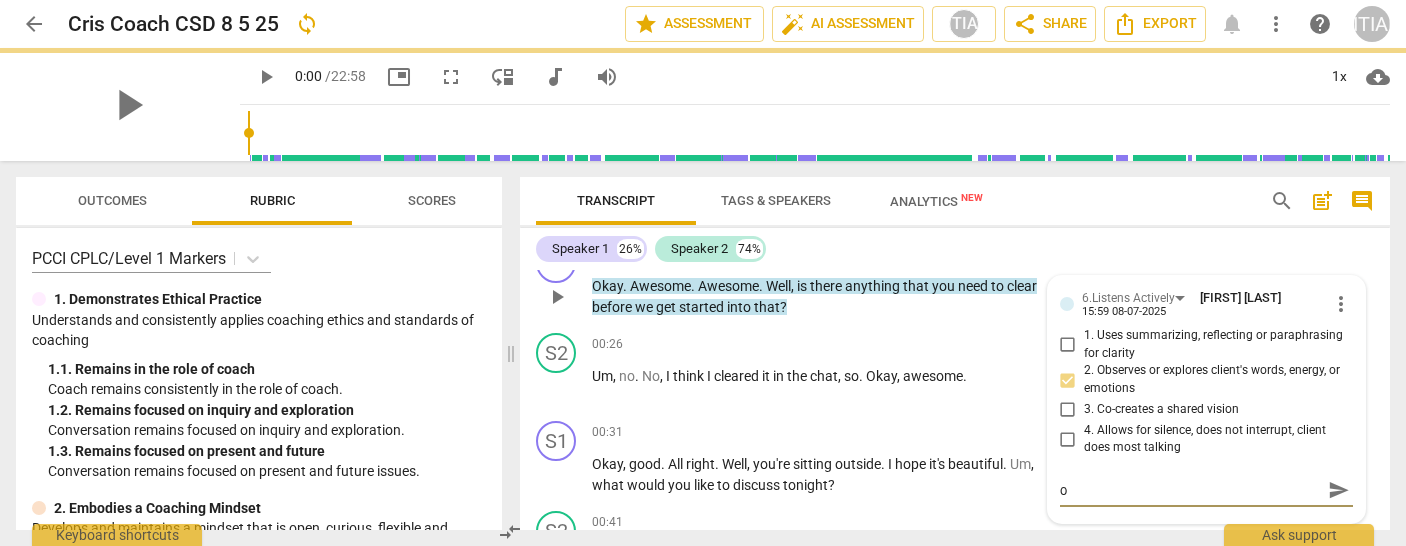 type on "ot" 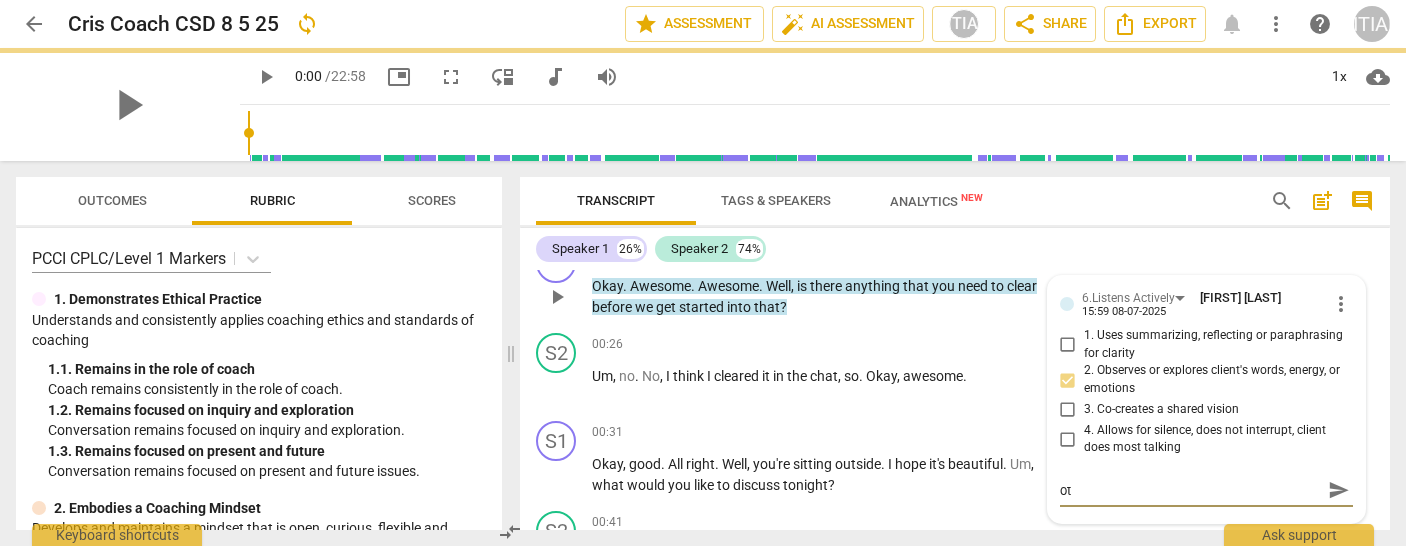 type on "oti" 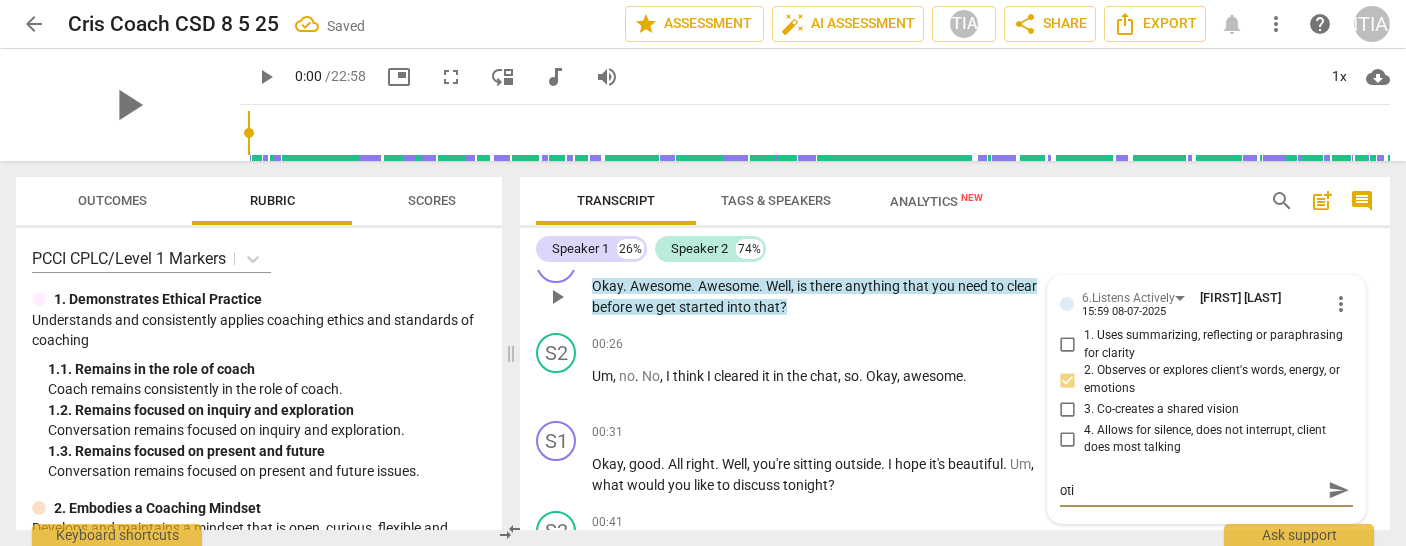 type on "otic" 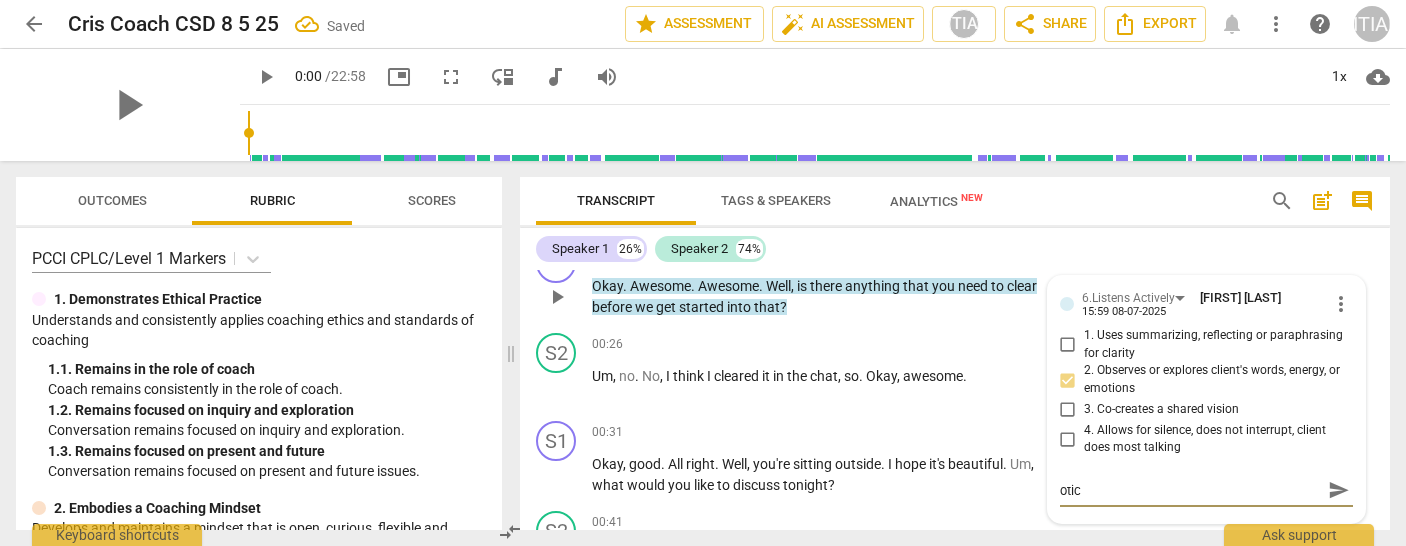 type on "otici" 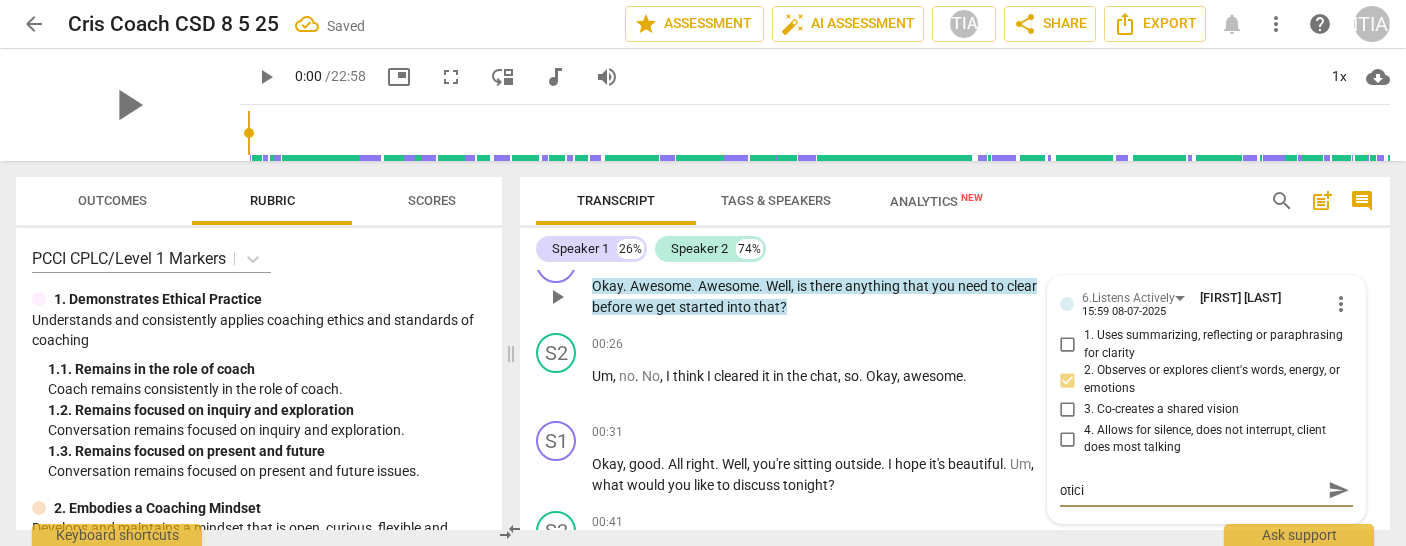 type on "otic" 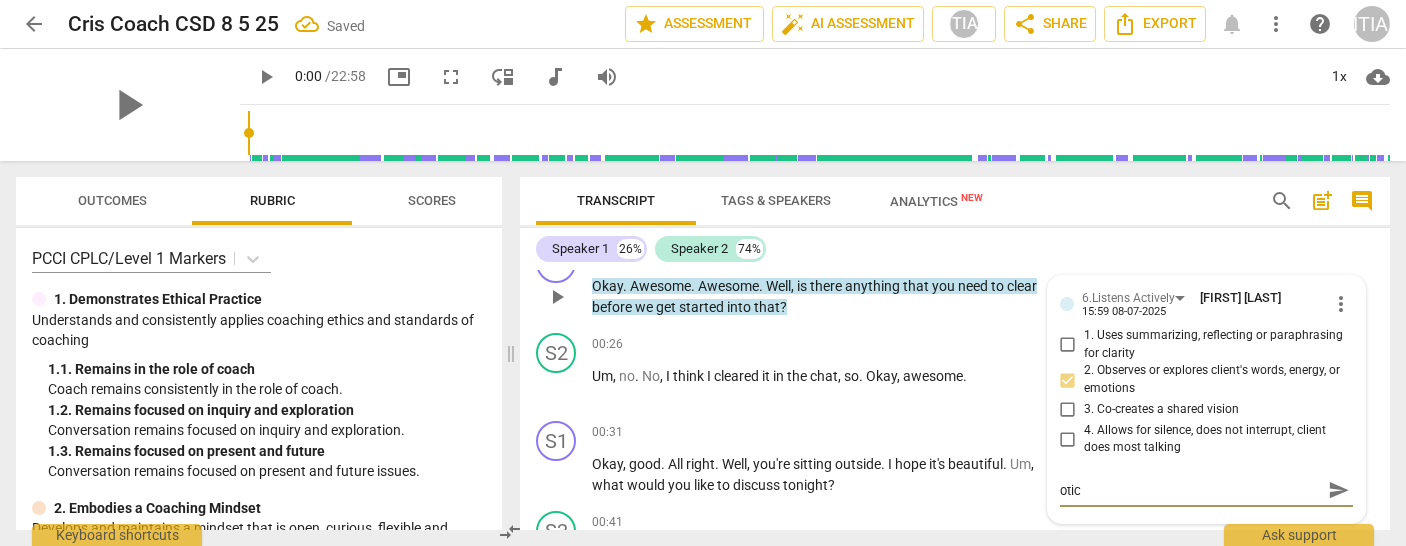 type on "oti" 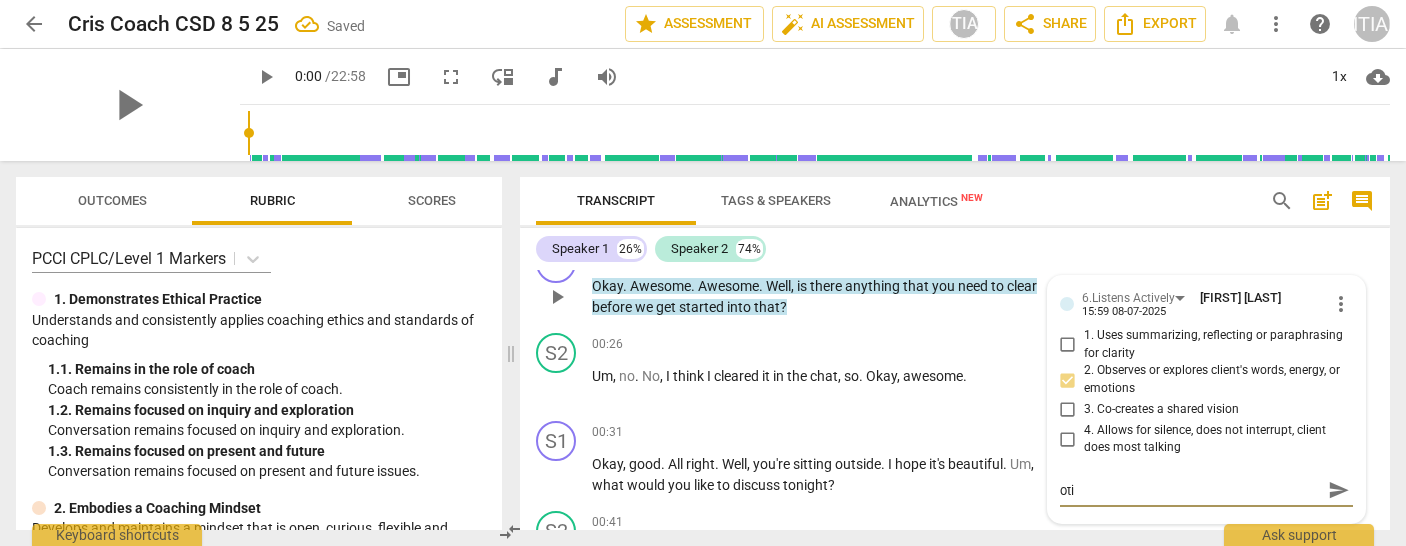 type on "ot" 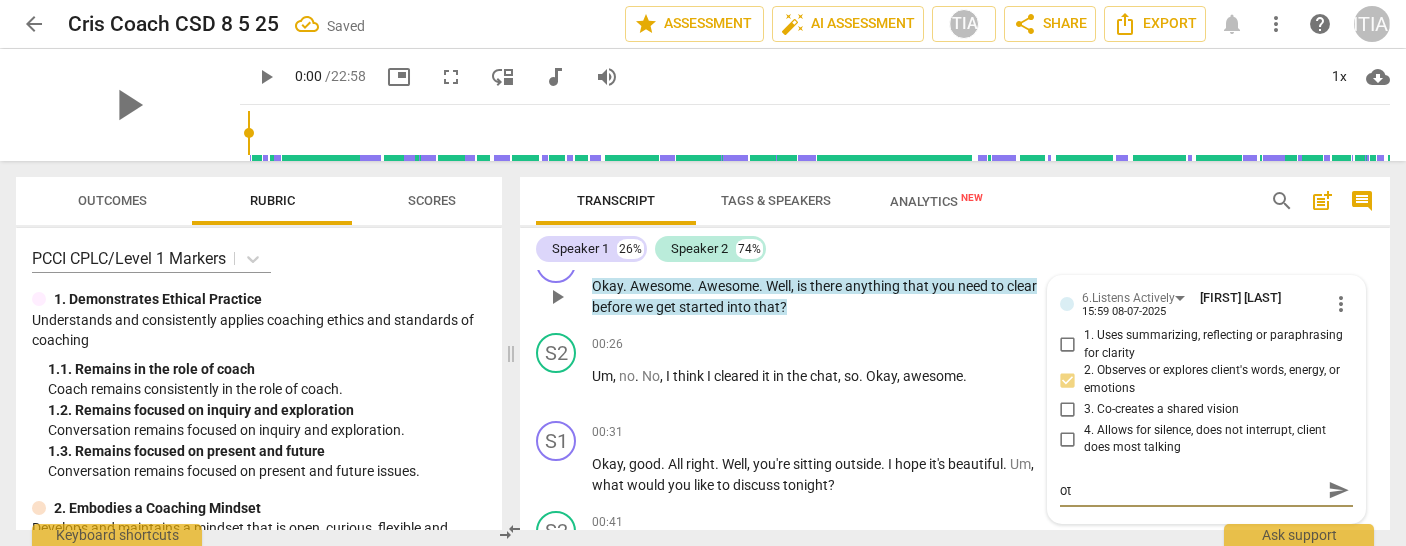 type on "o" 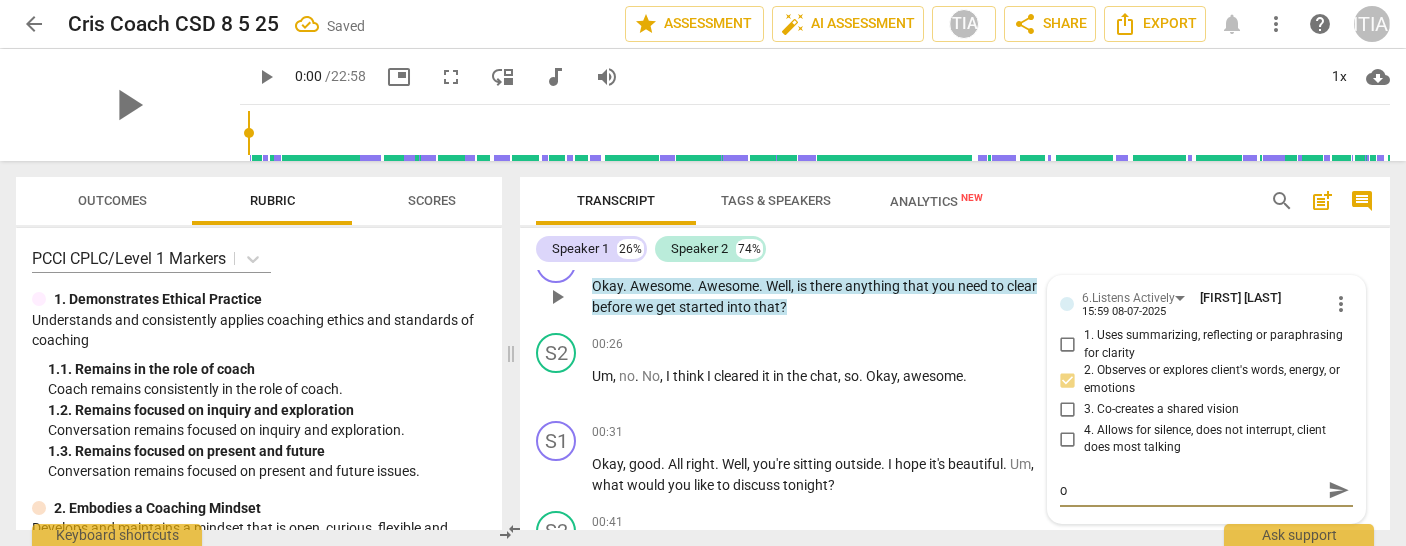type 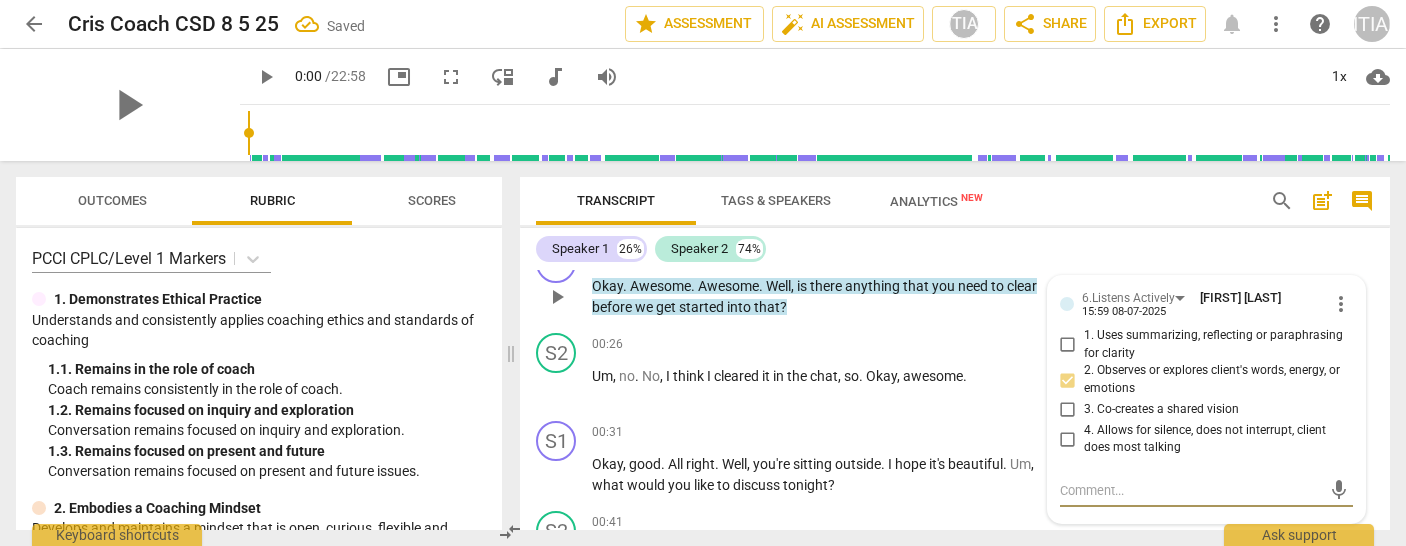 type on "n" 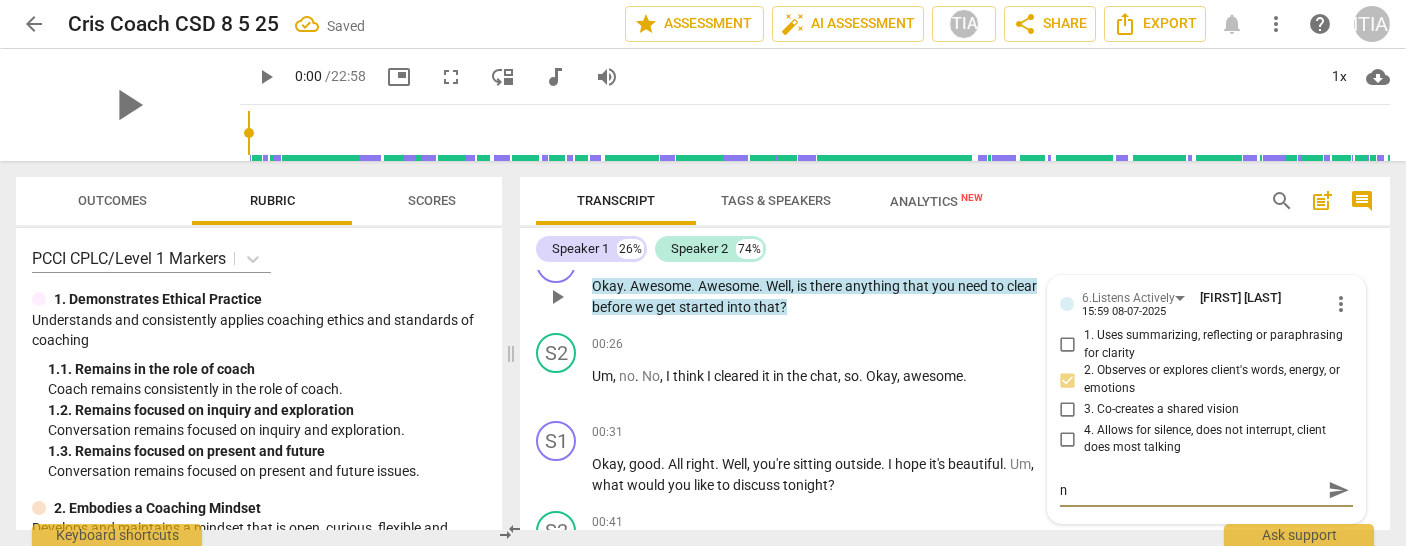 type on "no" 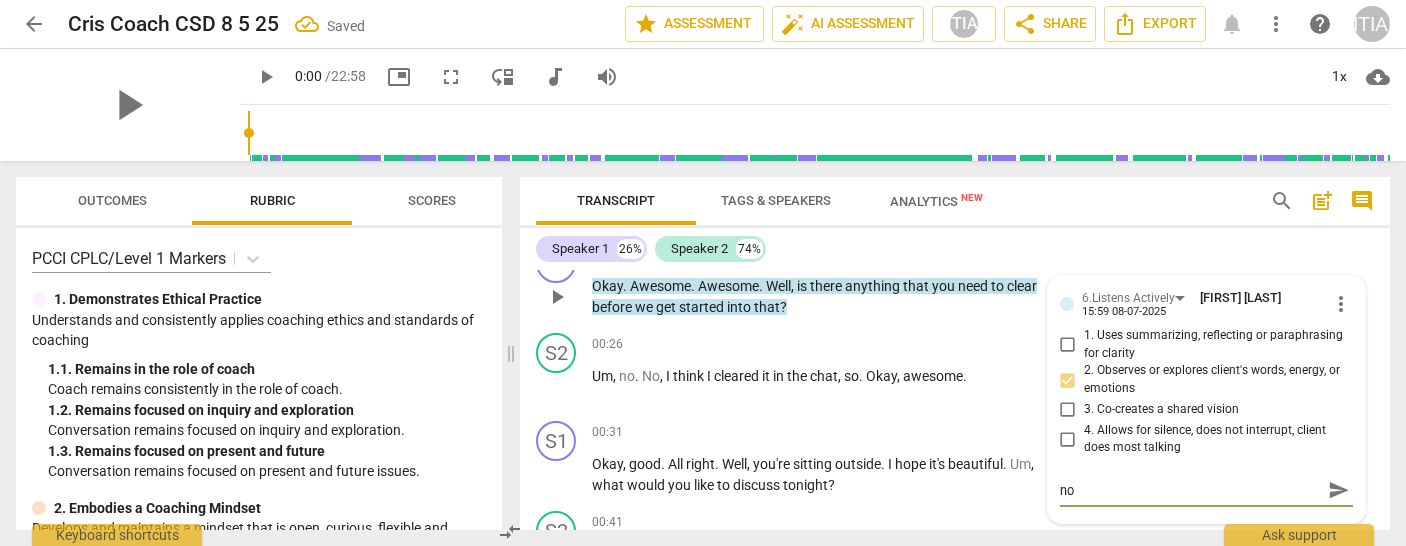 type on "not" 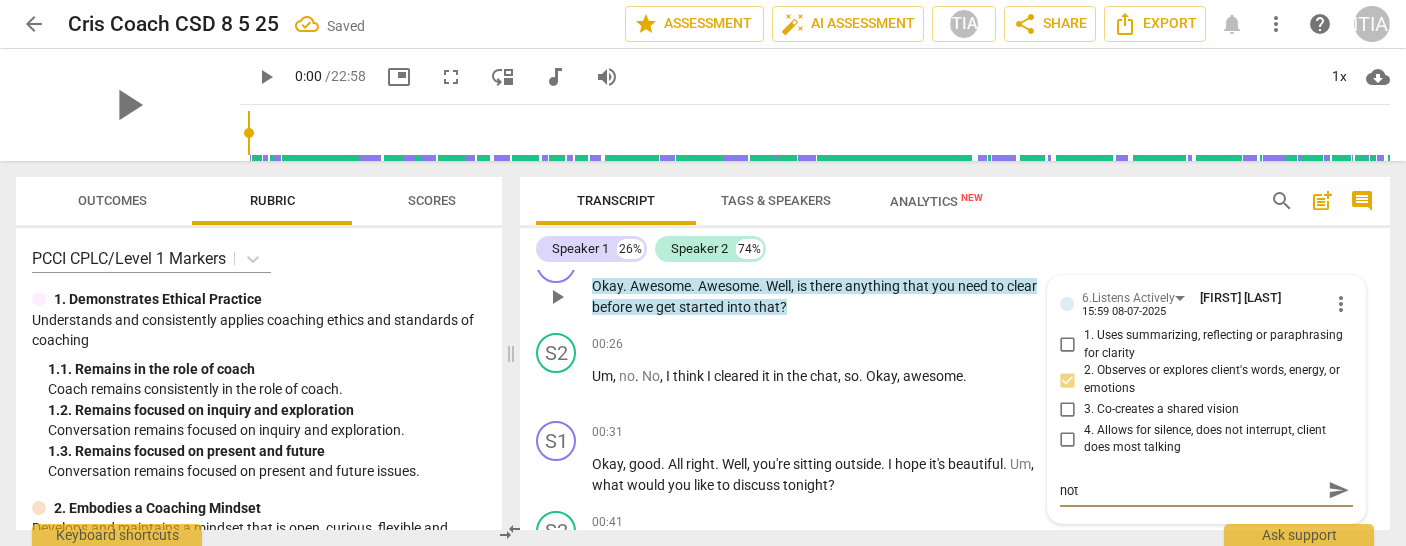 type on "noti" 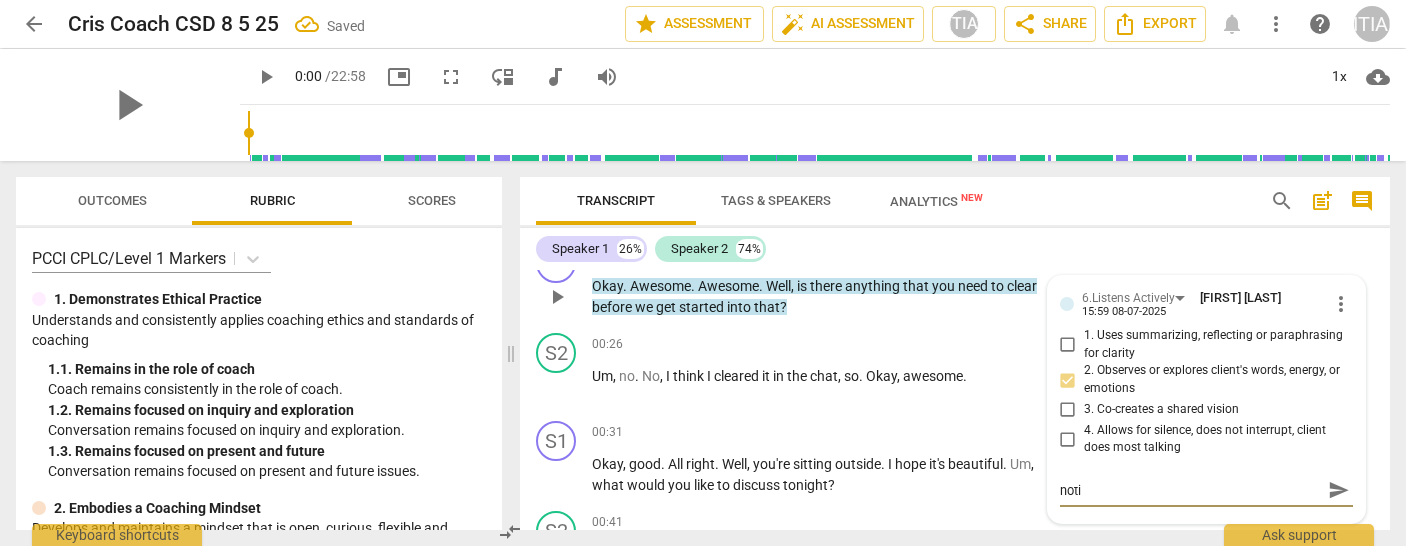 type on "notic" 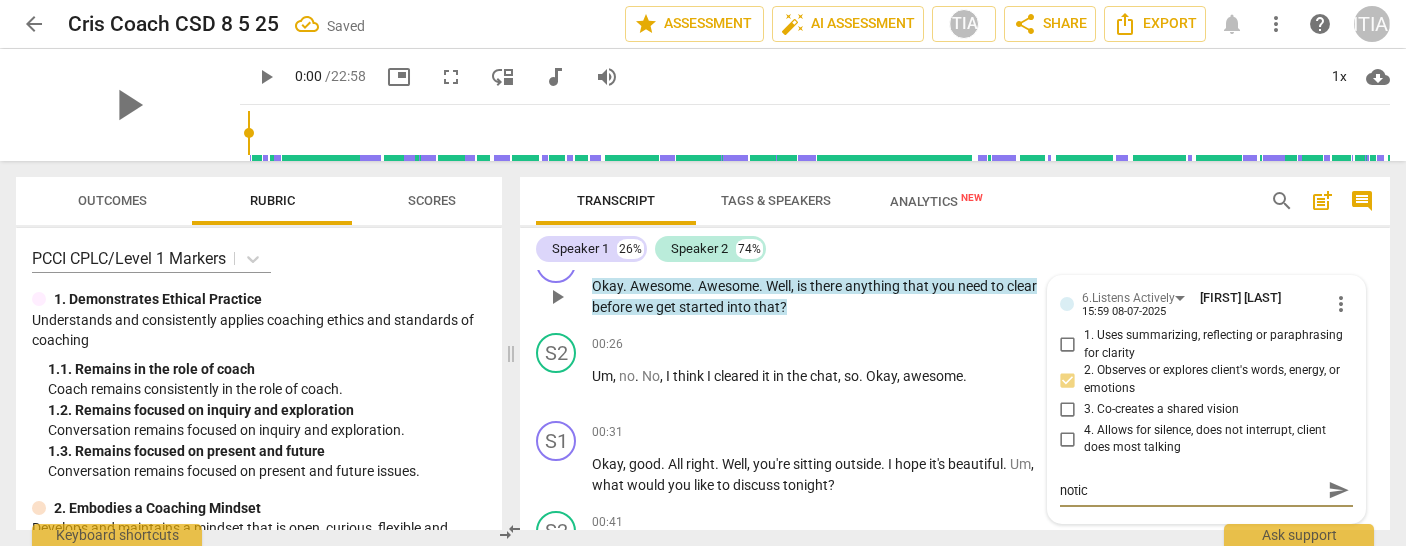 type on "notici" 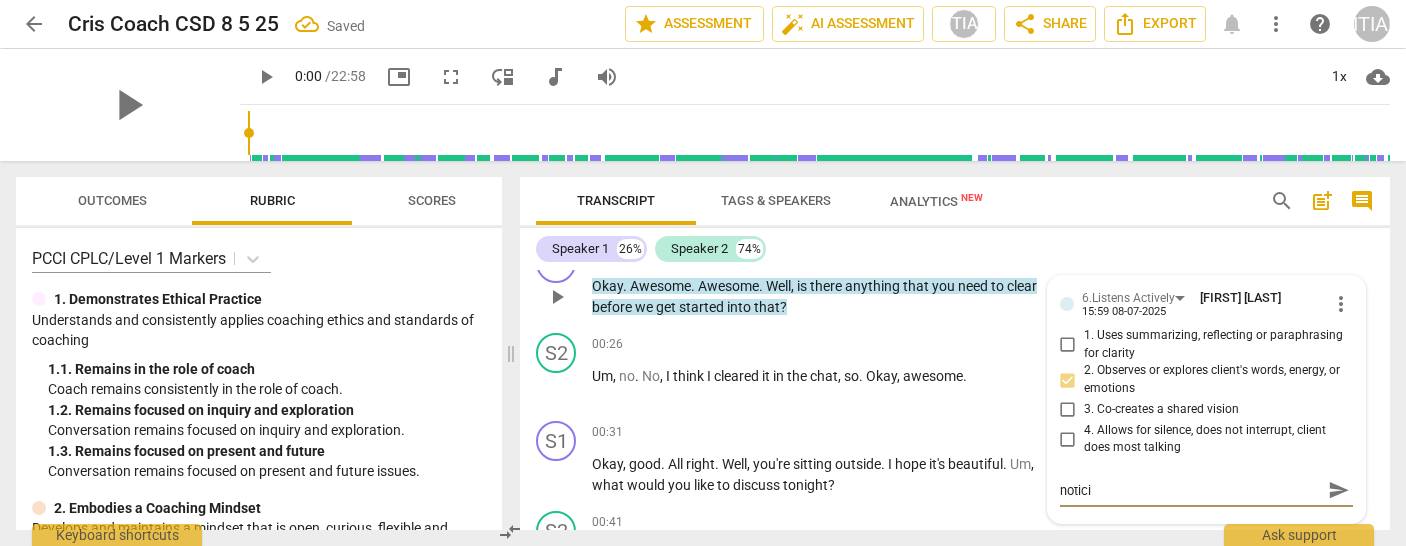 type on "noticin" 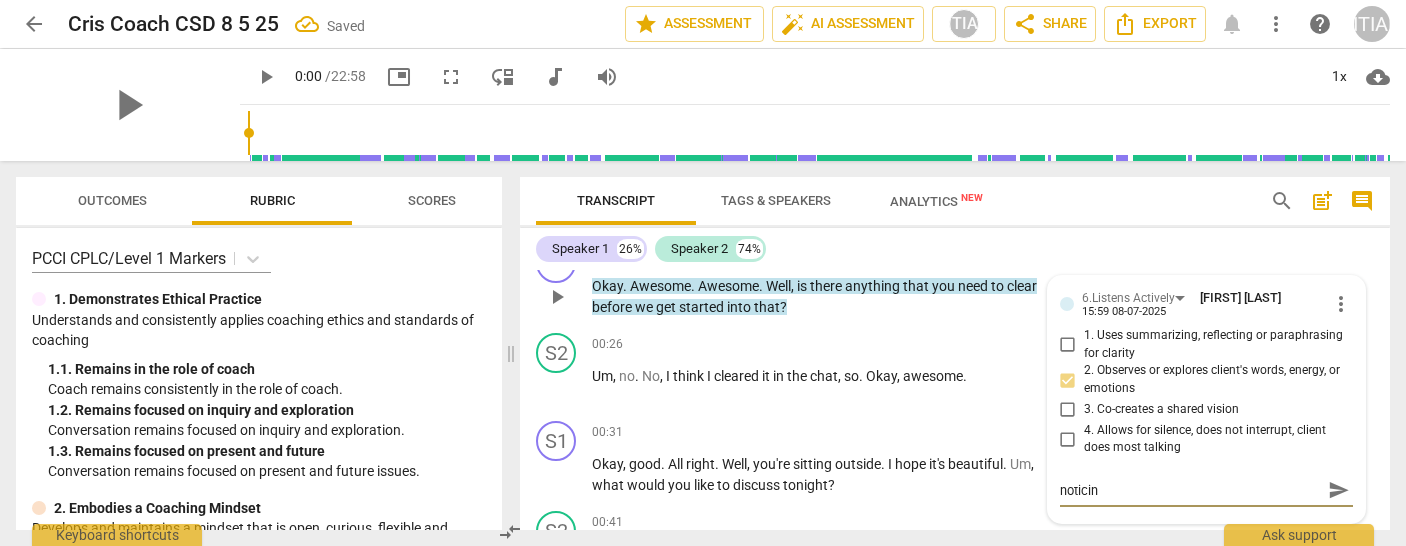 type on "noticing" 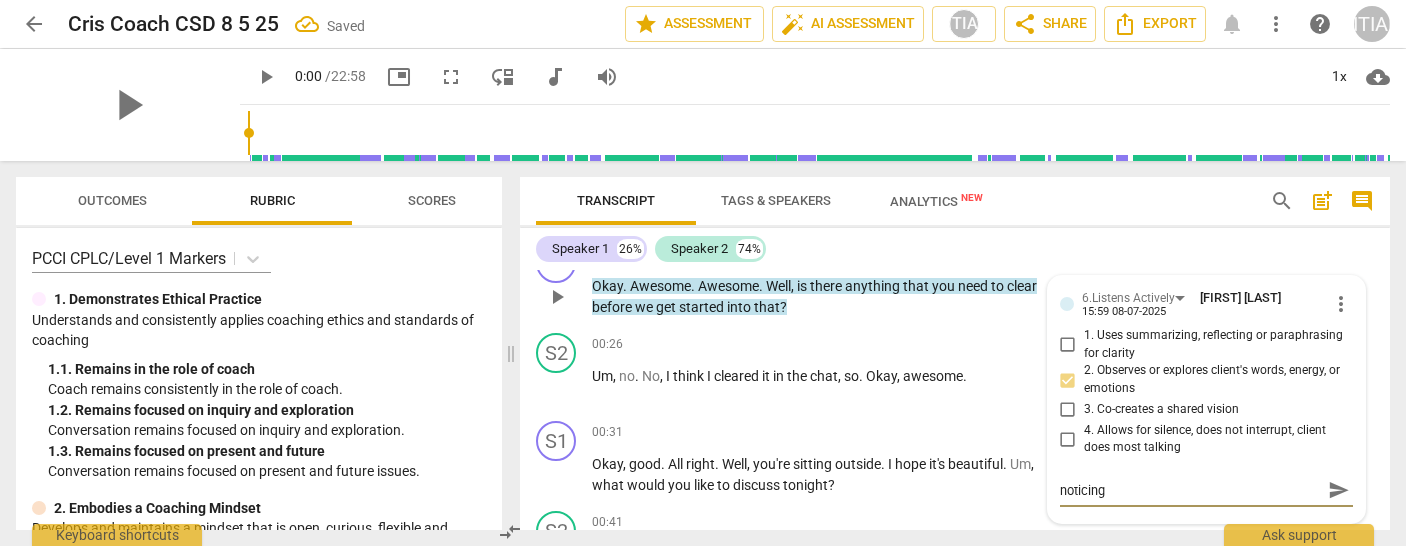 type on "noticing" 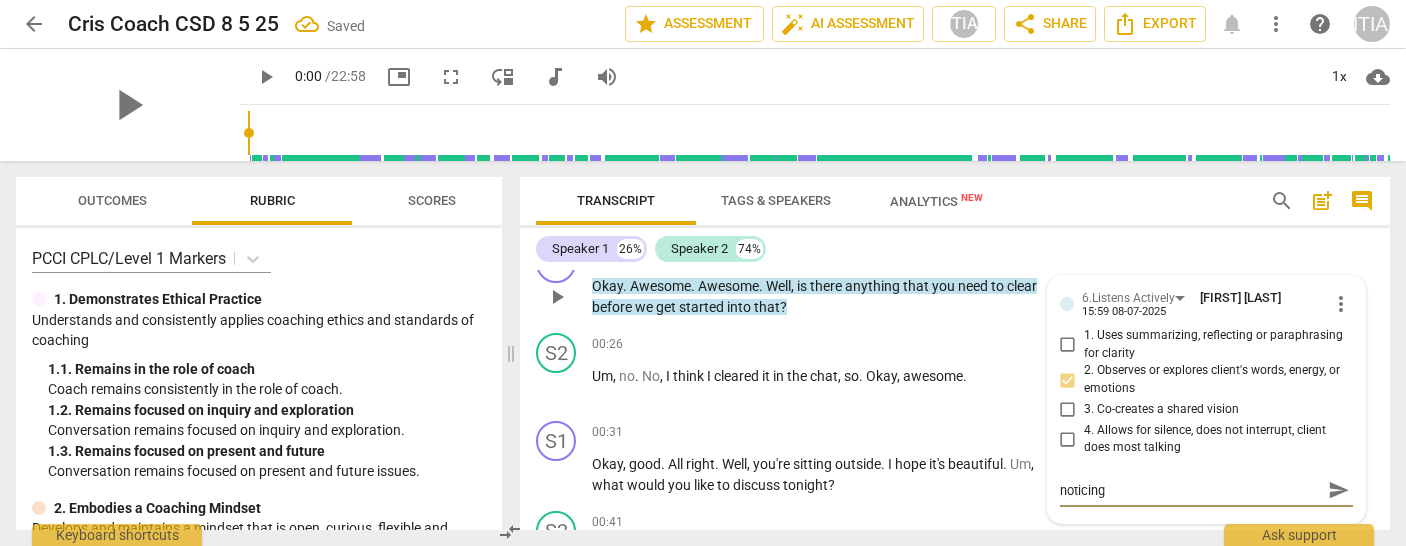type on "noticing" 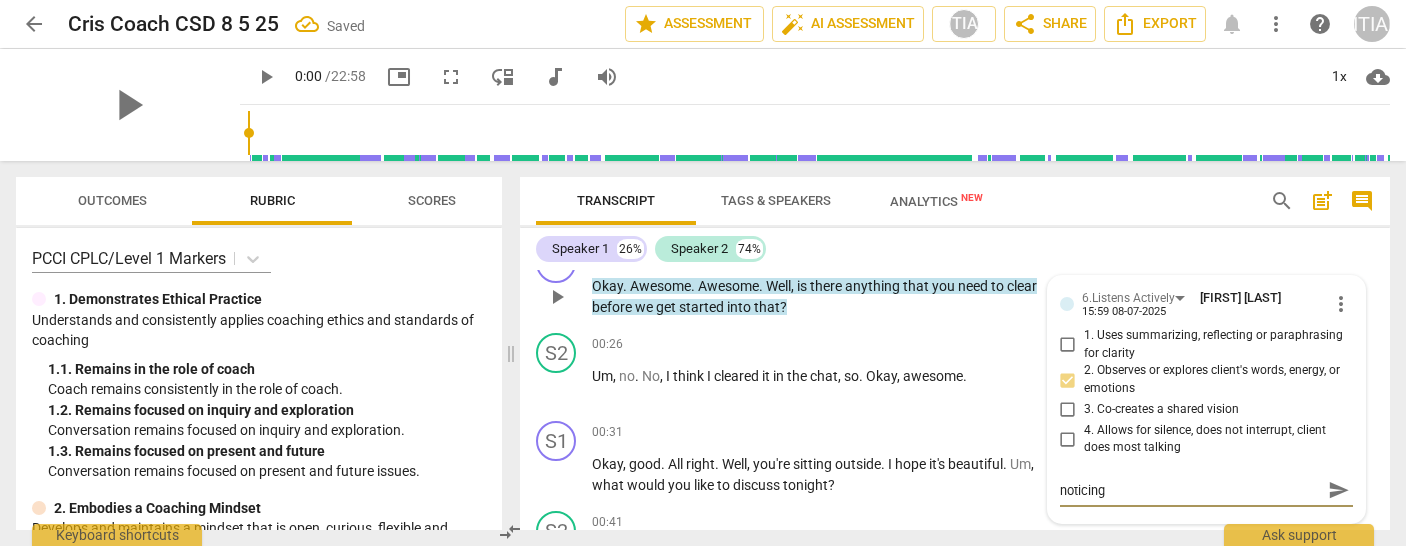 type on "noticing h" 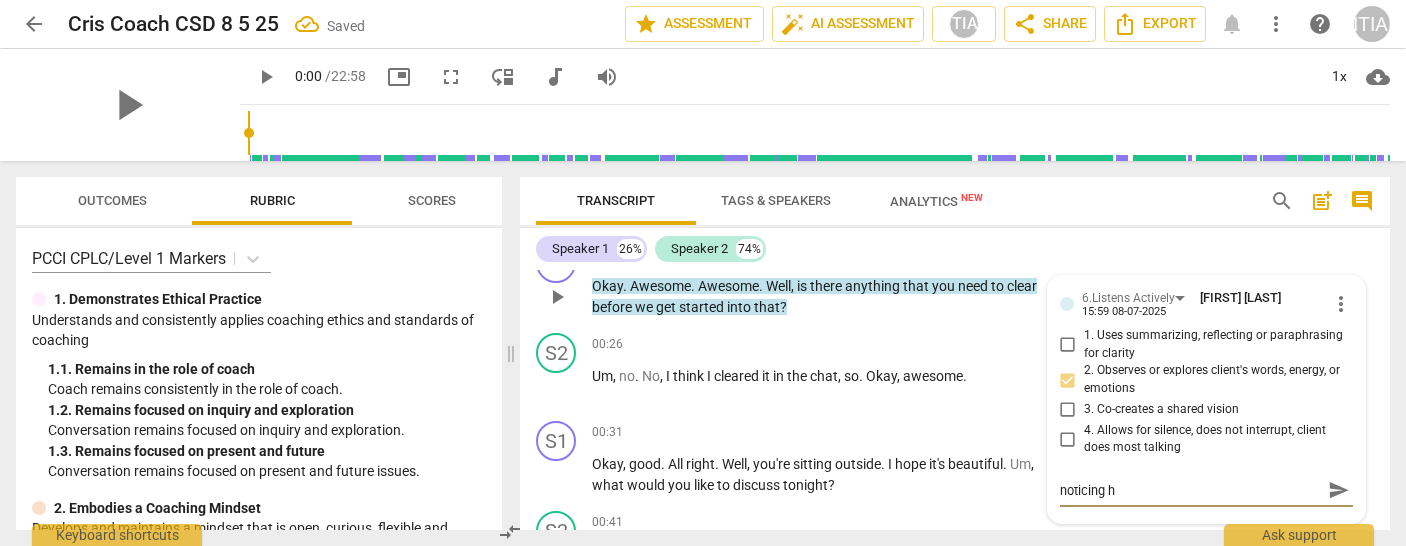 type on "noticing he" 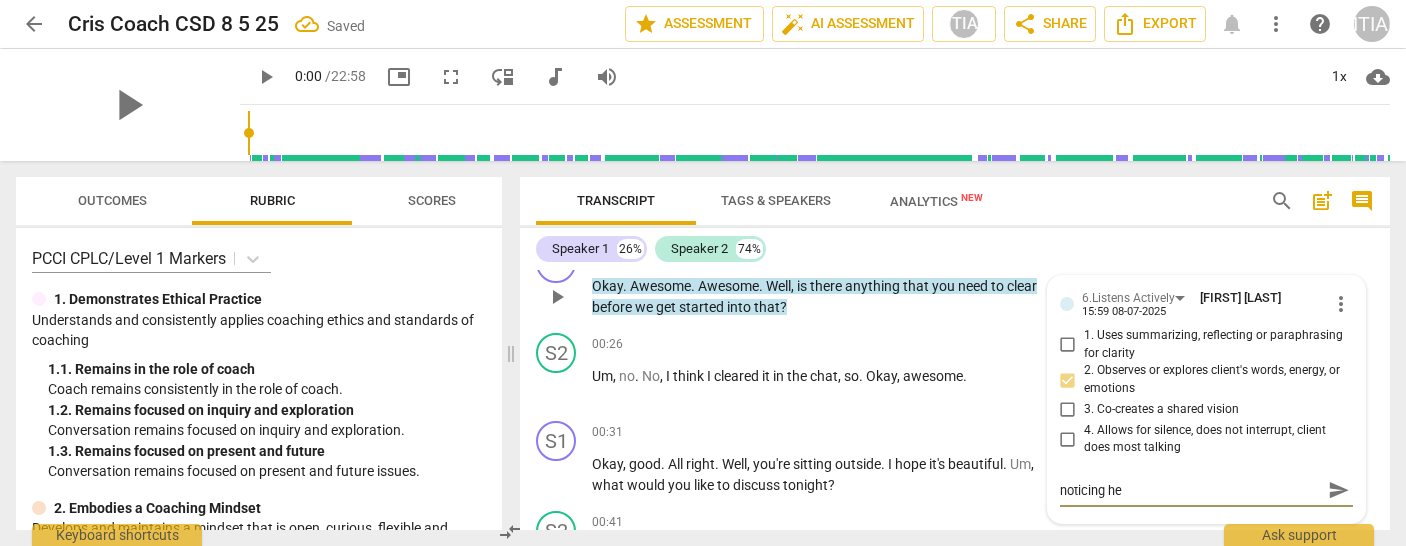 type on "noticing her" 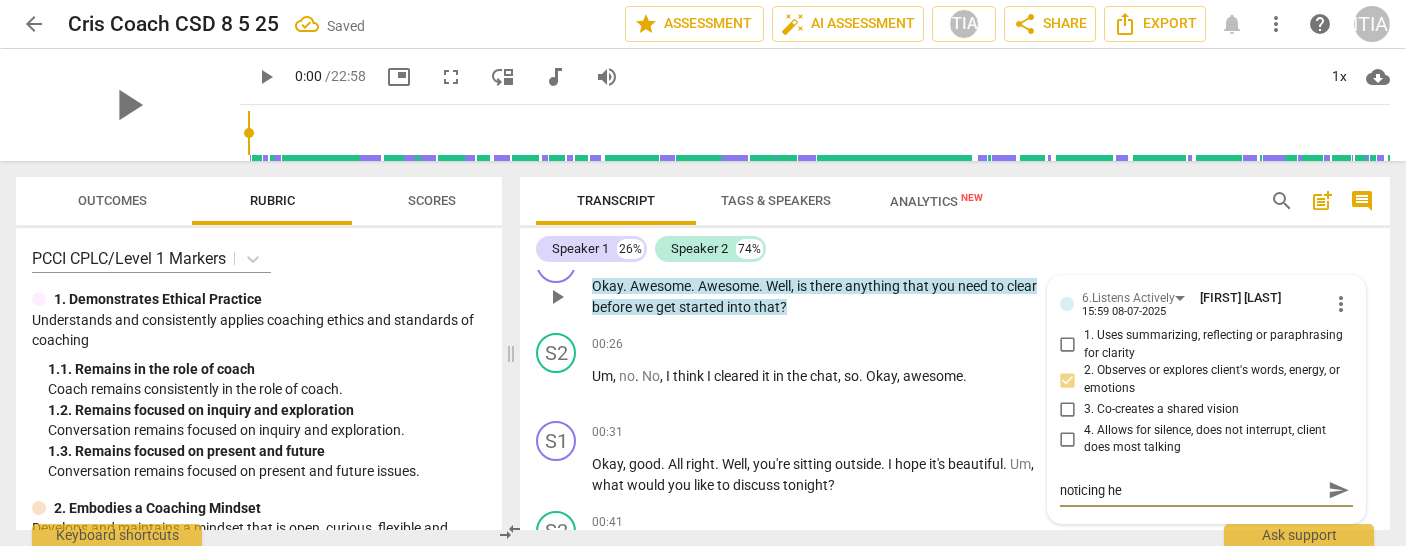 type on "noticing her" 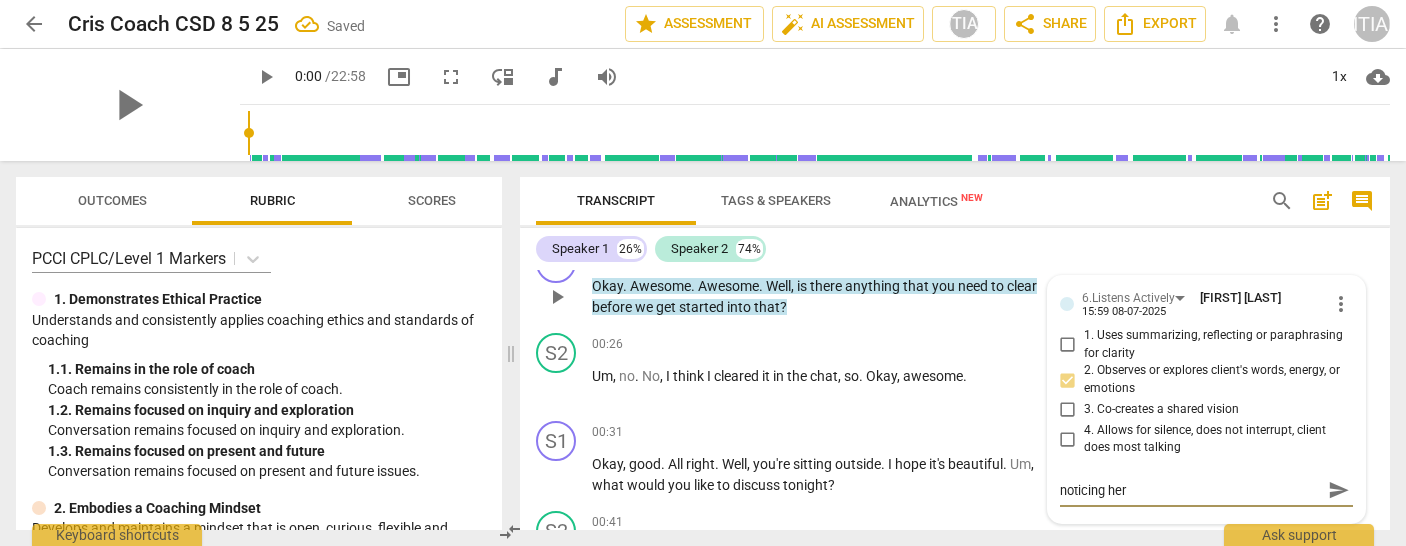 type on "noticing her" 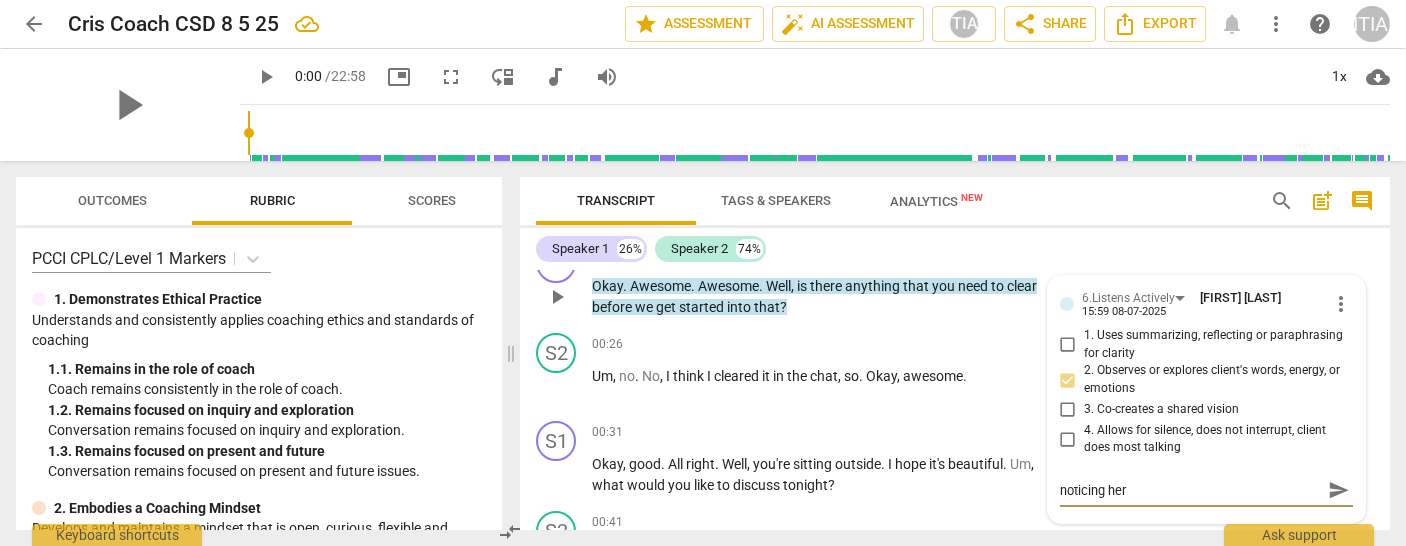 type on "noticing her r" 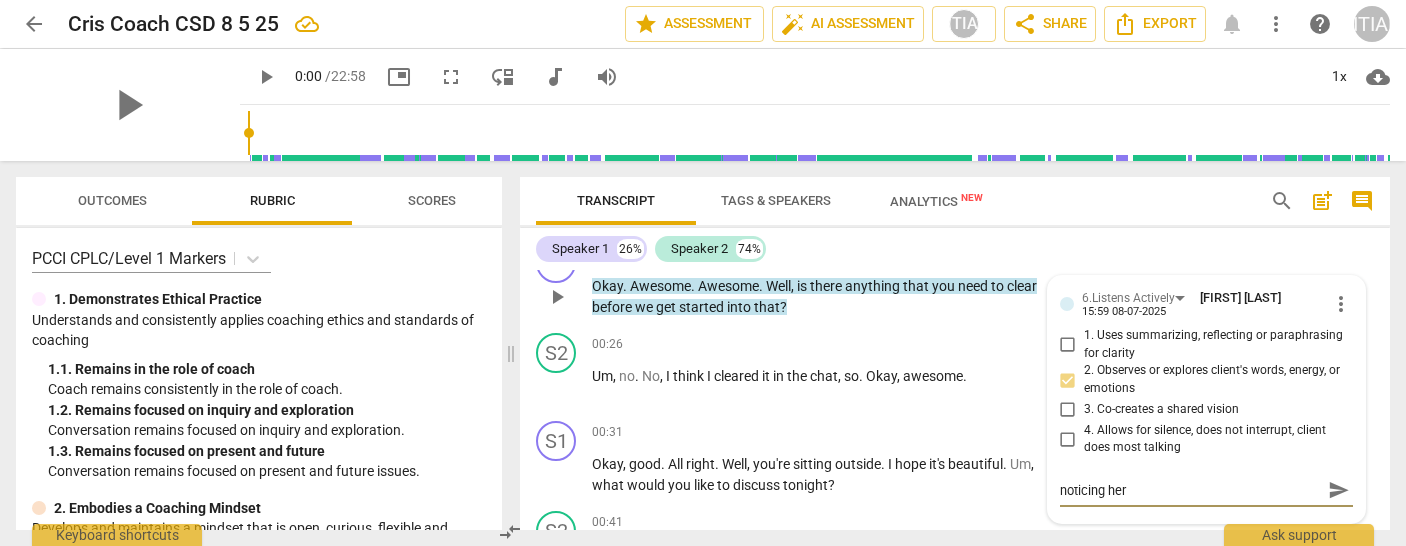type on "noticing her r" 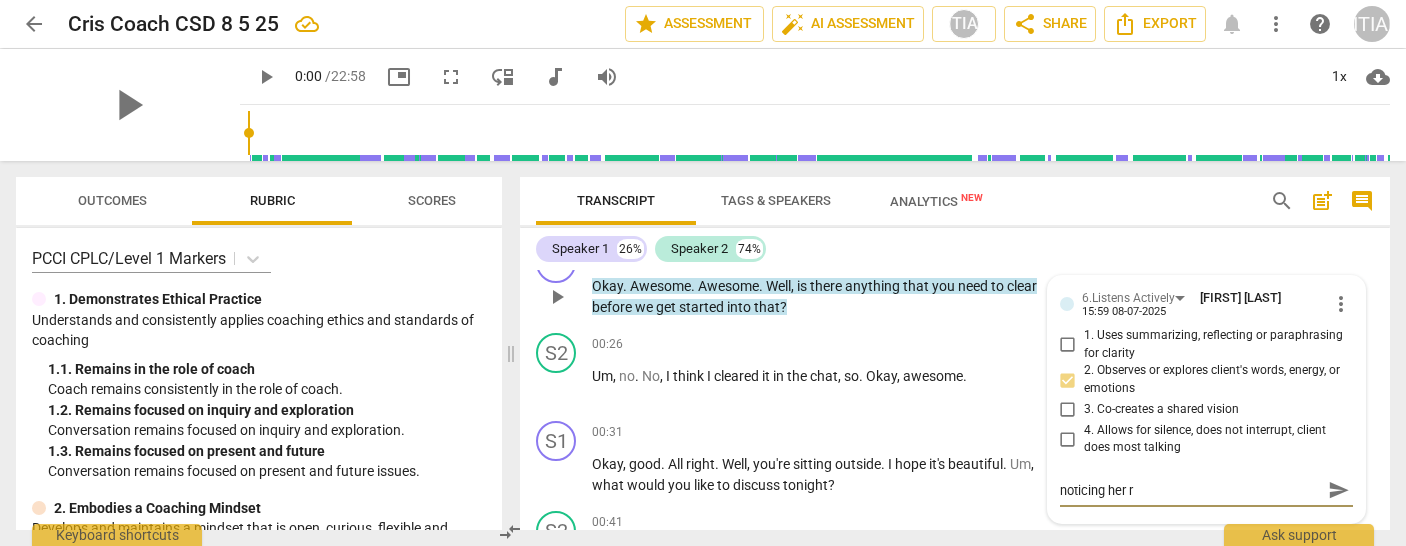 type on "noticing her ra" 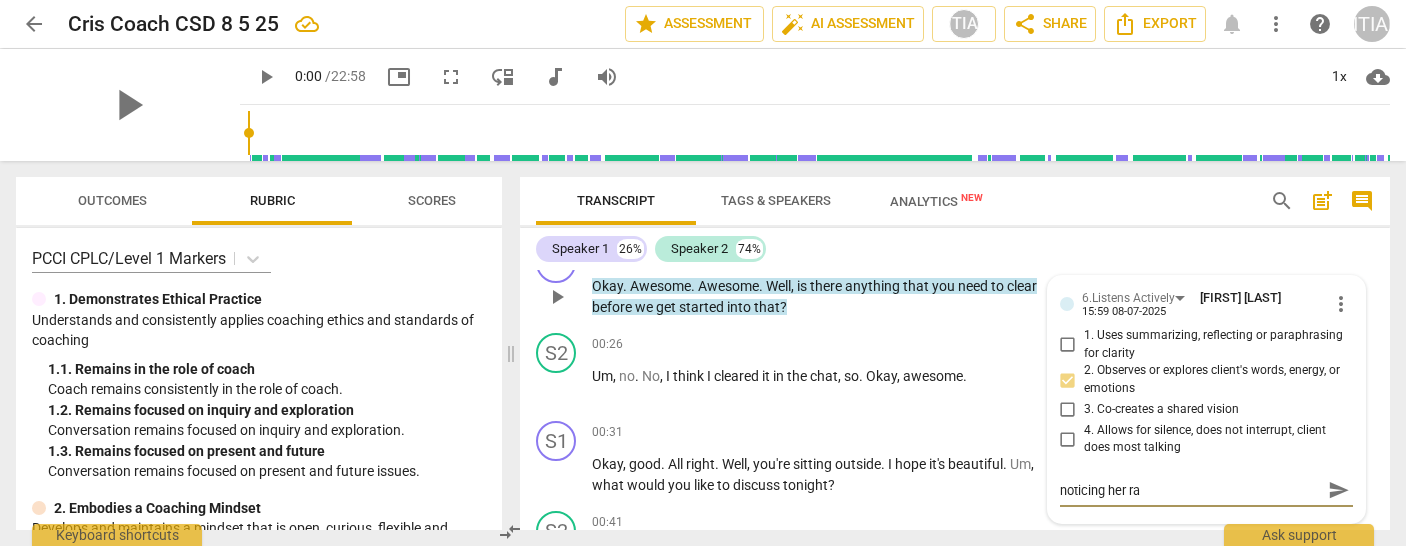 type on "noticing her ran" 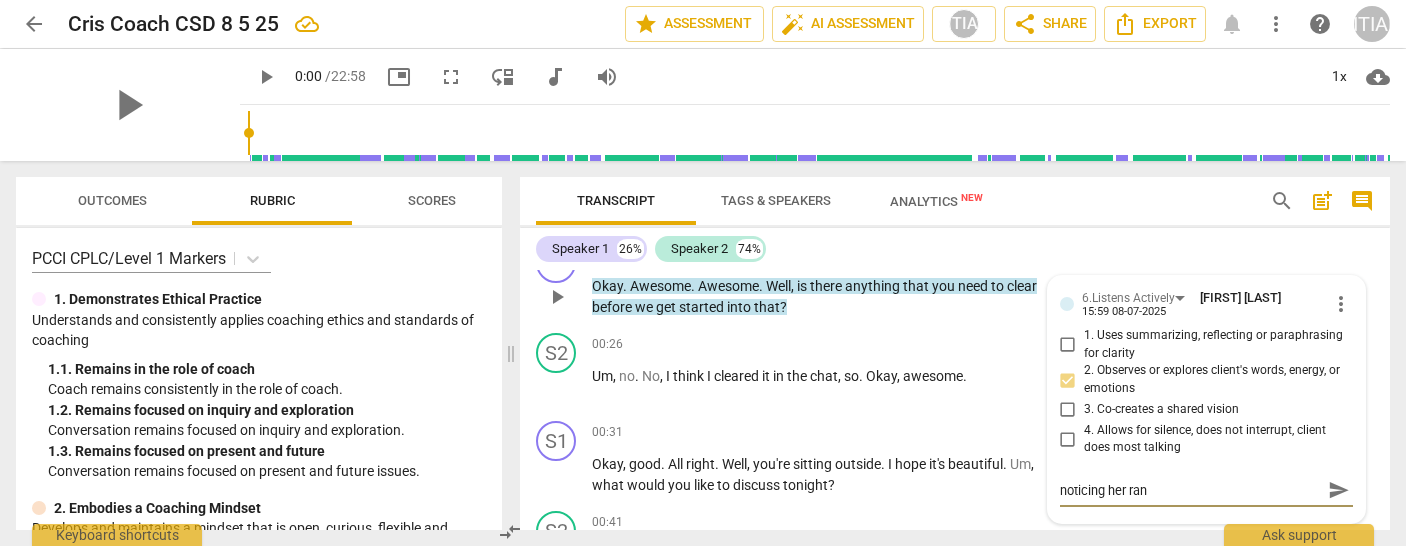 type on "noticing her ra" 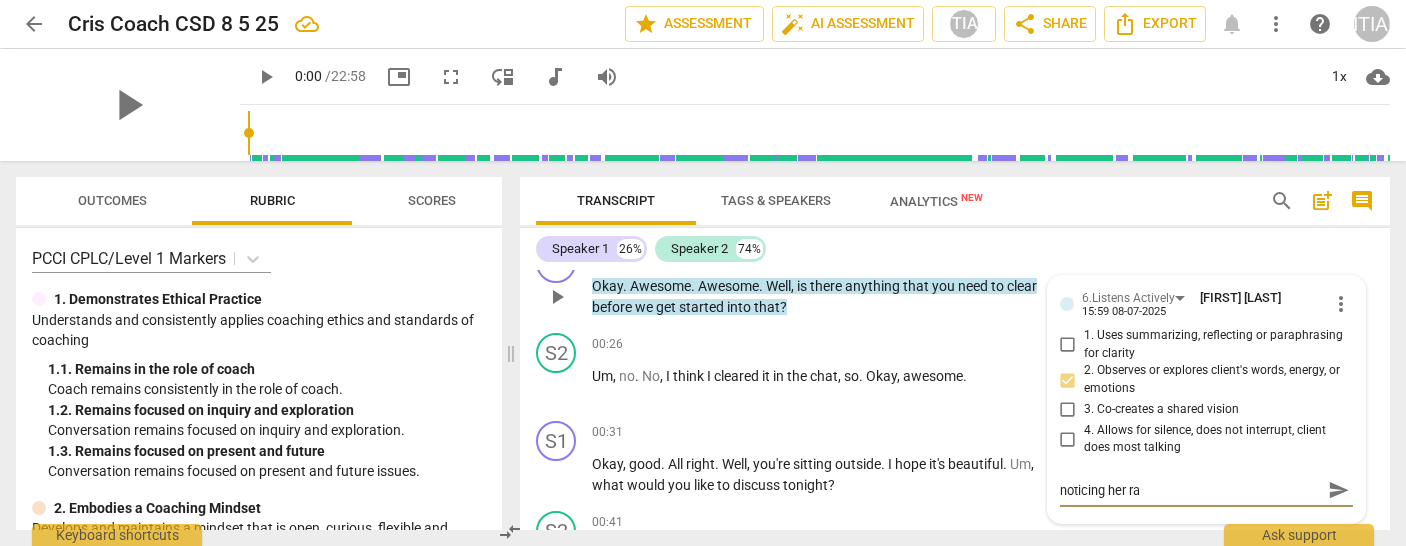 type on "noticing her rac" 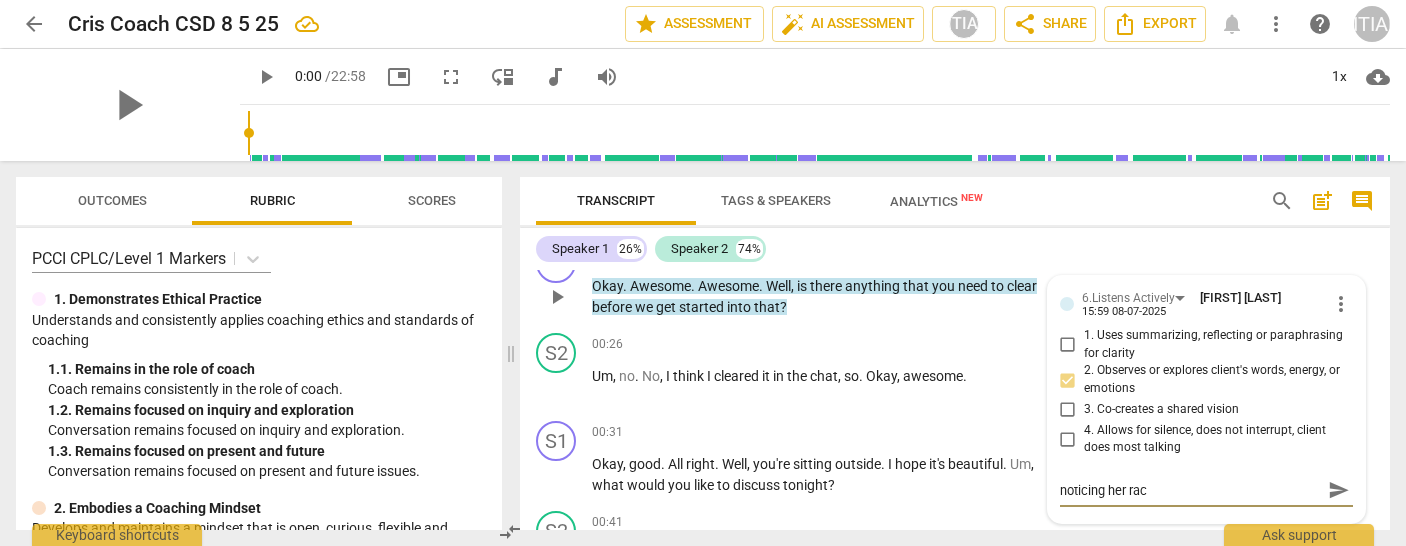type on "noticing her race" 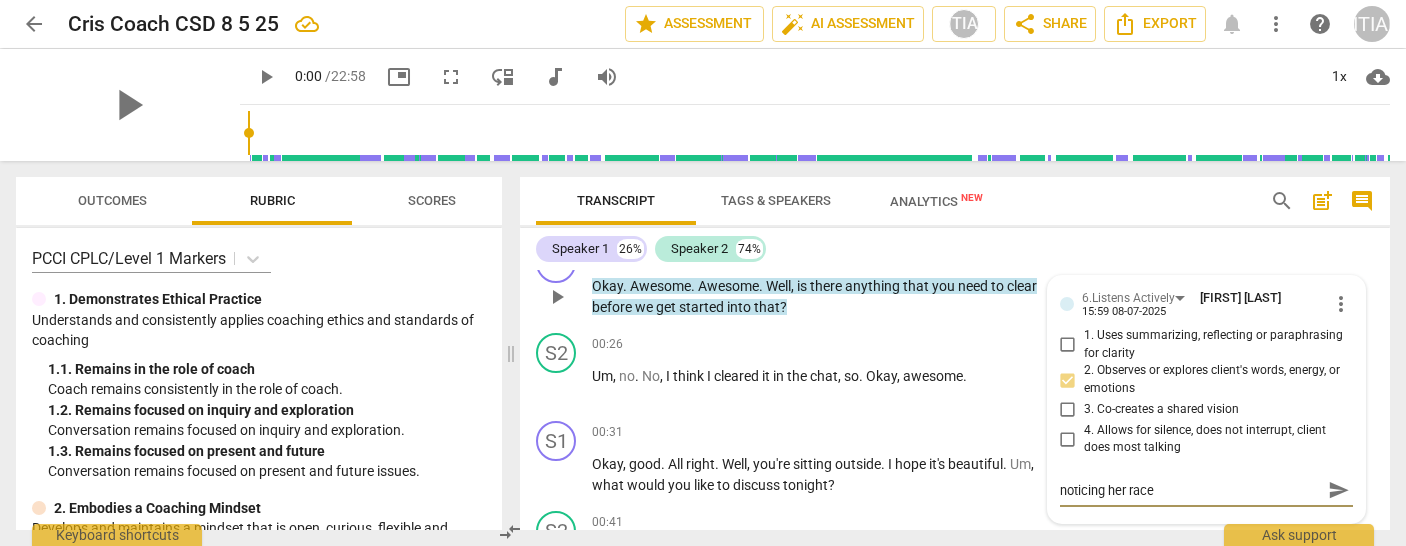 type on "noticing her race" 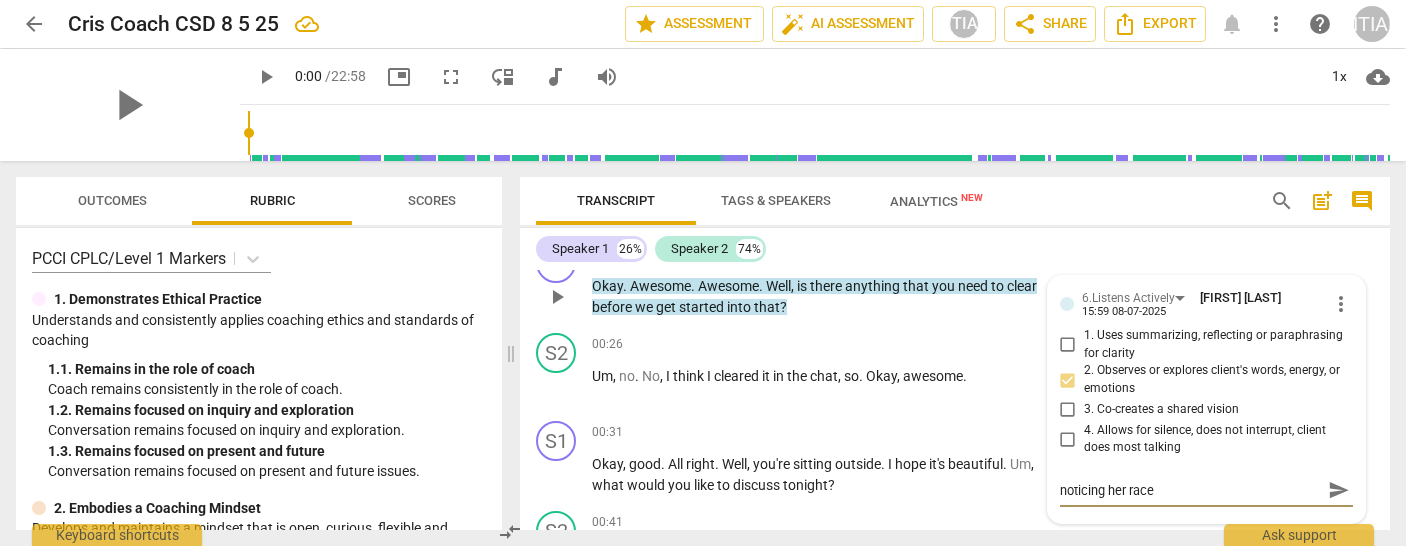 type on "noticing her race" 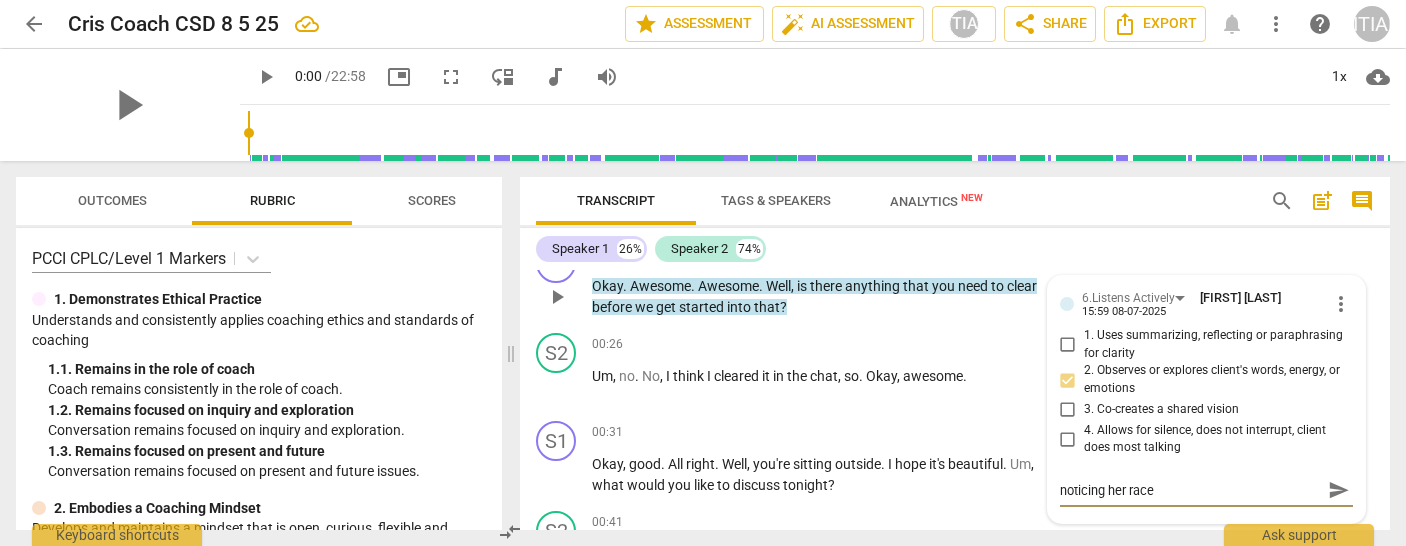 type on "noticing her race to get" 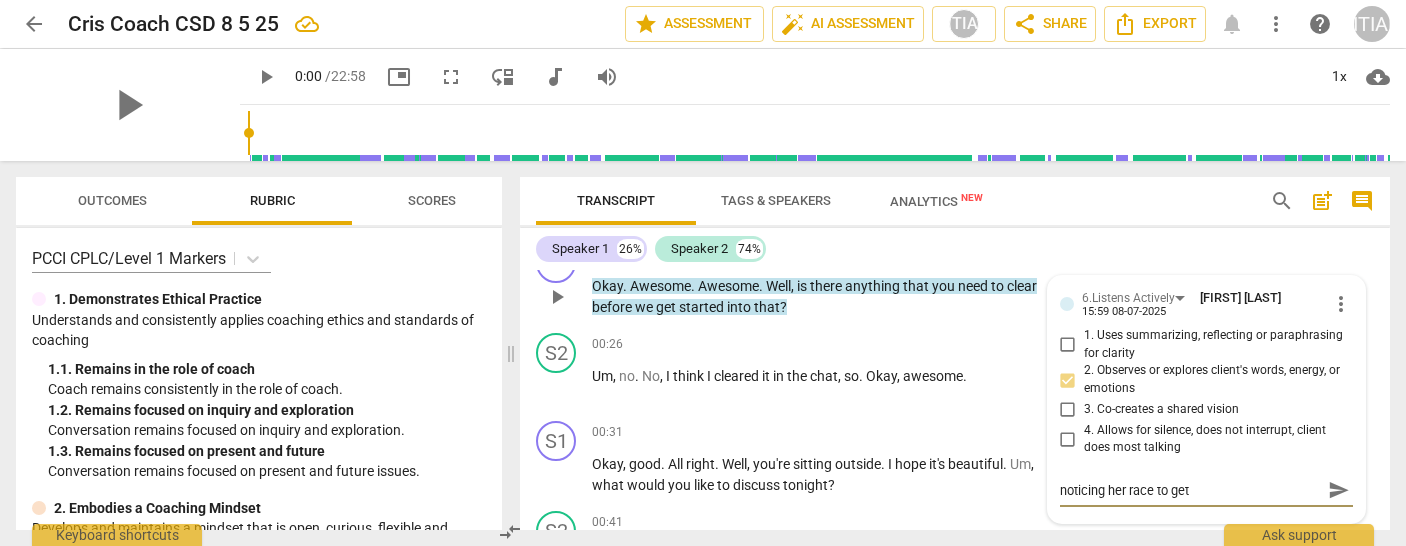 type on "noticing her race to" 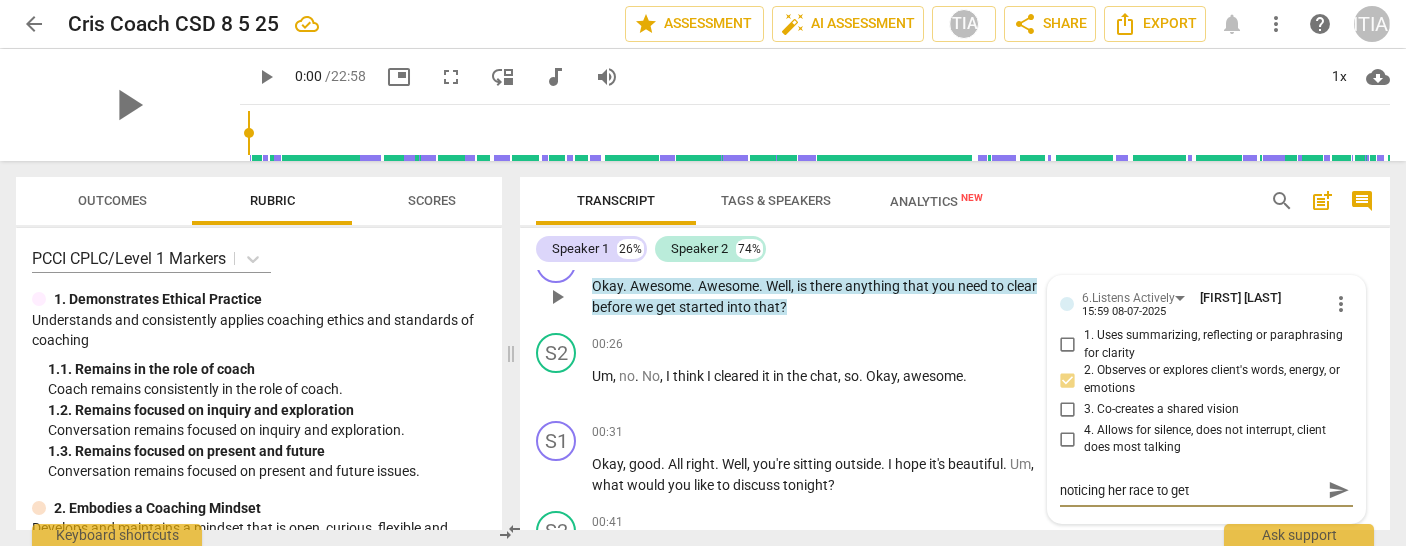 type on "noticing her race to" 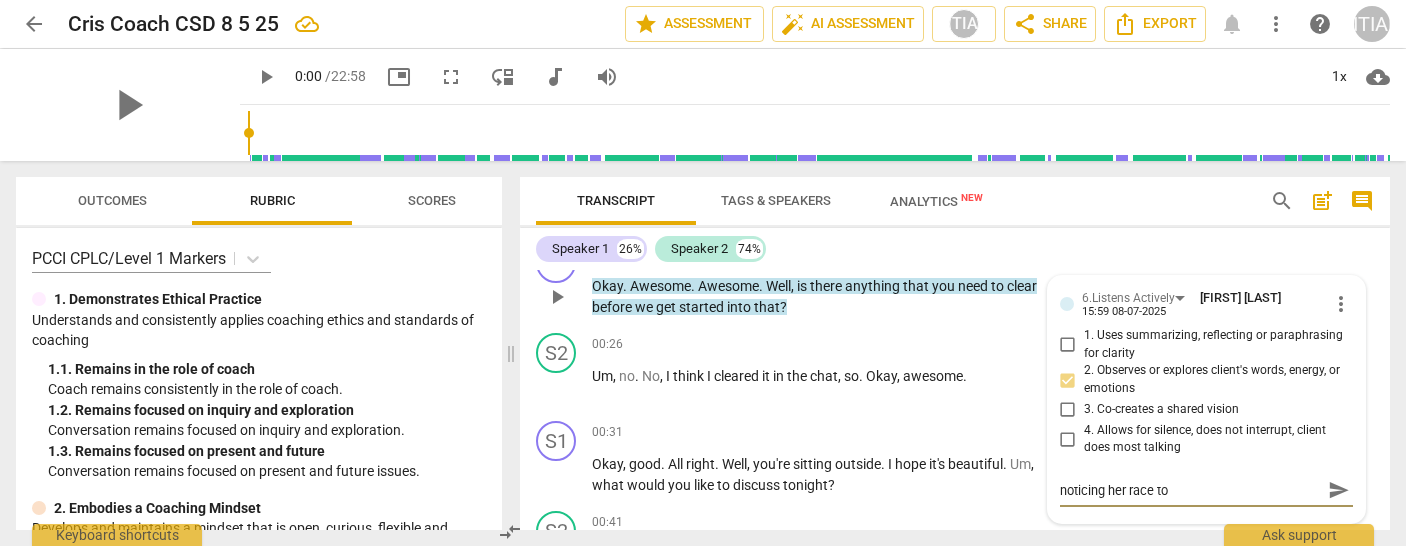 type on "noticing her race to" 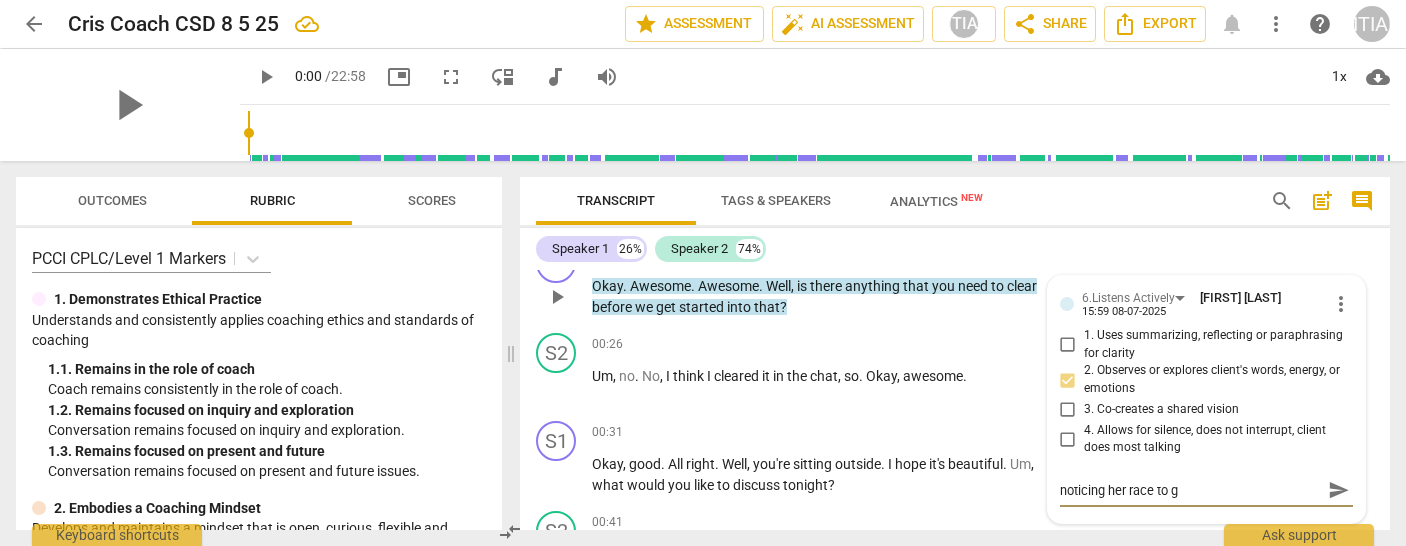 type on "noticing her race to get" 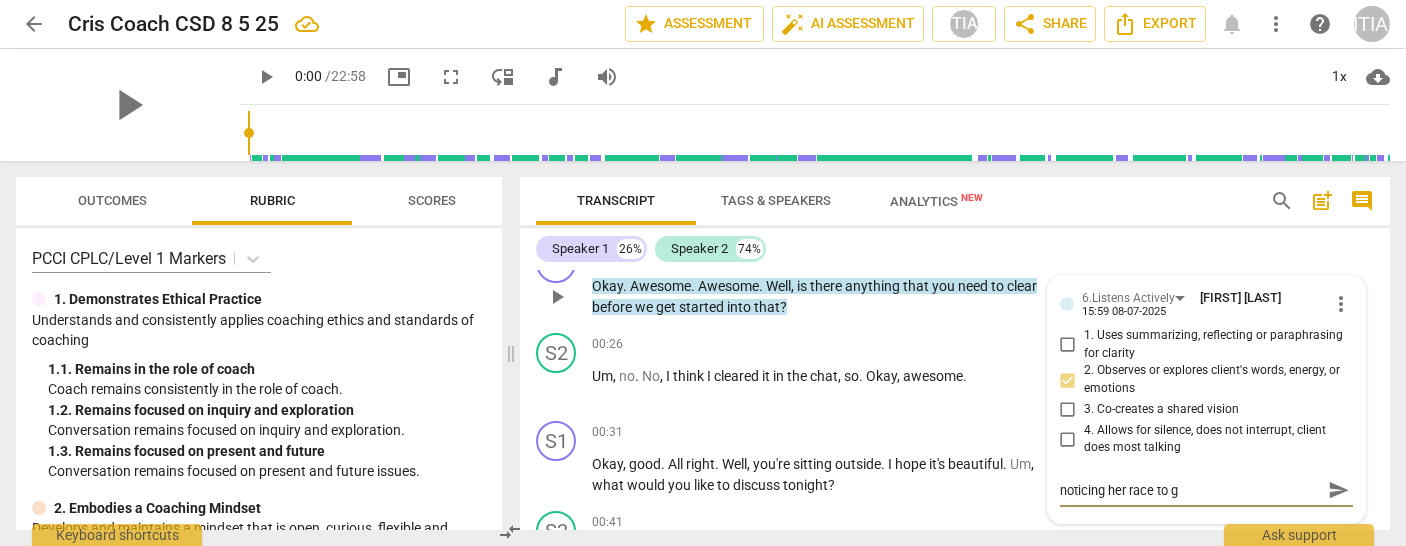 type on "noticing her race to get" 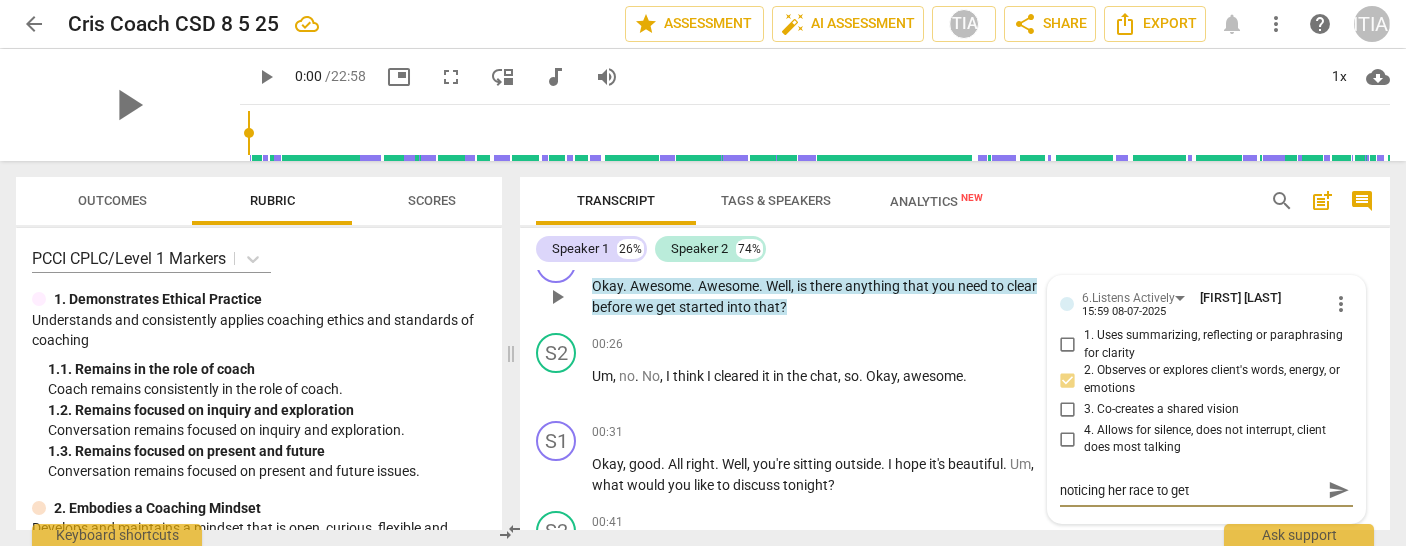 type on "noticing her race to get" 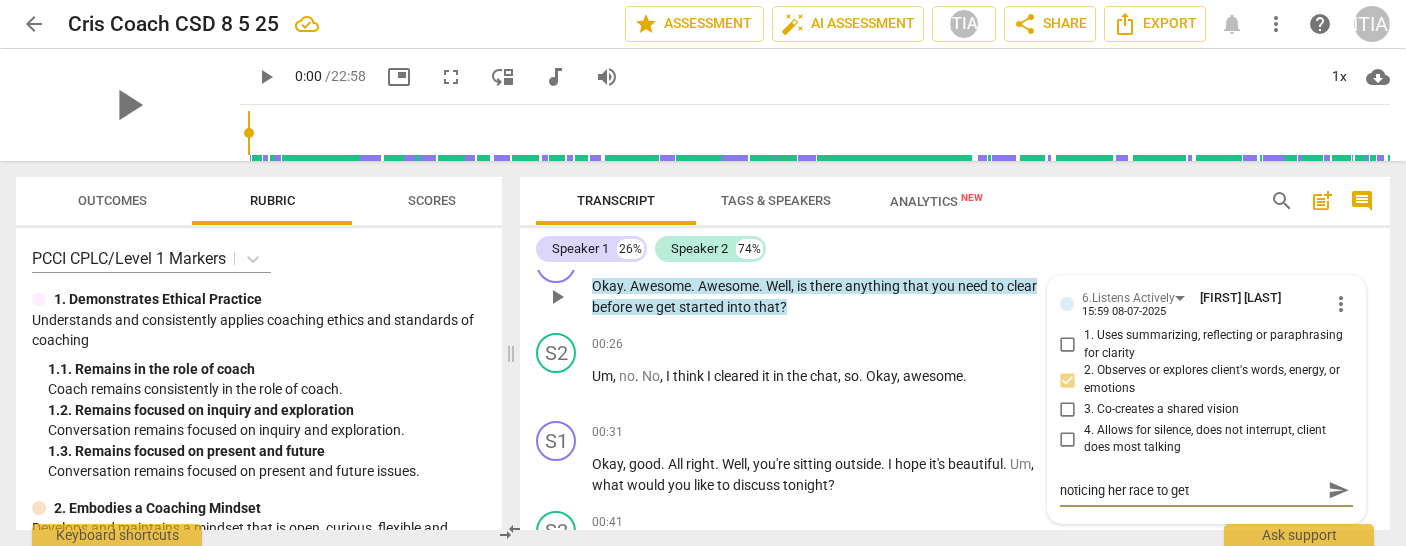 type on "noticing her race to get" 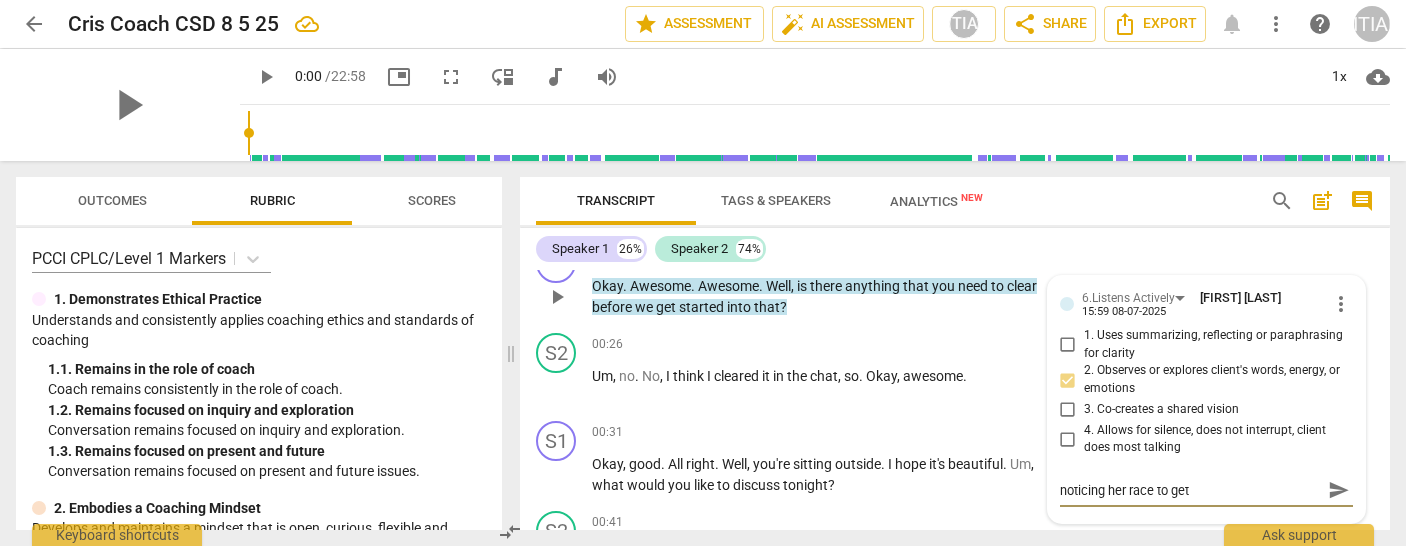type on "noticing her race to get h" 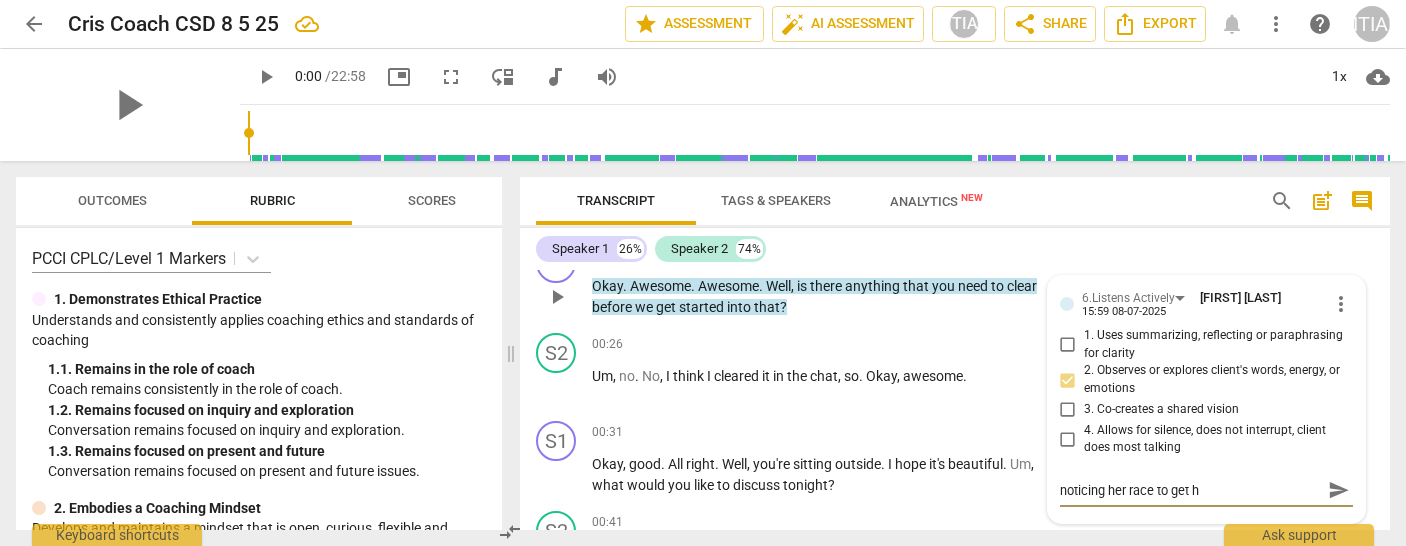 type on "noticing her race to get ho" 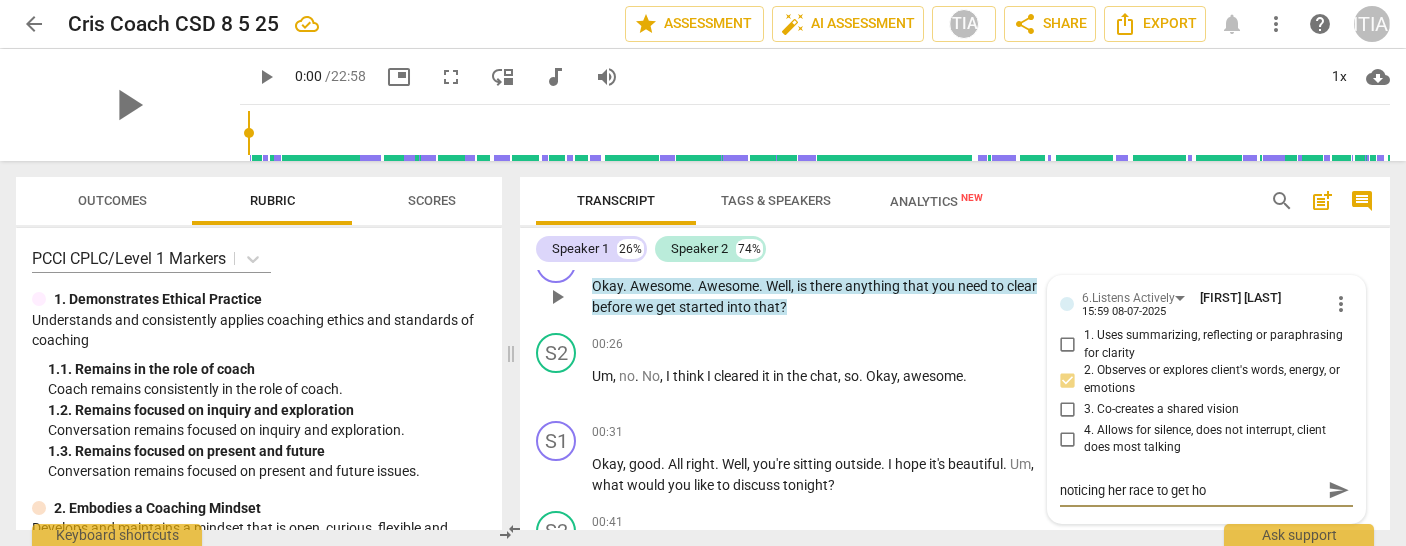 type on "noticing her race to get hom" 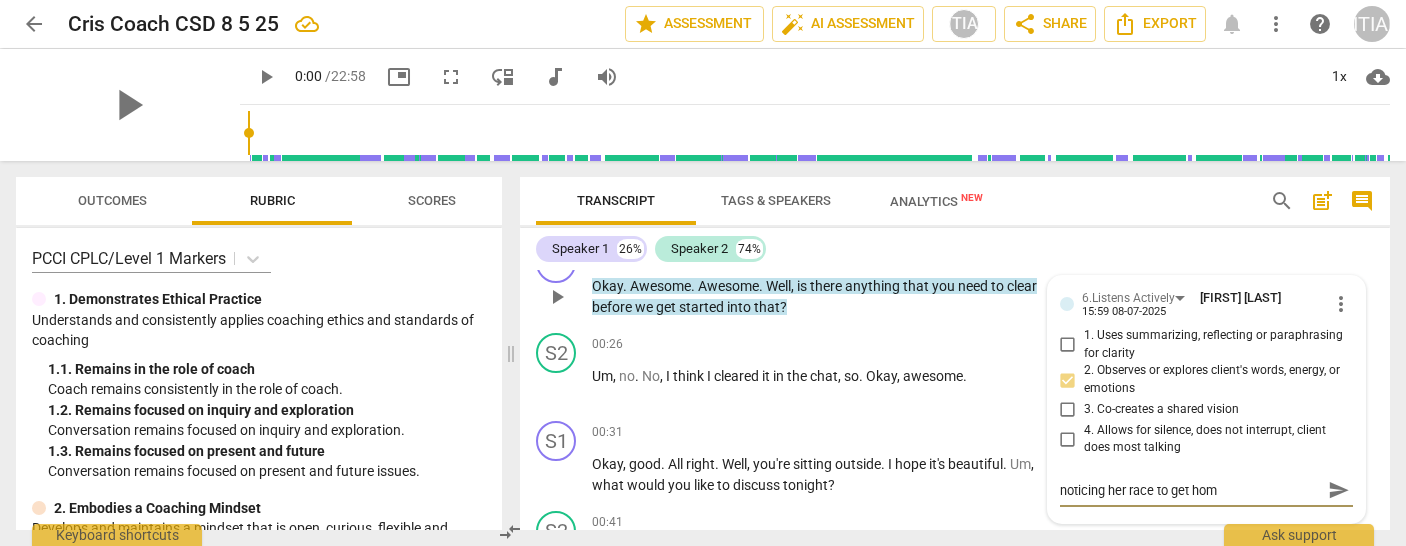 type on "noticing her race to get home" 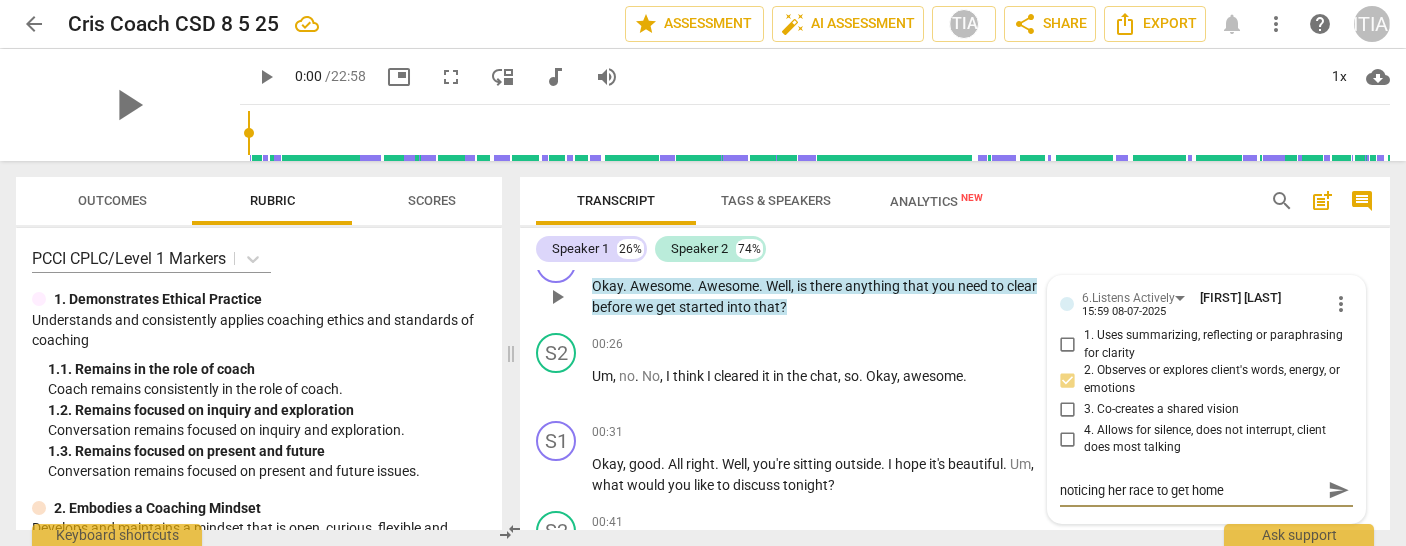 type on "noticing her race to get home," 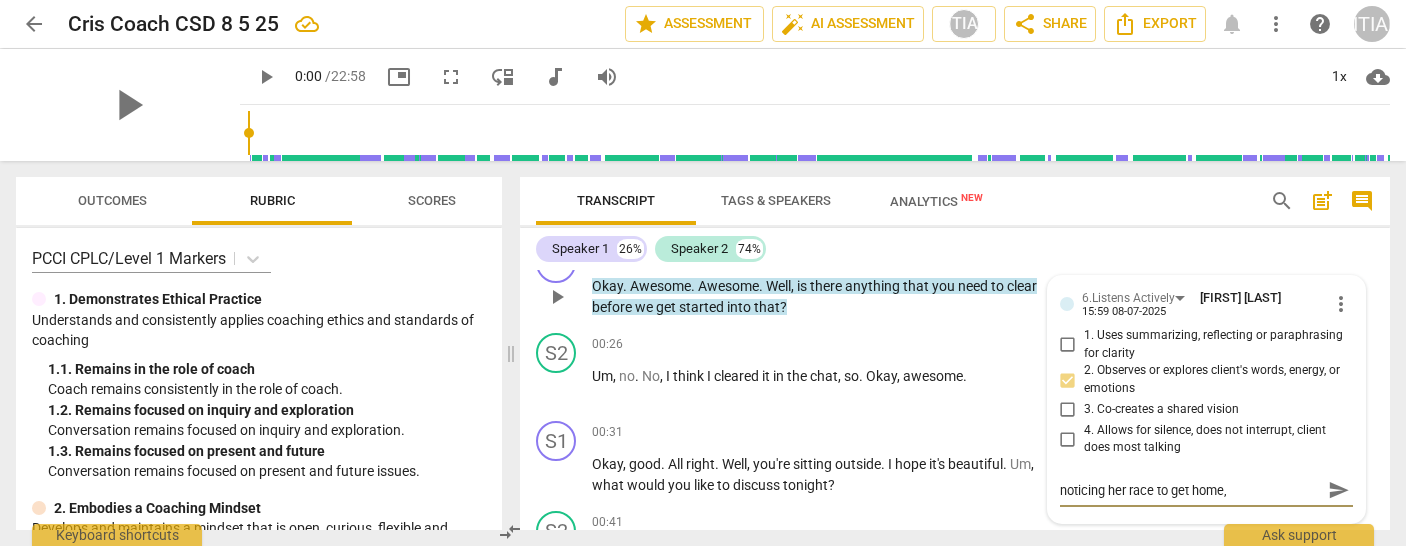 type on "noticing her race to get home," 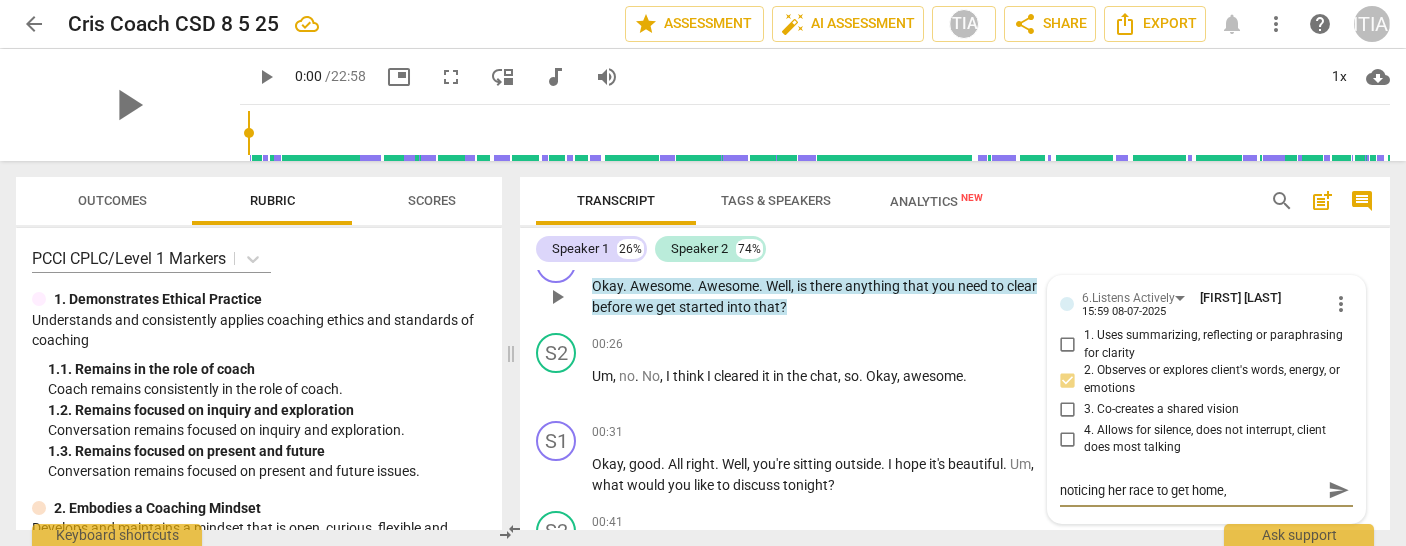 type on "noticing her race to get home," 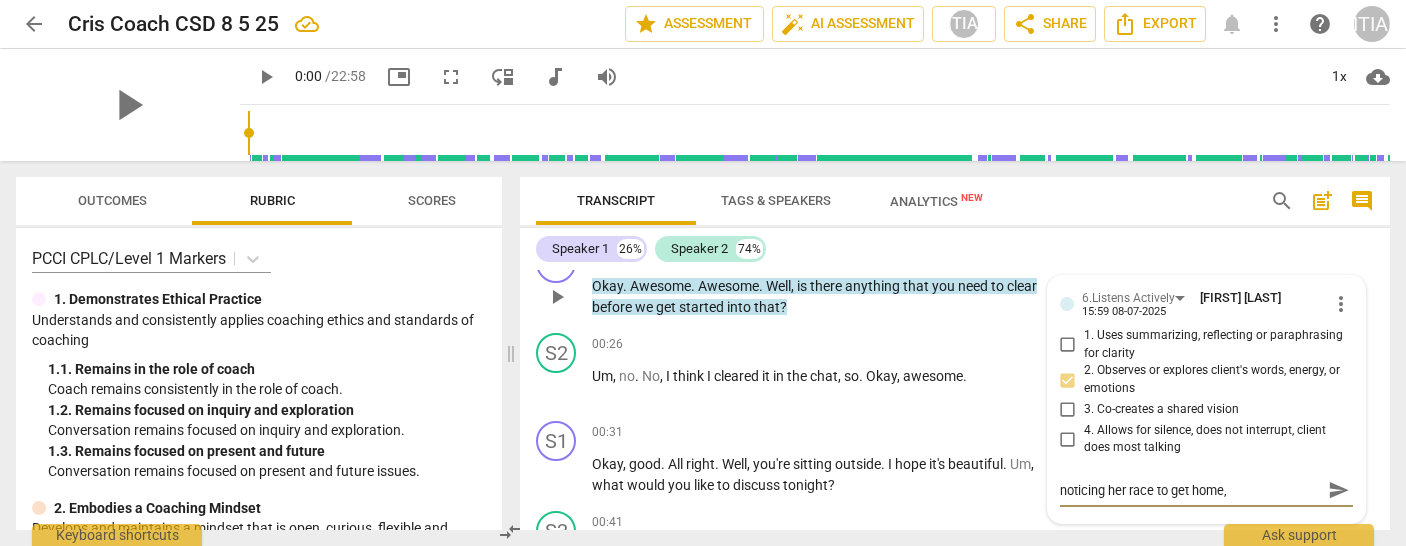 type on "noticing her race to get home, y" 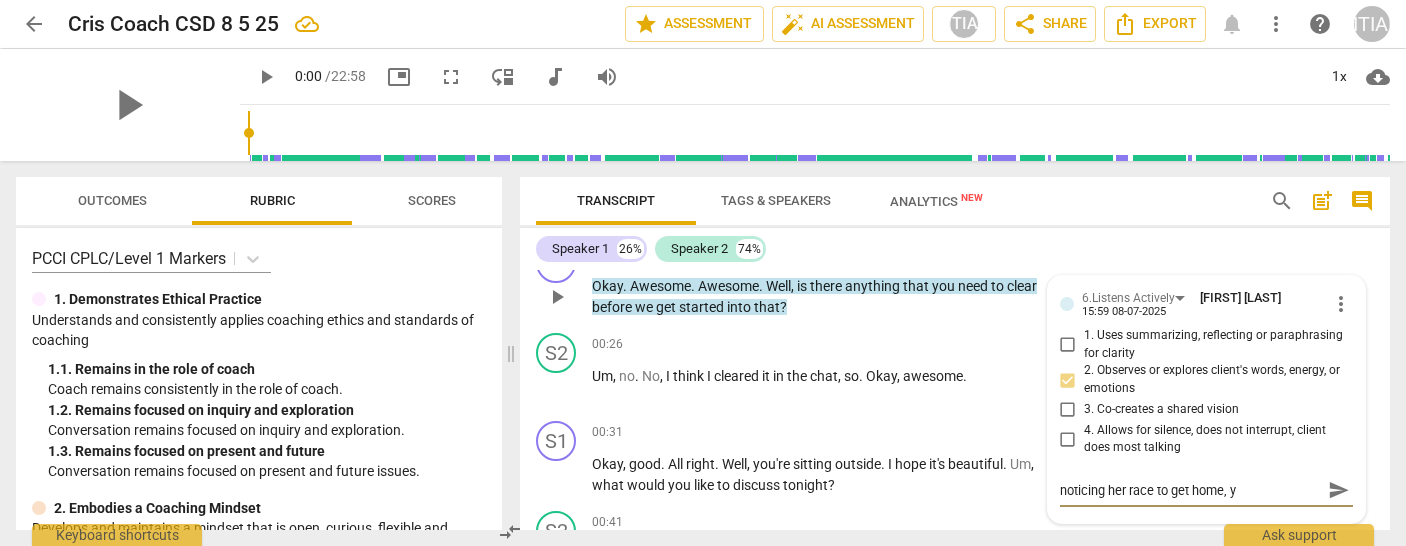 type on "noticing her race to get home, yo" 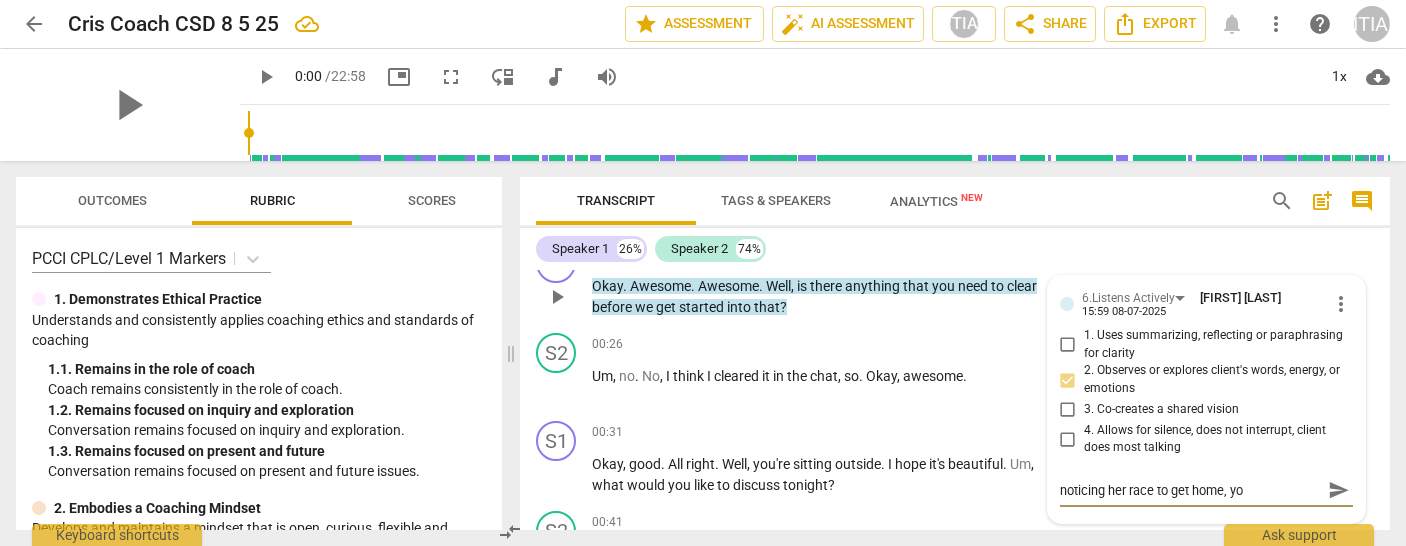 type on "noticing her race to get home, you" 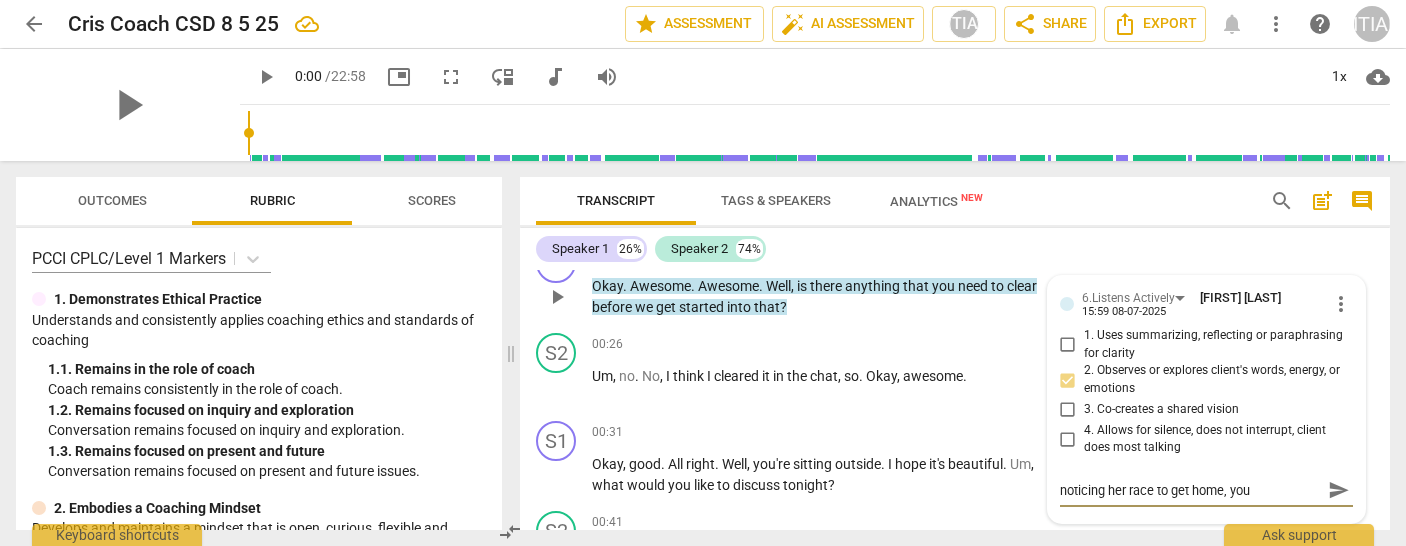 type on "noticing her race to get home, you" 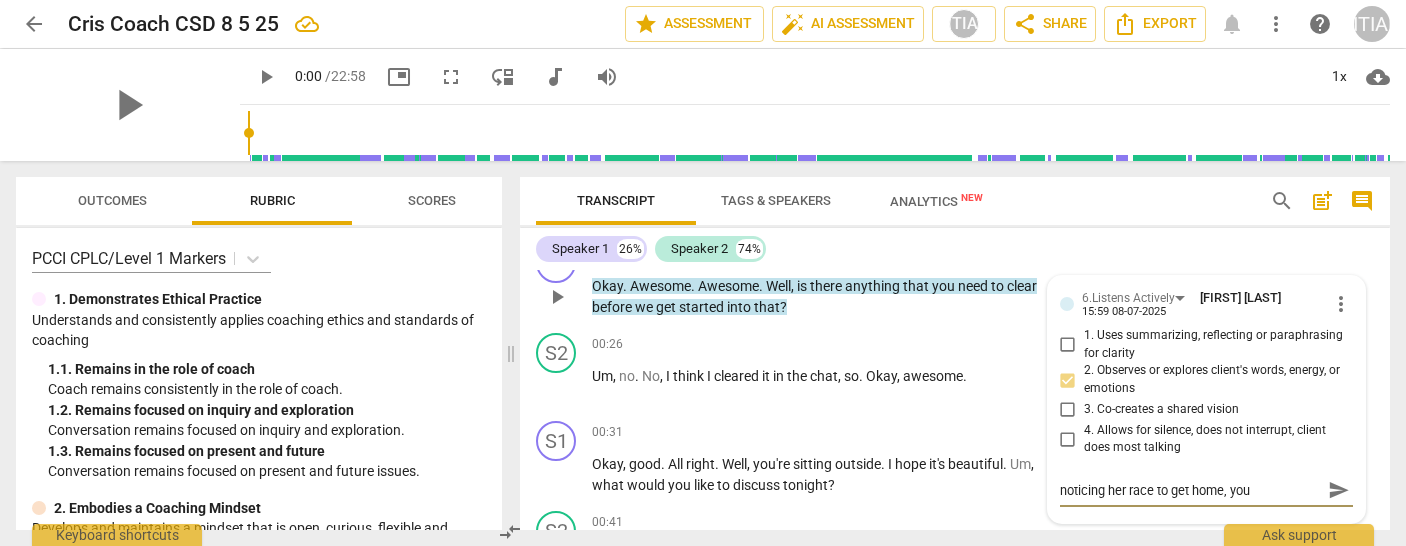 type on "noticing her race to get home, you" 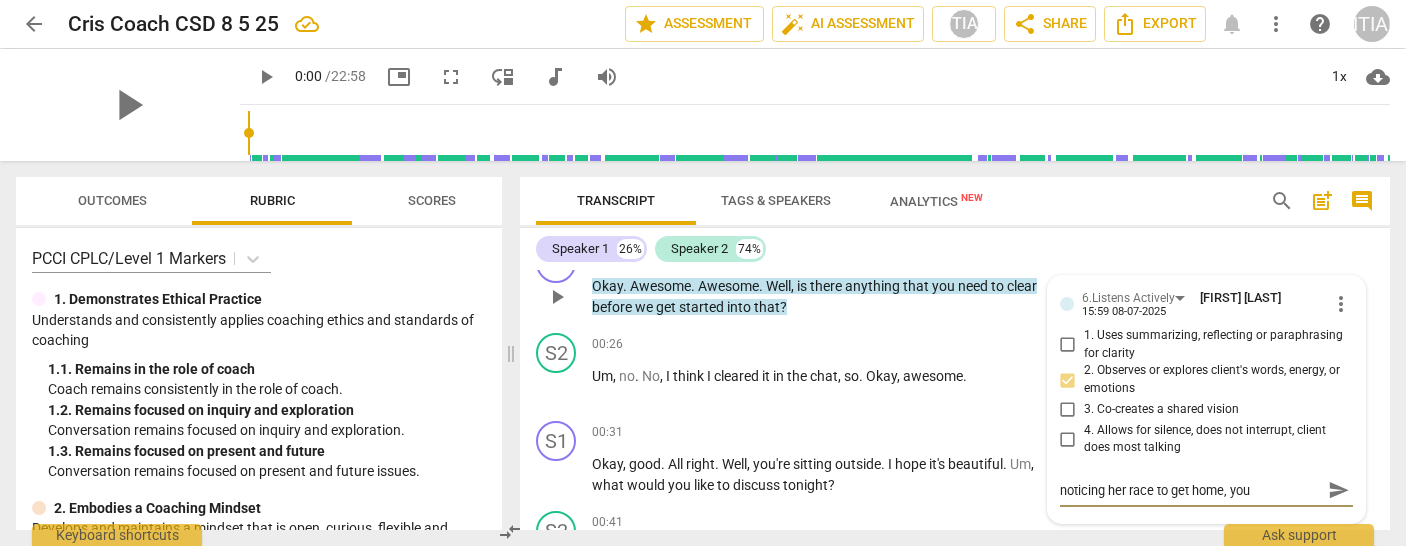 type on "noticing her race to get home, you o" 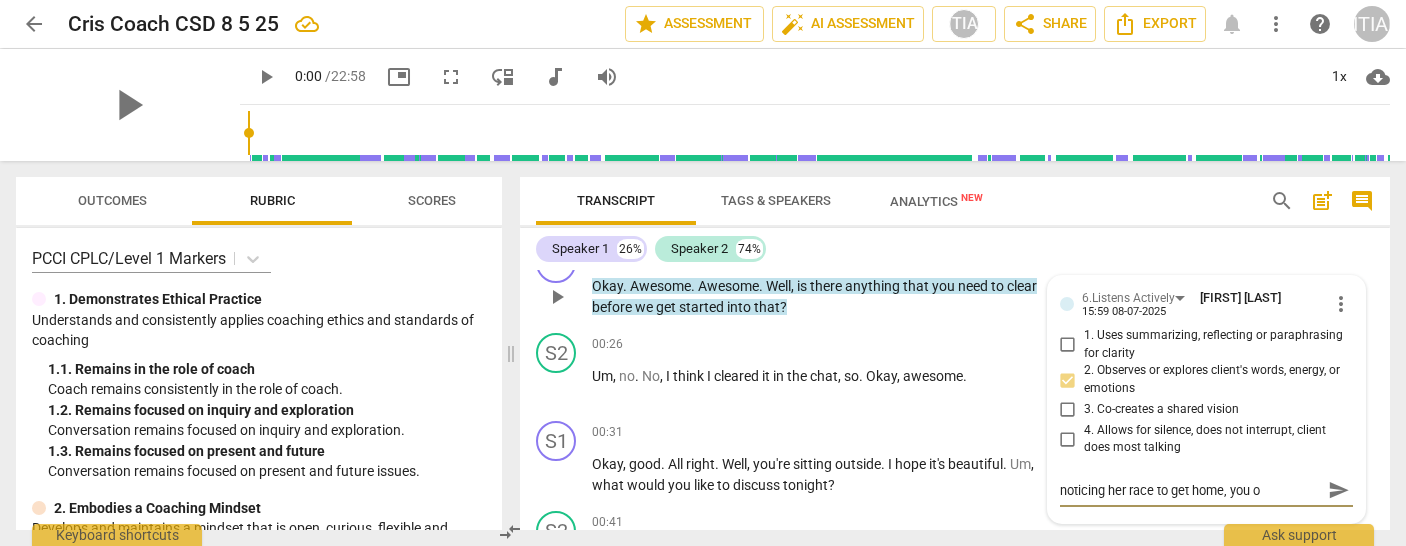 type on "noticing her race to get home, you of" 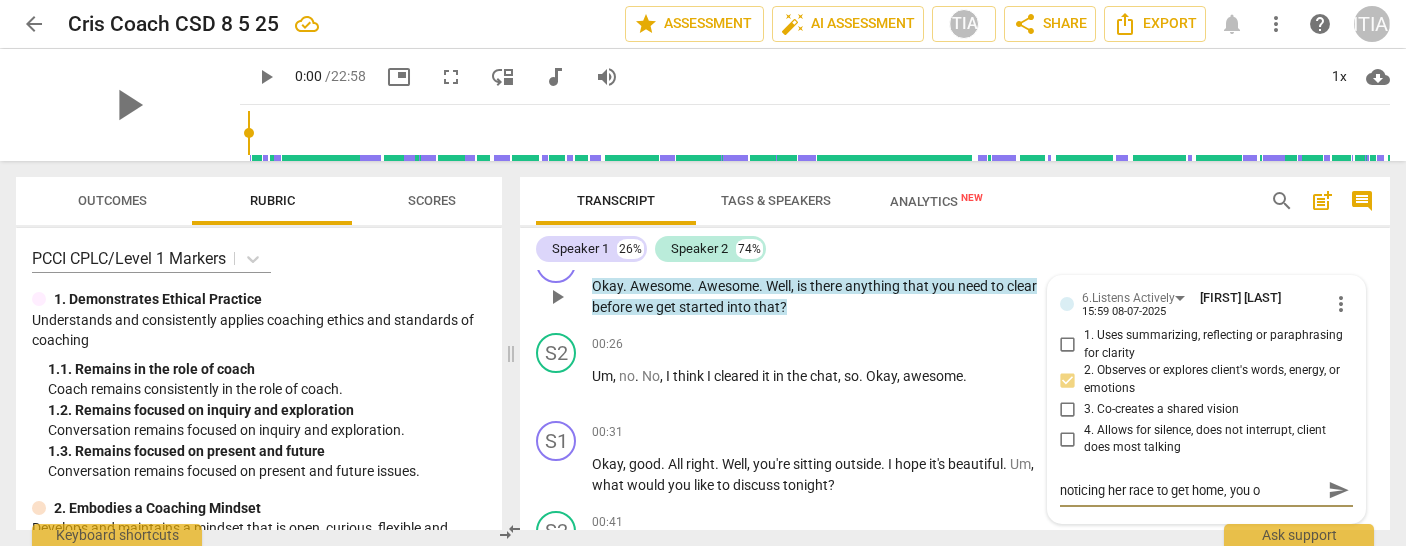 type on "noticing her race to get home, you of" 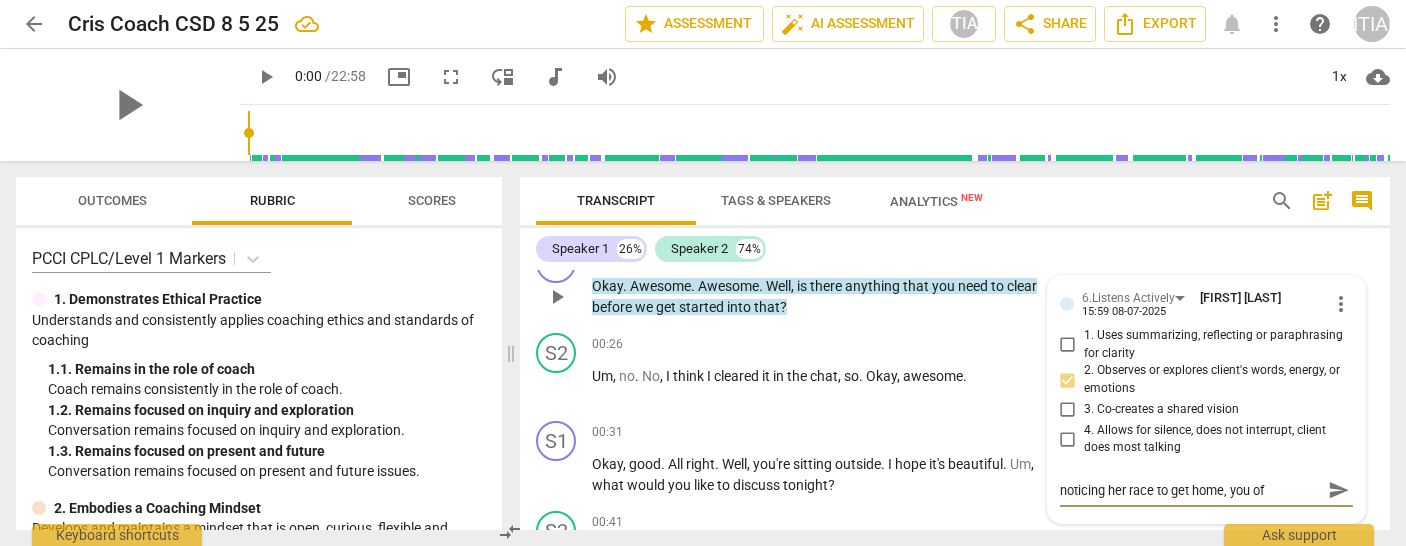type on "noticing her race to get home, you off" 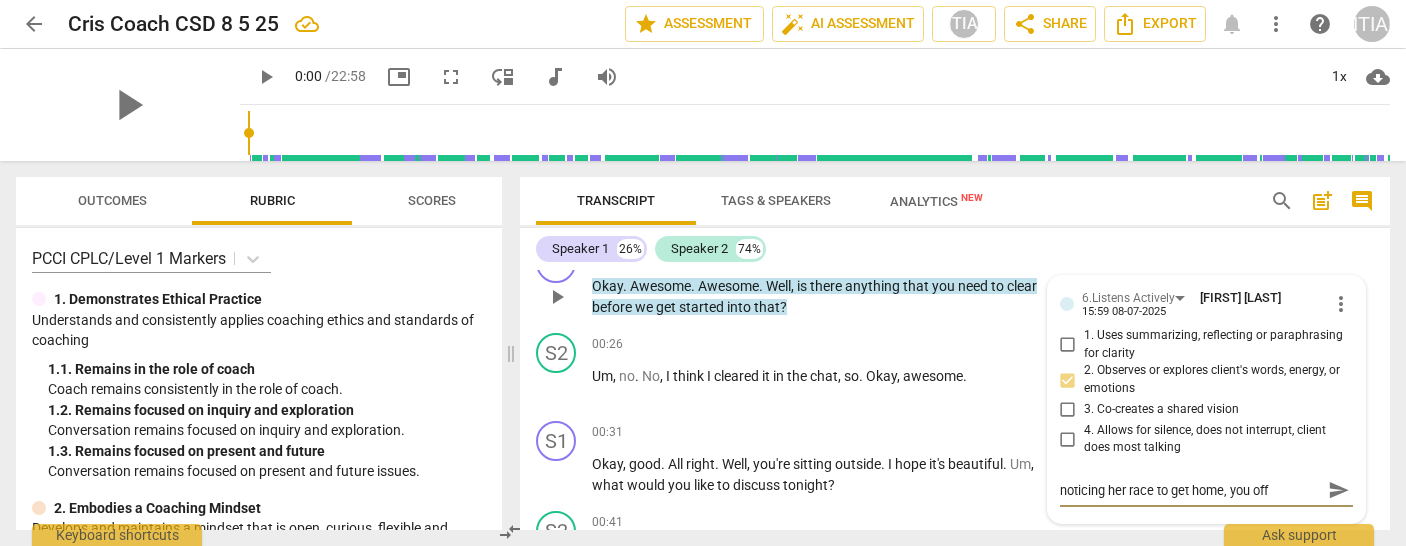 type on "noticing her race to get home, you offe" 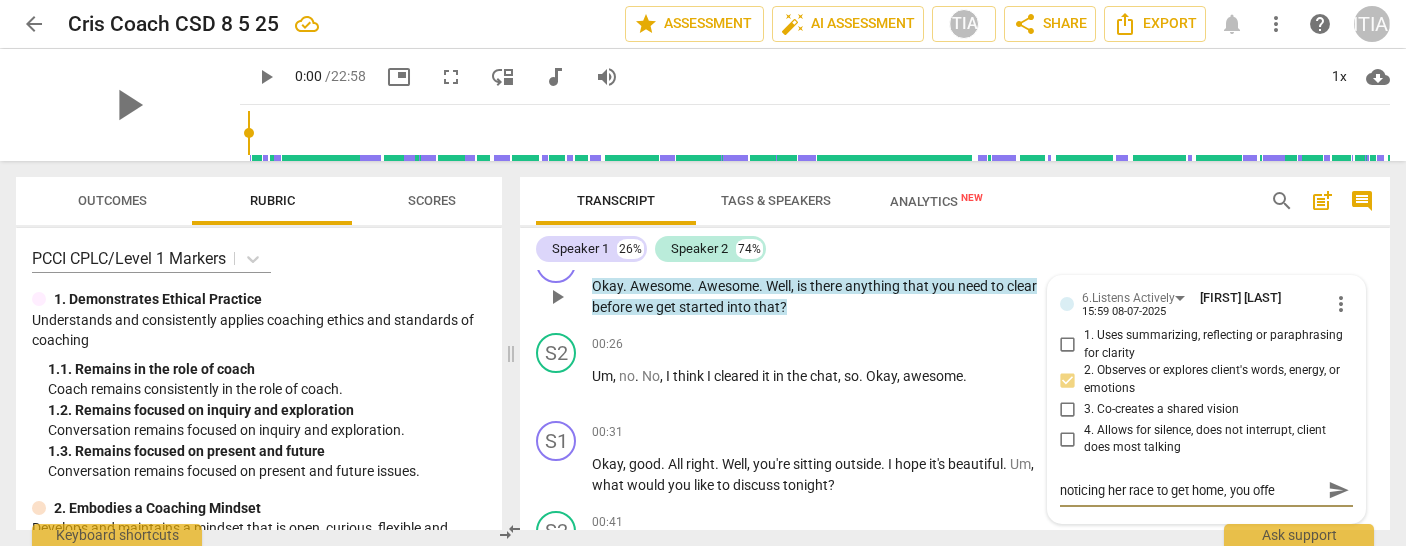 type on "noticing her race to get home, you offer" 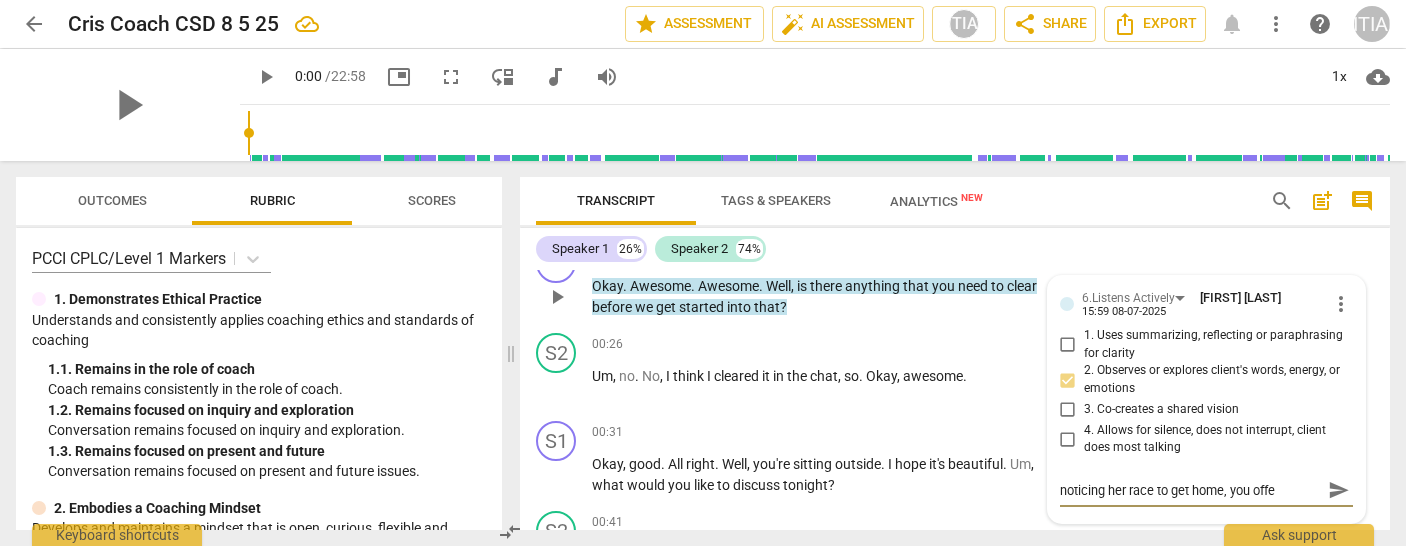 type on "noticing her race to get home, you offer" 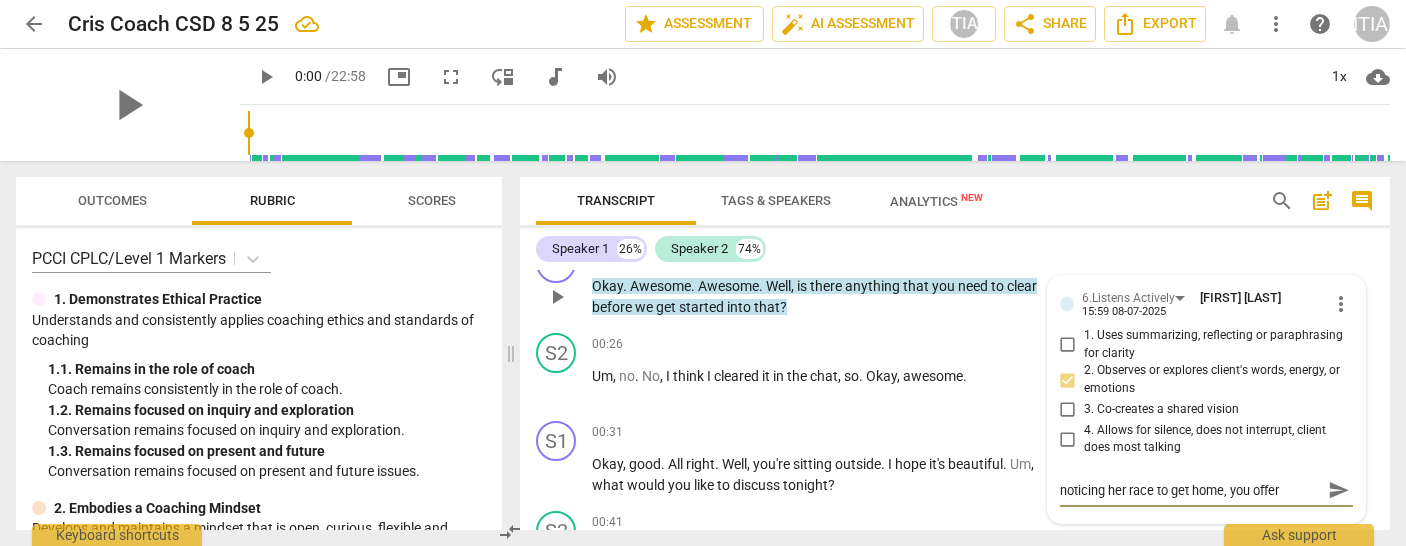 type on "noticing her race to get home, you offere" 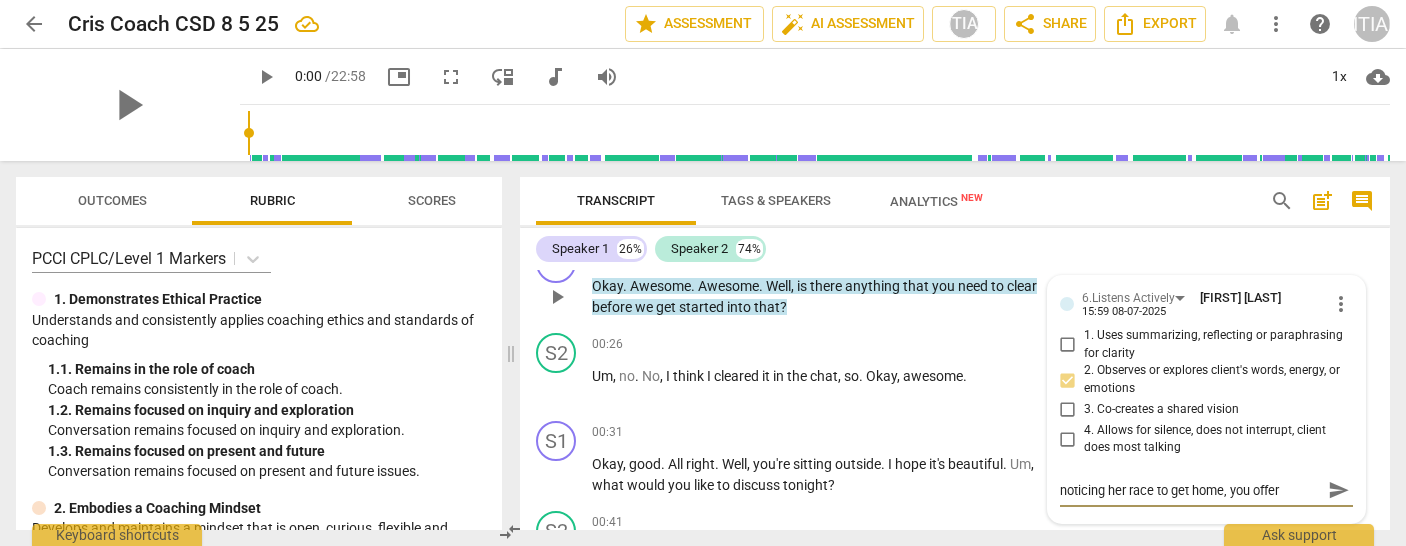 type on "noticing her race to get home, you offere" 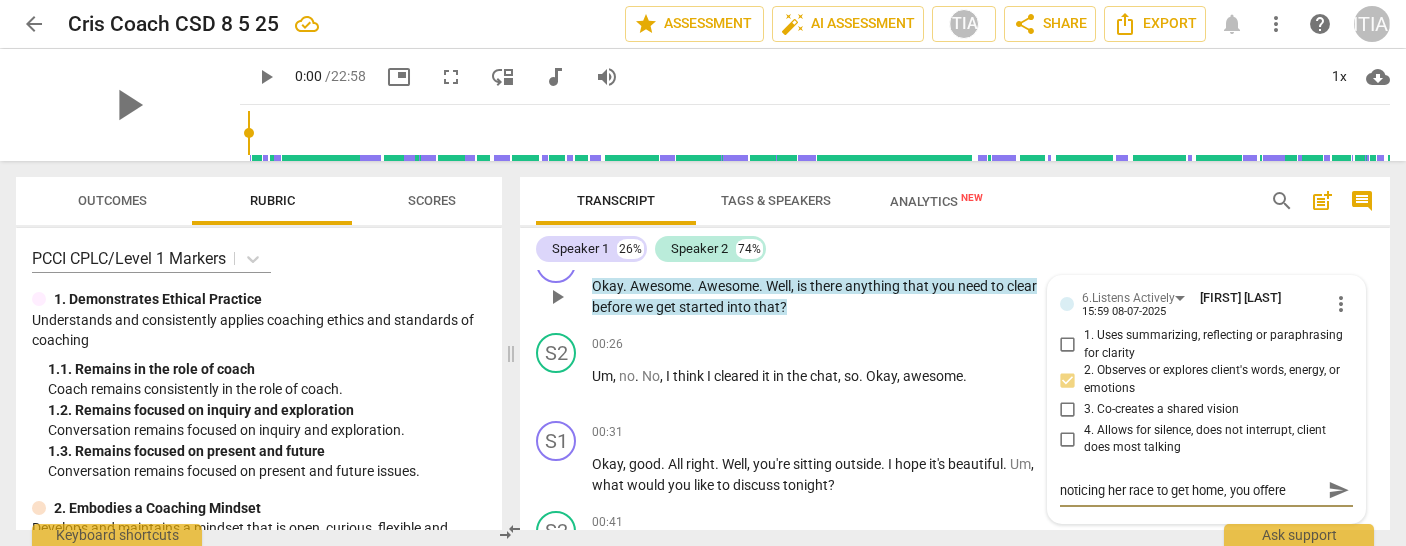 type on "noticing her race to get home, you offered" 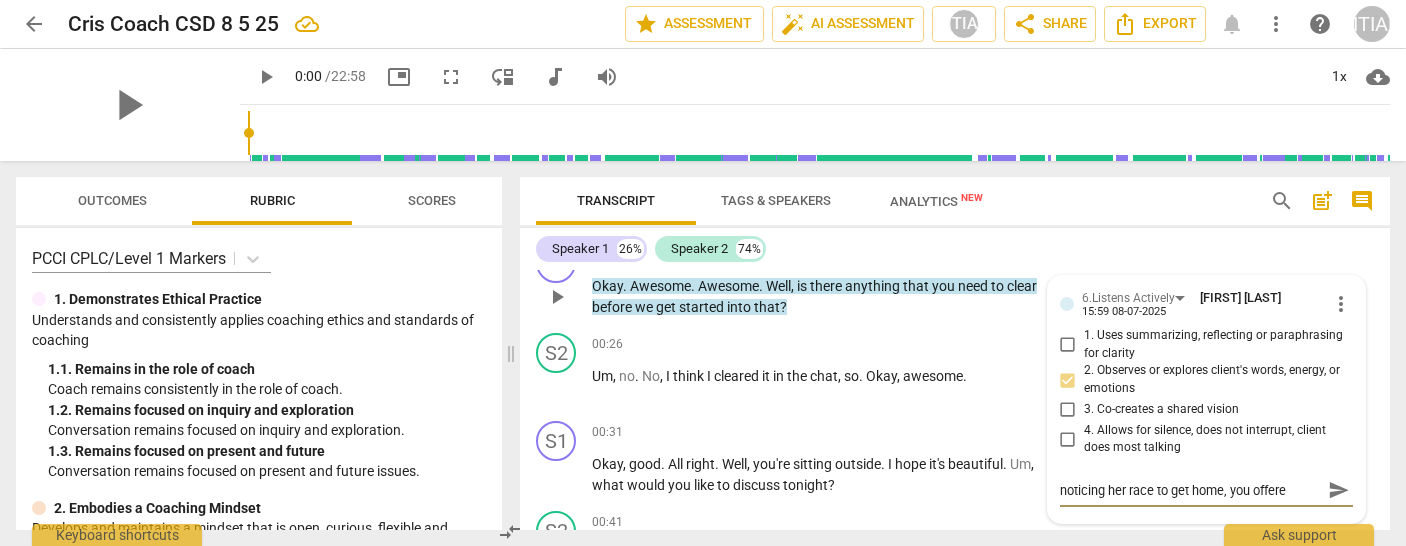 type on "noticing her race to get home, you offered" 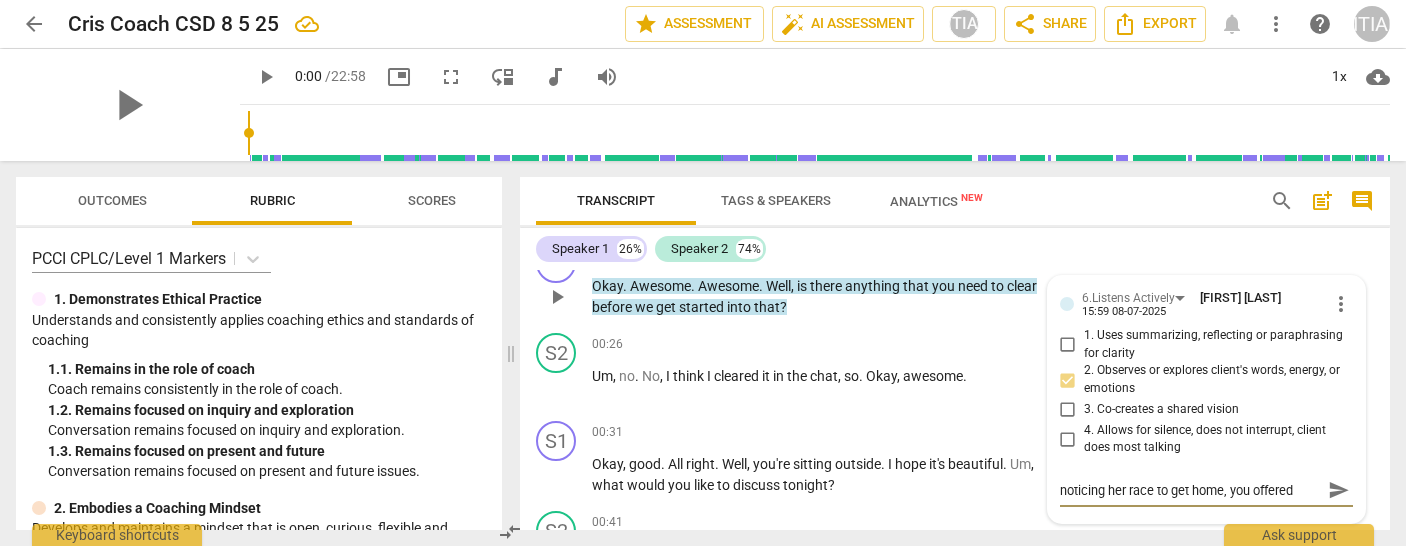 type on "noticing her race to get home, you offered" 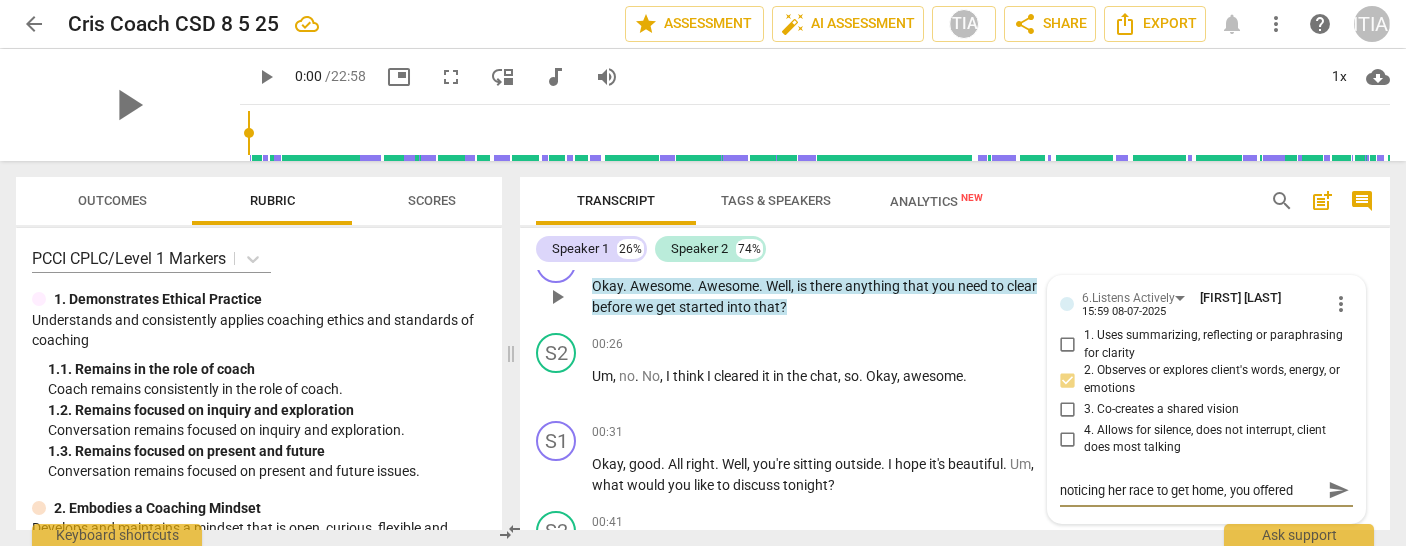 type on "noticing her race to get home, you offered" 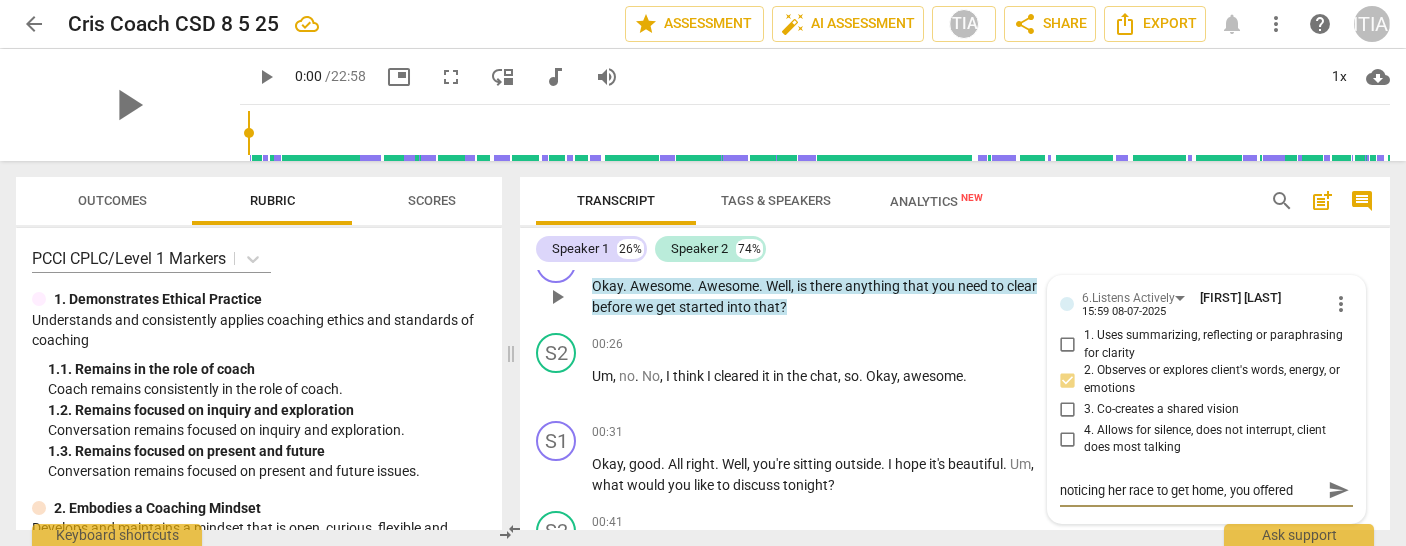 type on "noticing her race to get home, you offered her" 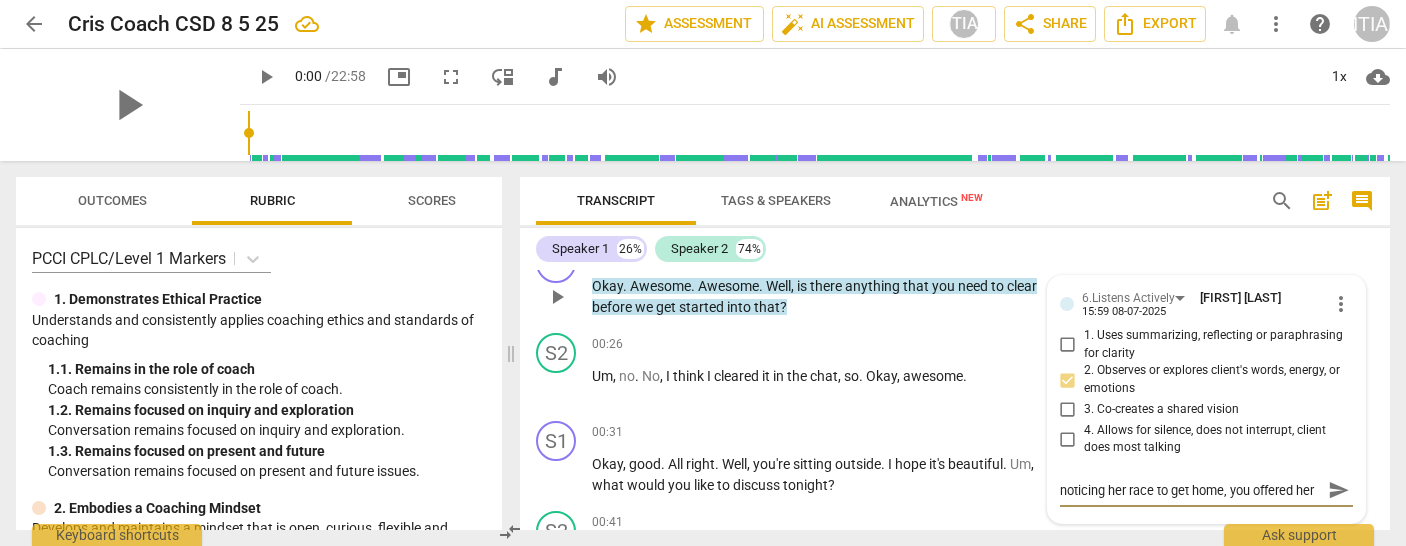 type on "noticing her race to get home, you offered he" 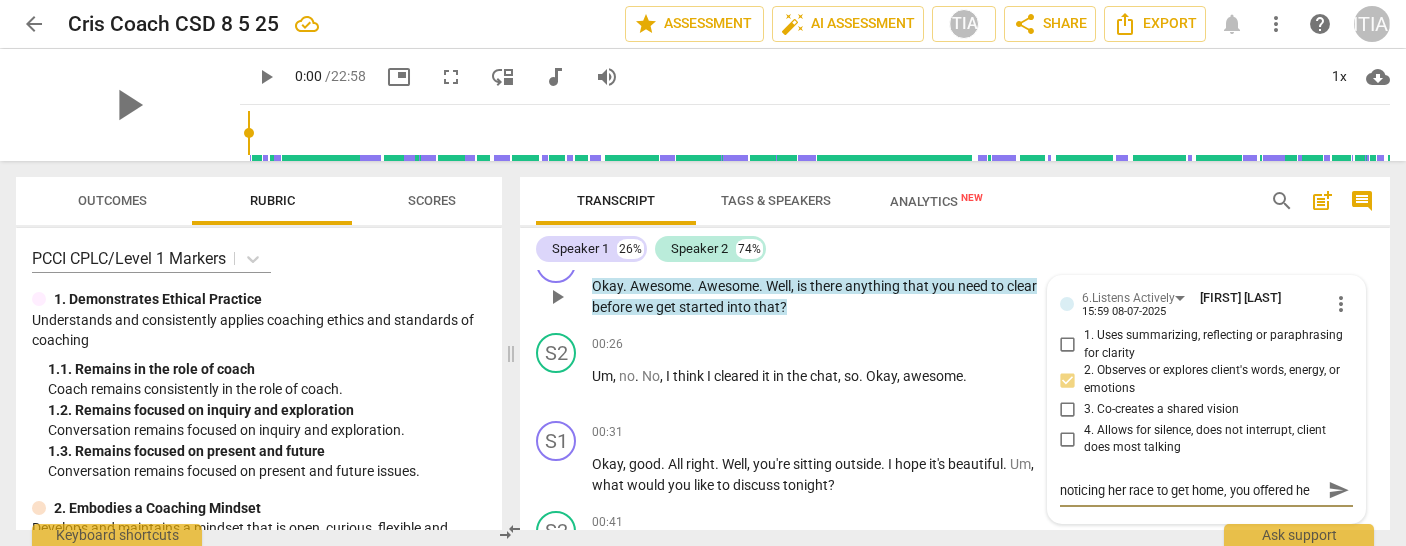 type on "noticing her race to get home, you offered her" 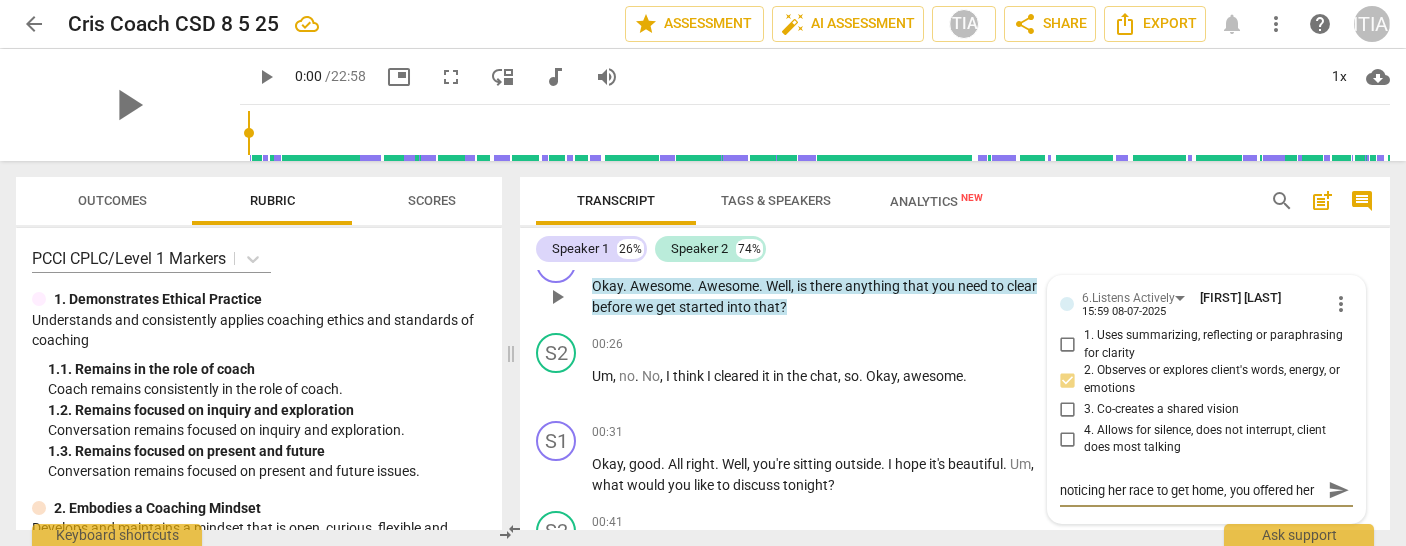 type on "noticing her race to get home, you offered her" 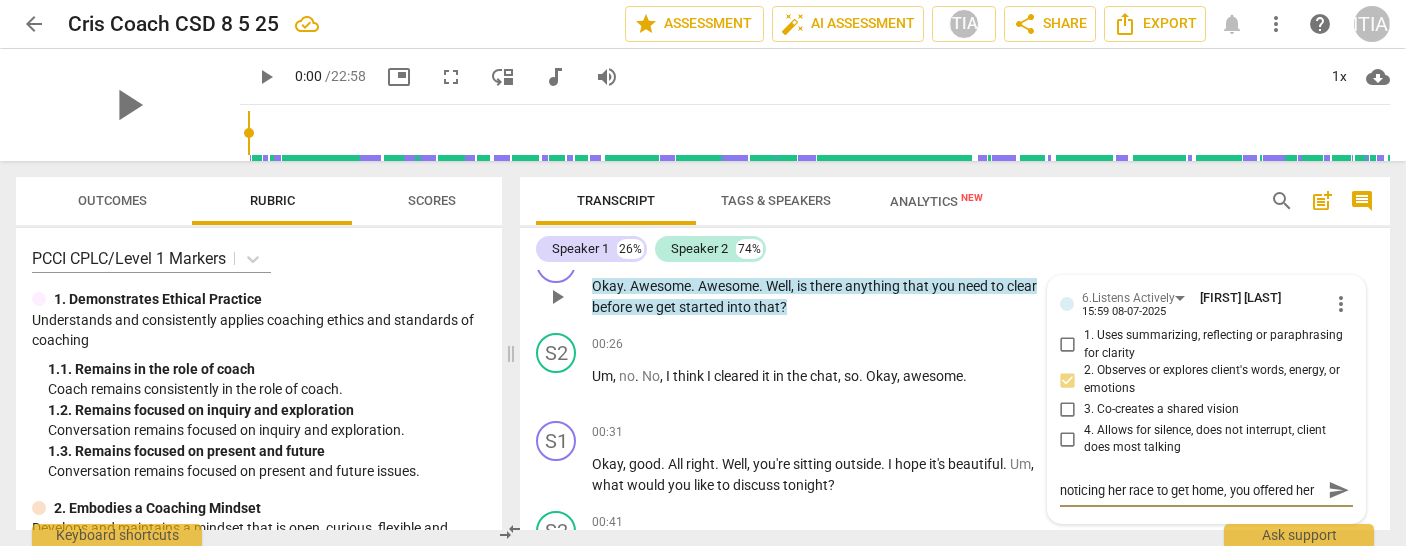 type on "noticing her race to get home, you offered her s" 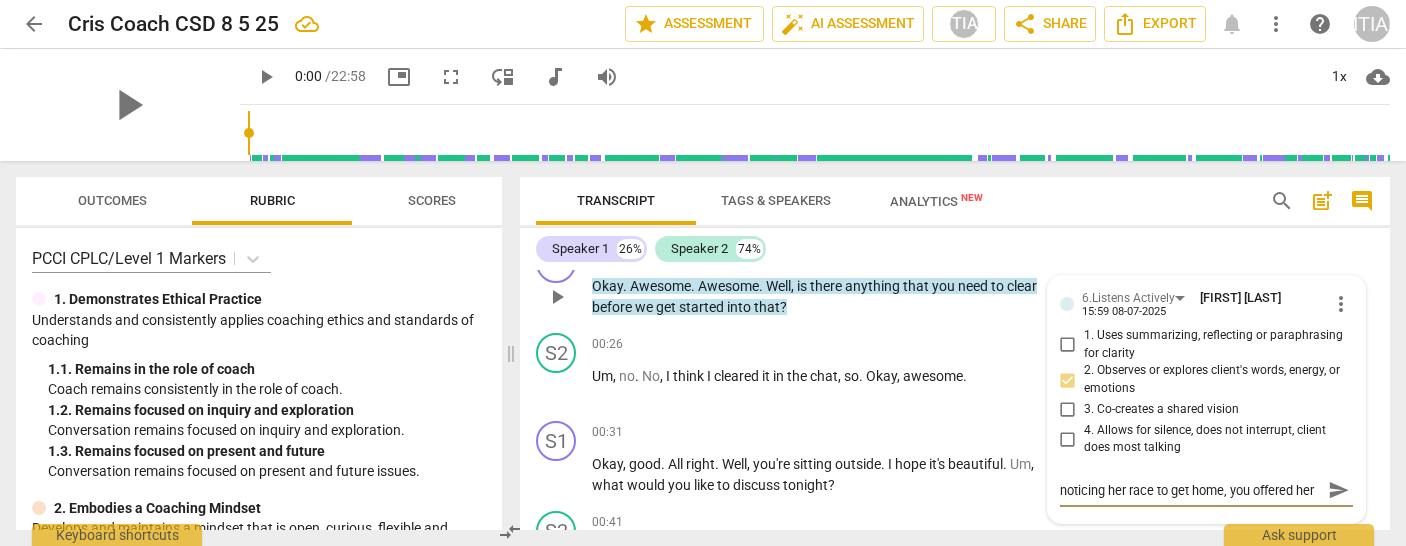 type on "noticing her race to get home, you offered her s" 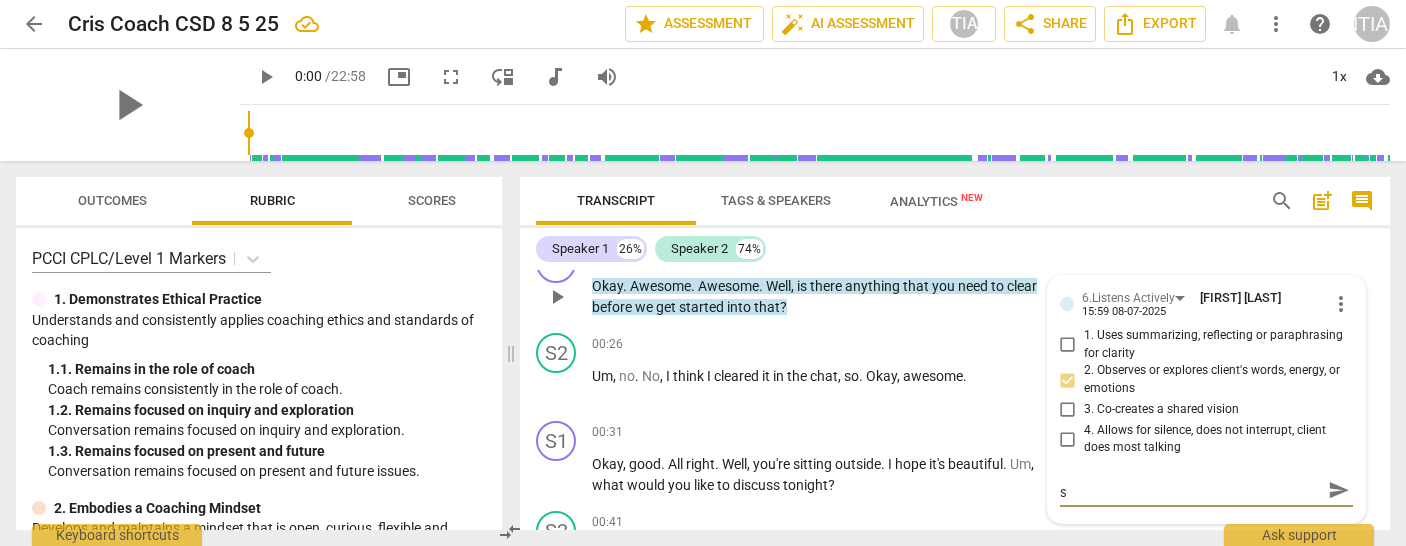 type on "noticing her race to get home, you offered her sp" 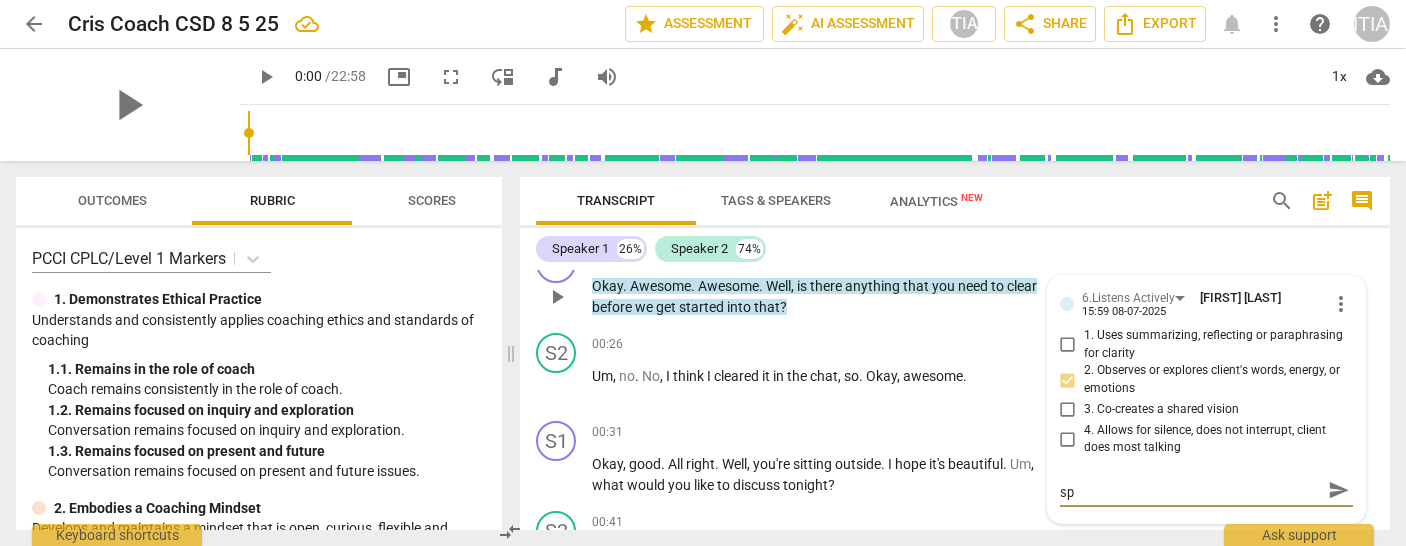 type on "noticing her race to get home, you offered her spa" 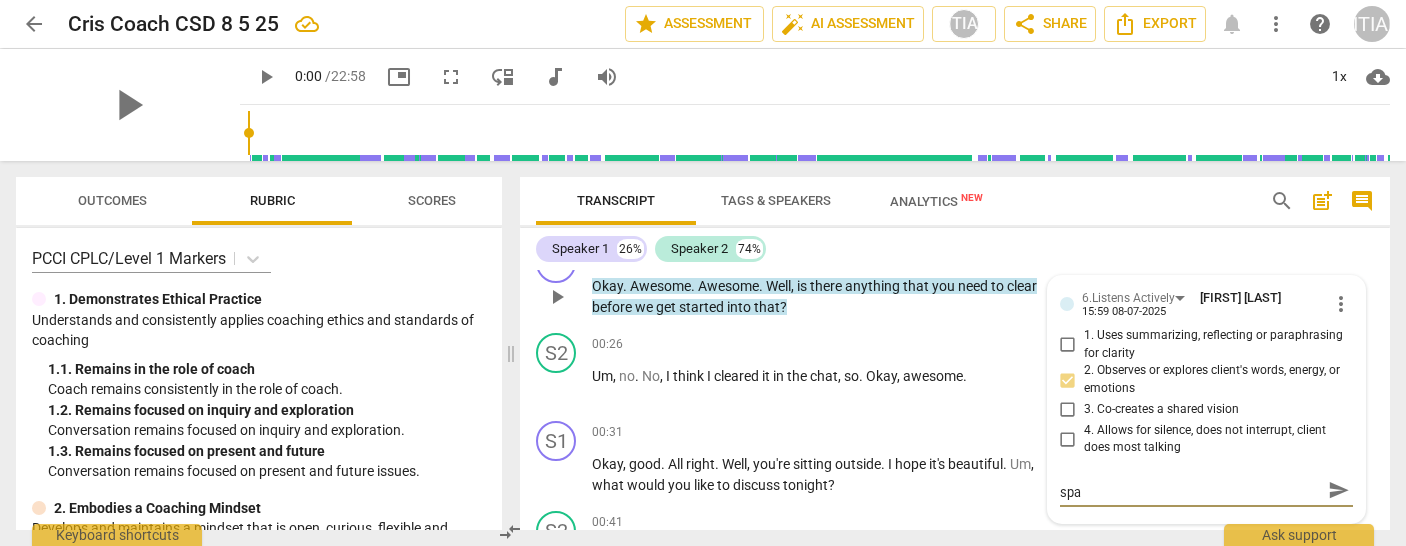 type on "noticing her race to get home, you offered her spac" 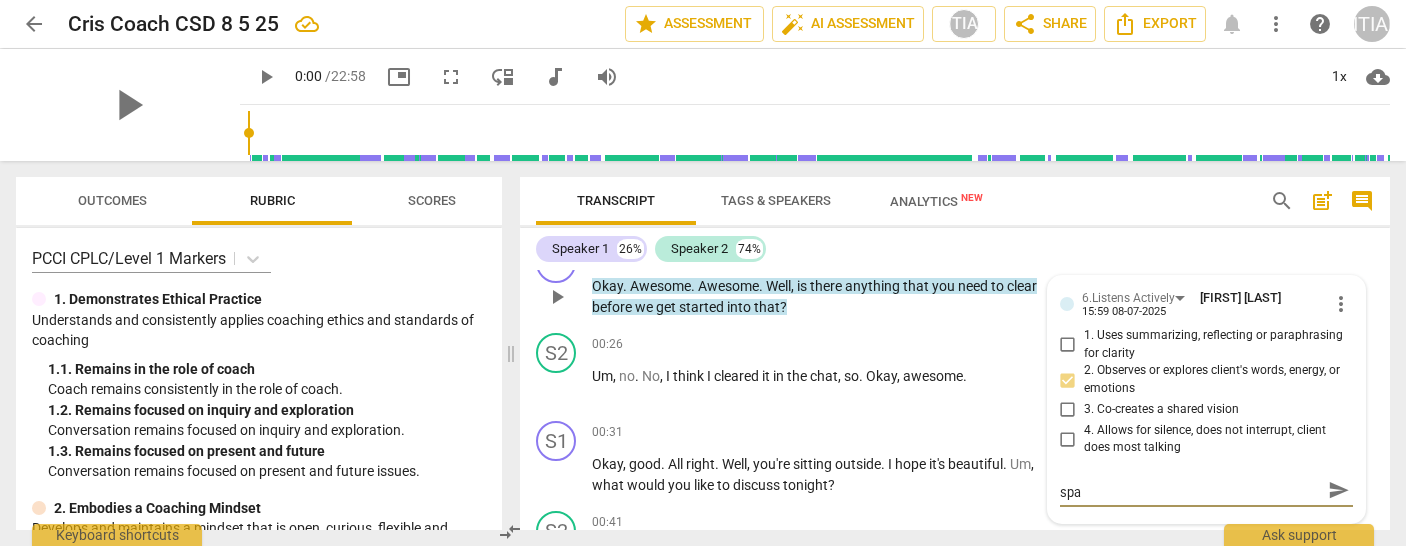 type on "noticing her race to get home, you offered her spac" 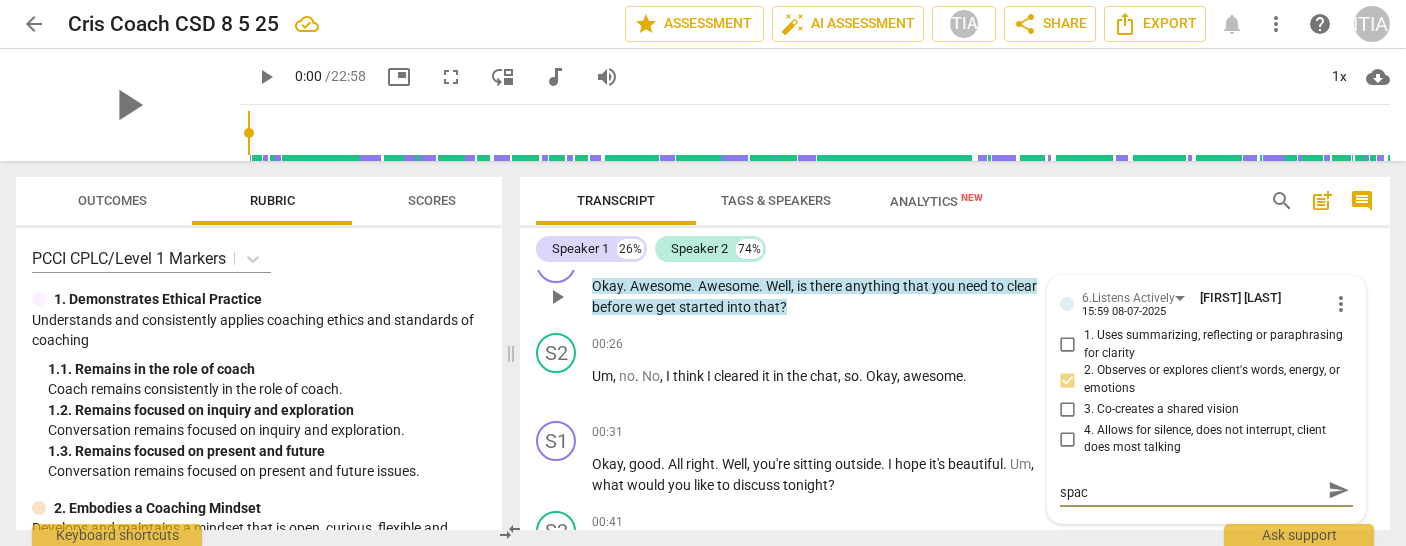 type on "noticing her race to get home, you offered her space" 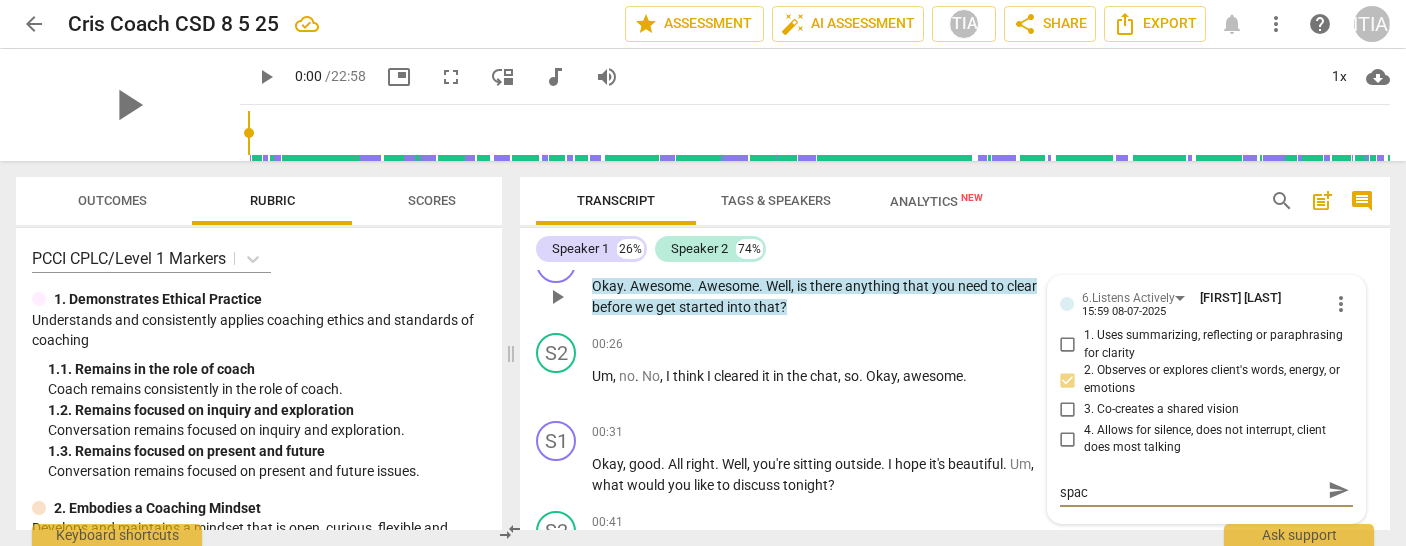 type on "noticing her race to get home, you offered her space" 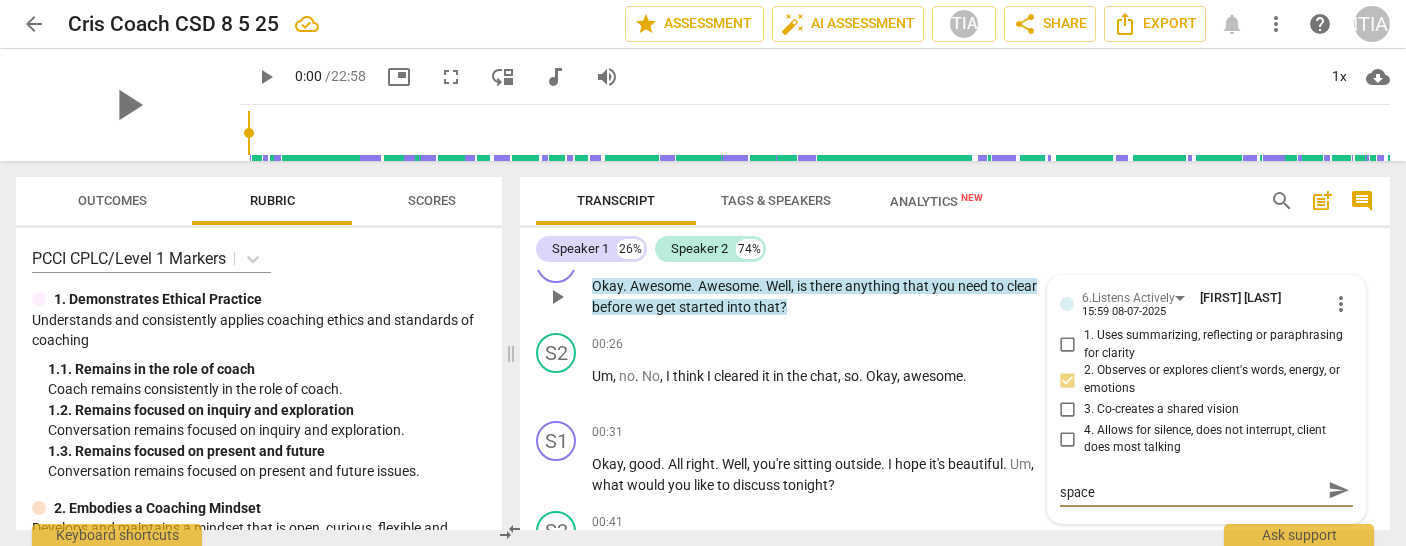 scroll, scrollTop: 0, scrollLeft: 0, axis: both 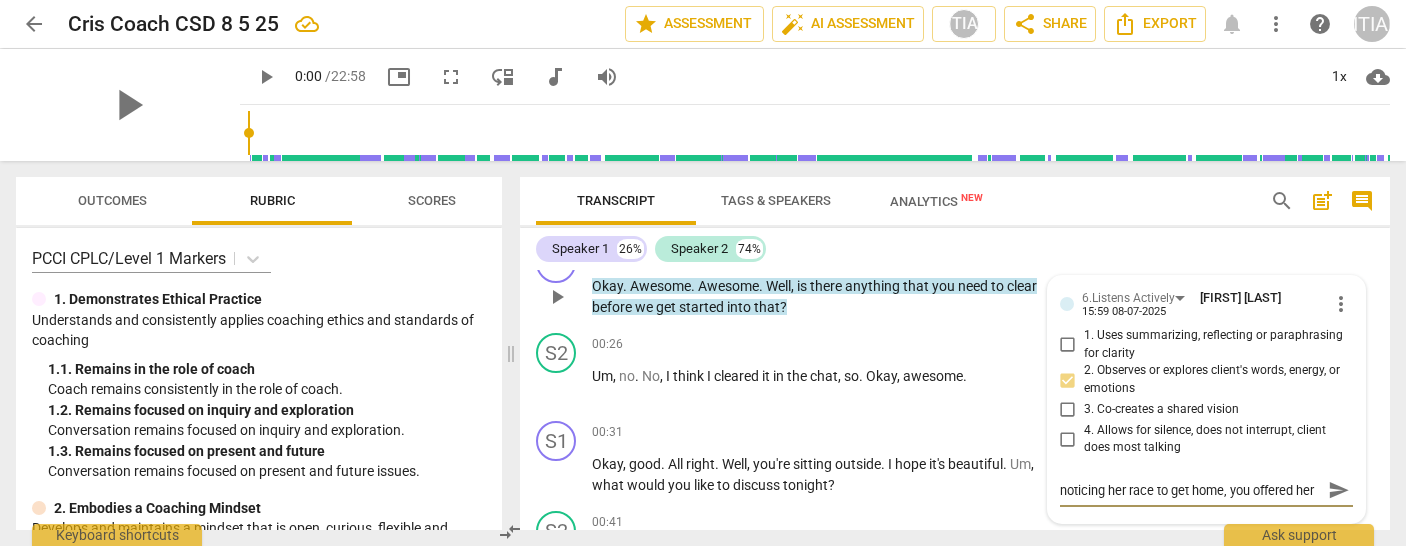 type on "noticing her race to get home, you offered her space" 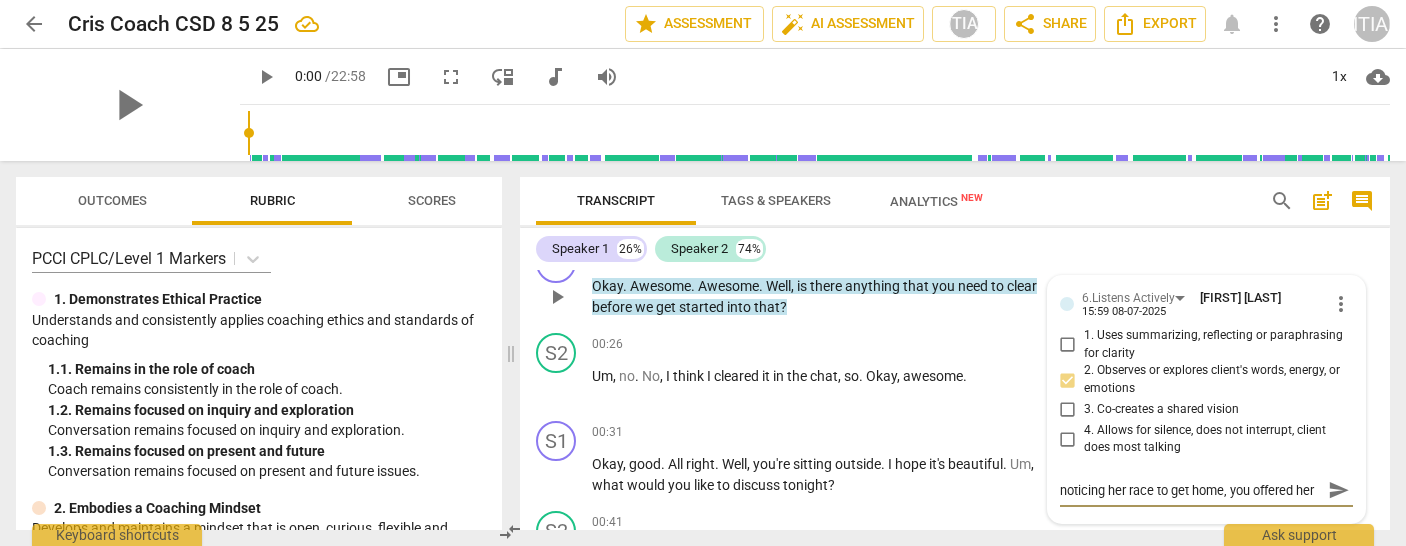 type on "noticing her race to get home, you offered her space" 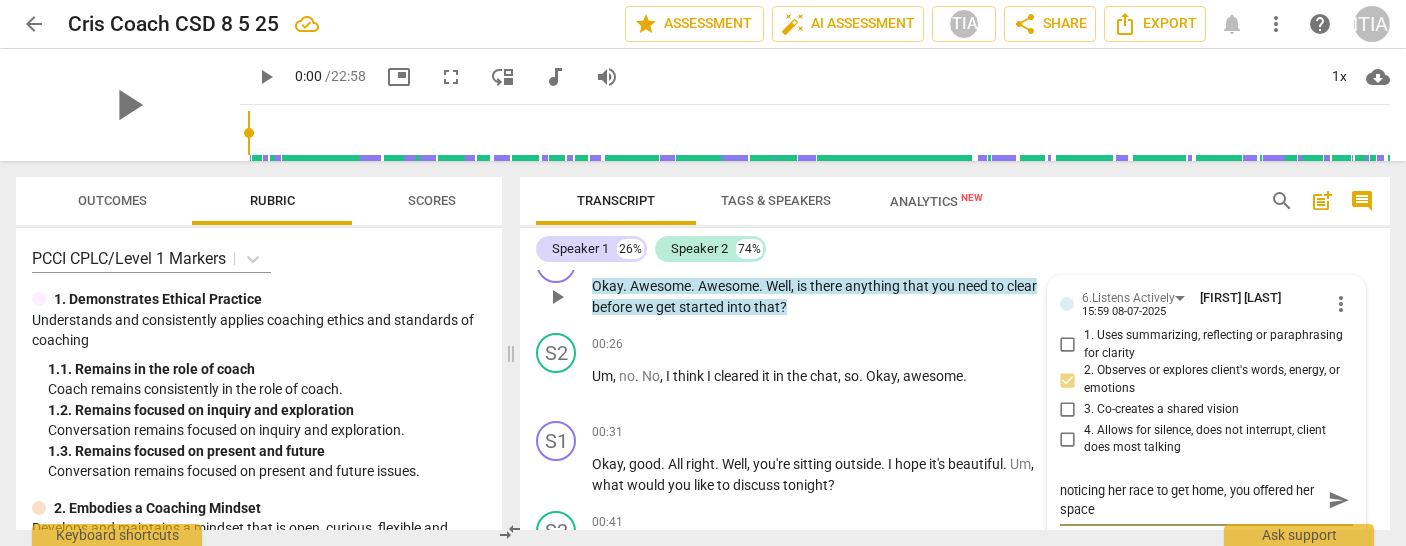type on "noticing her race to get home, you offered her space t" 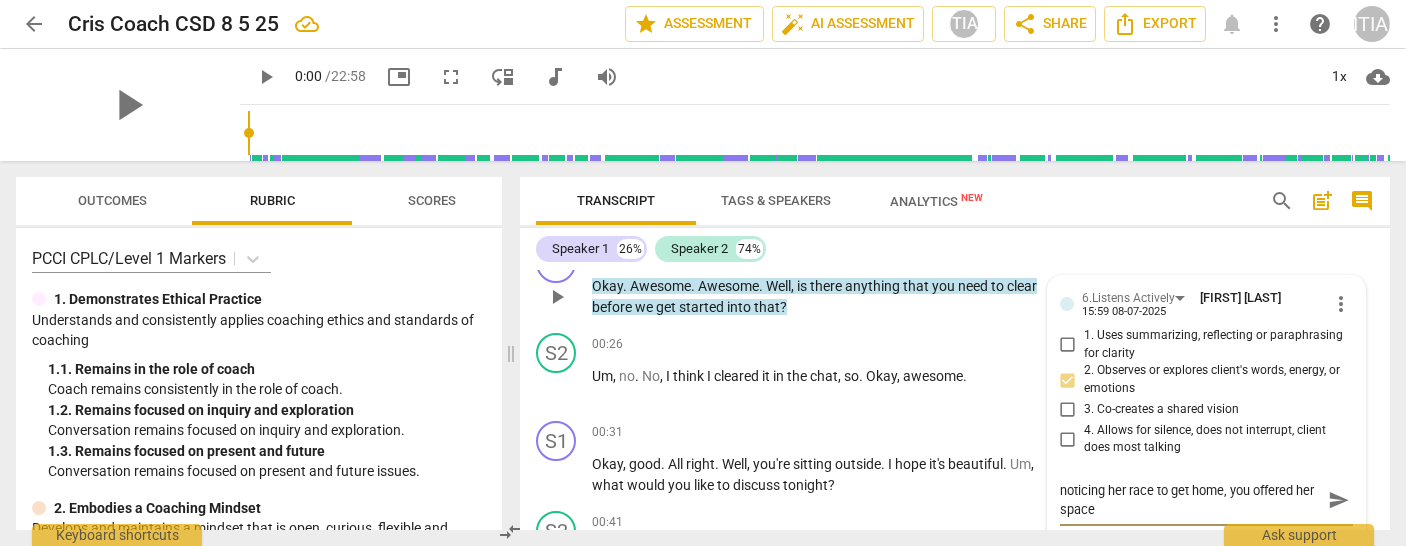 type on "noticing her race to get home, you offered her space t" 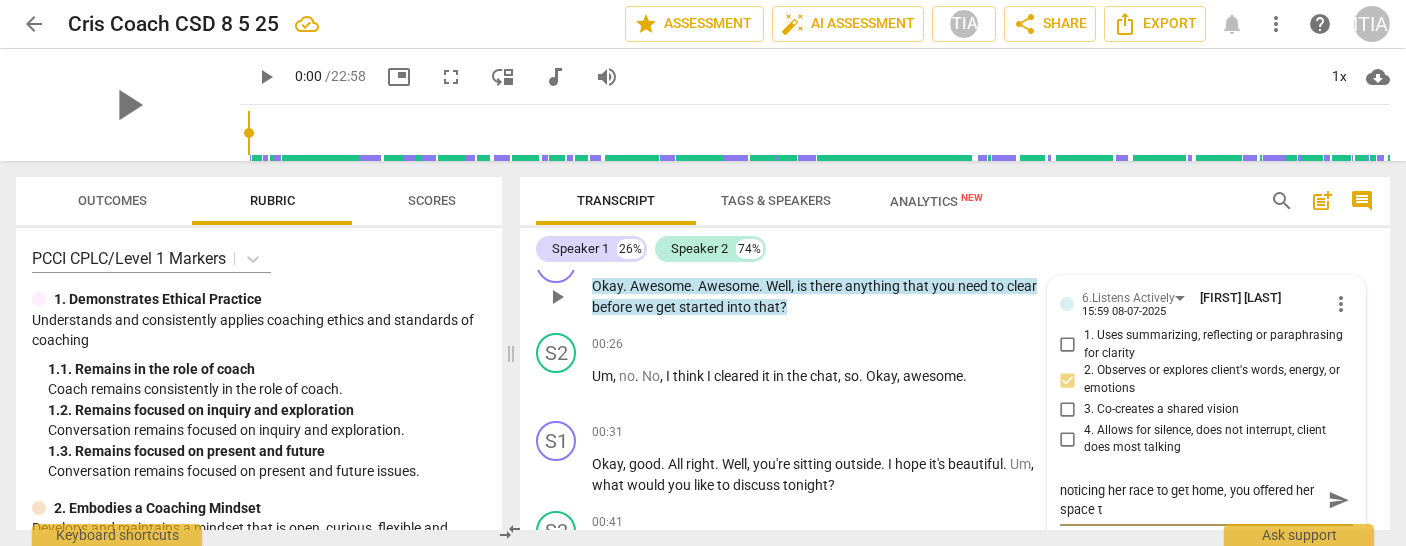 type on "noticing her race to get home, you offered her space to" 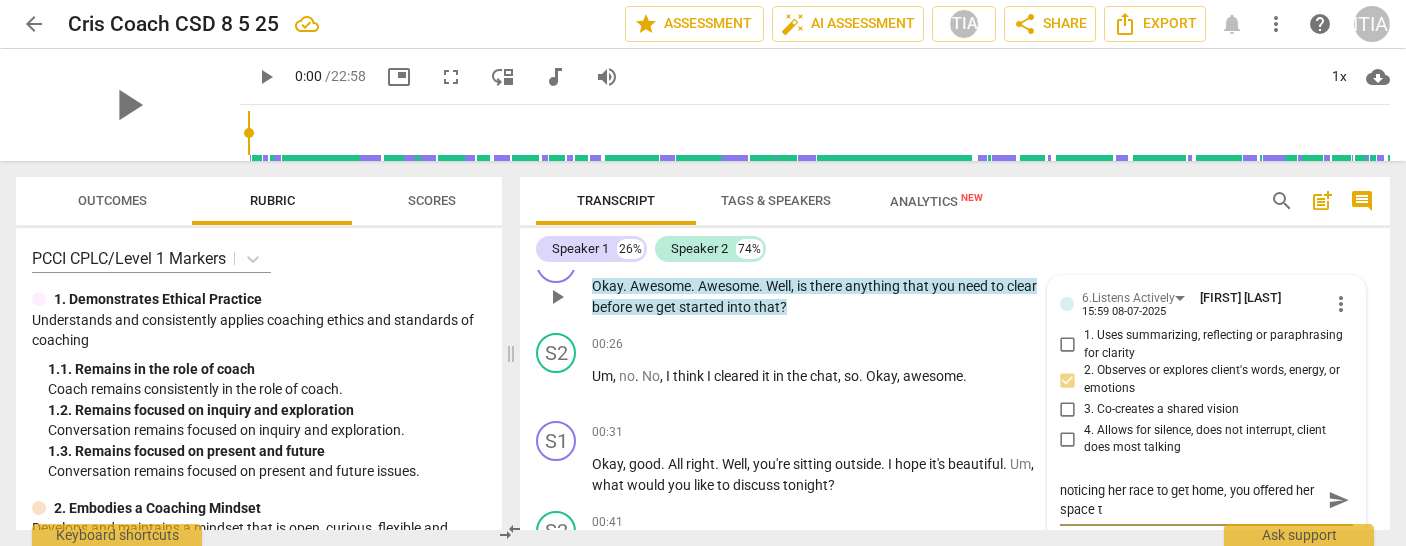 type on "noticing her race to get home, you offered her space to" 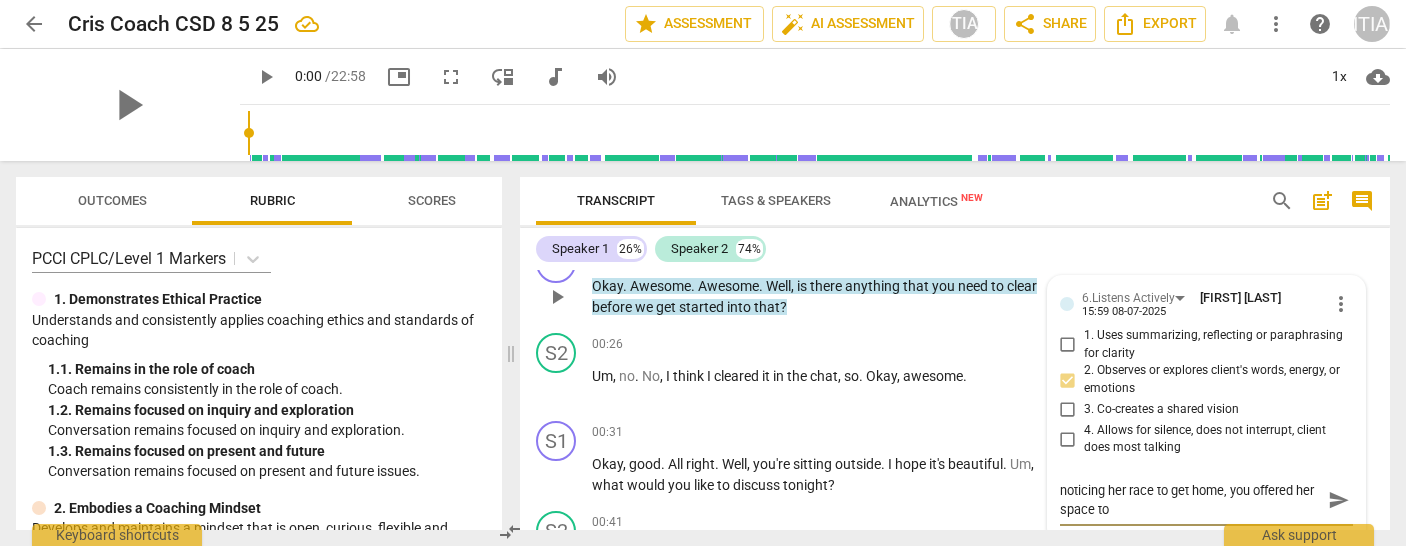 type on "noticing her race to get home, you offered her space to" 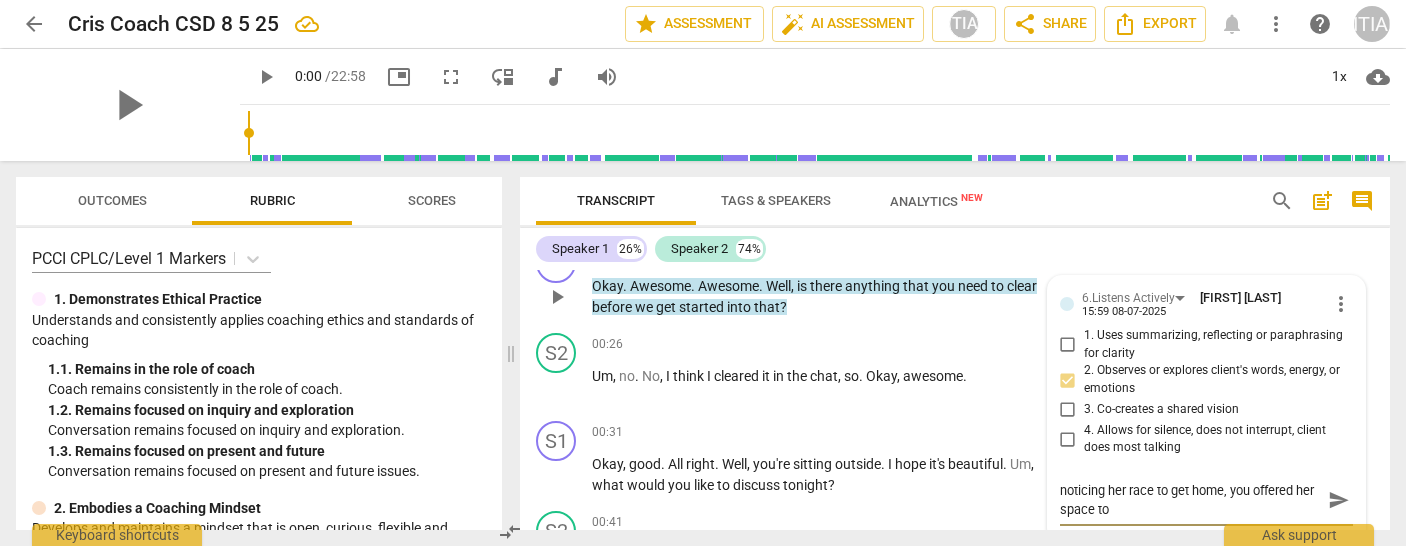 type on "noticing her race to get home, you offered her space to c" 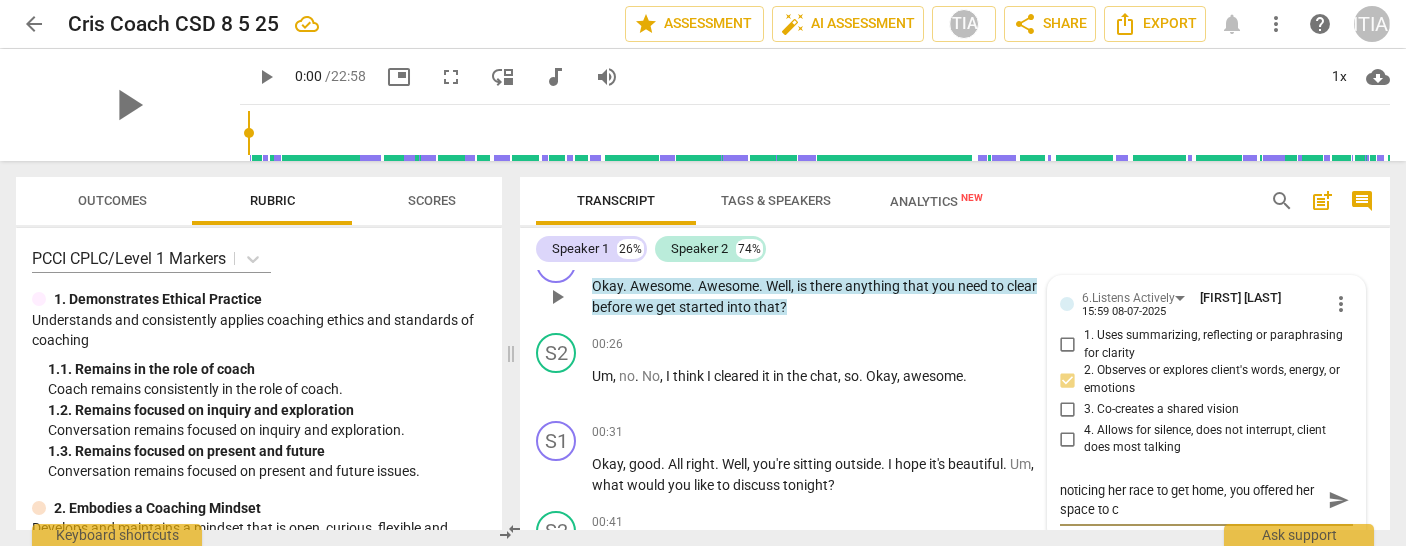 type on "noticing her race to get home, you offered her space to cl" 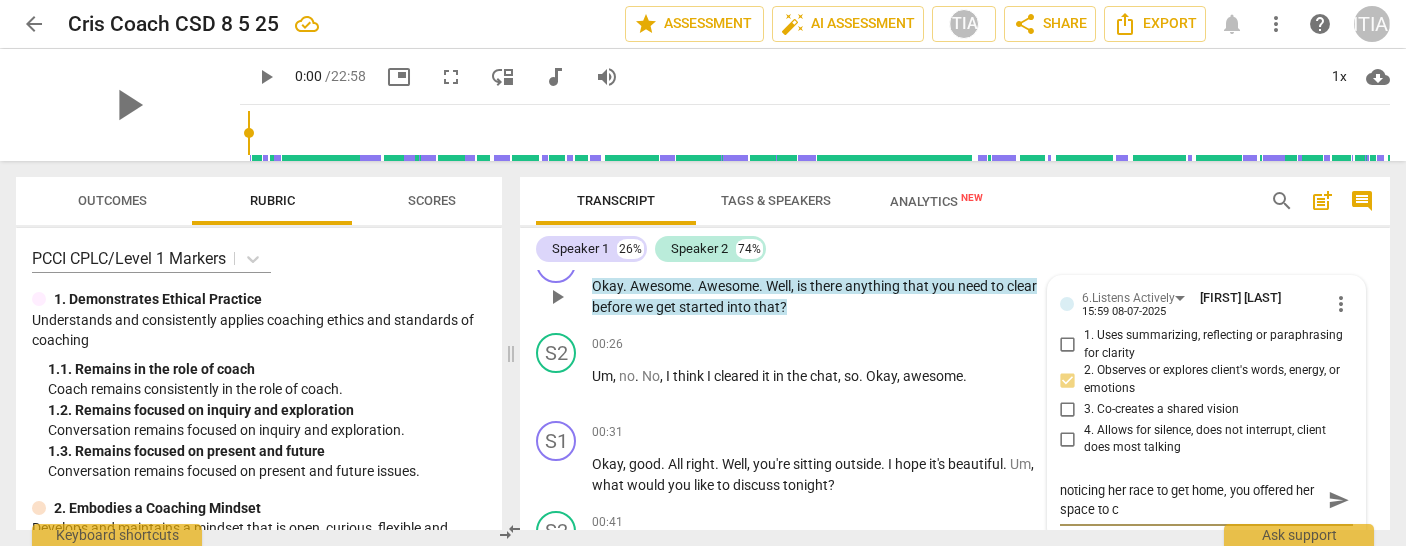 type on "noticing her race to get home, you offered her space to cl" 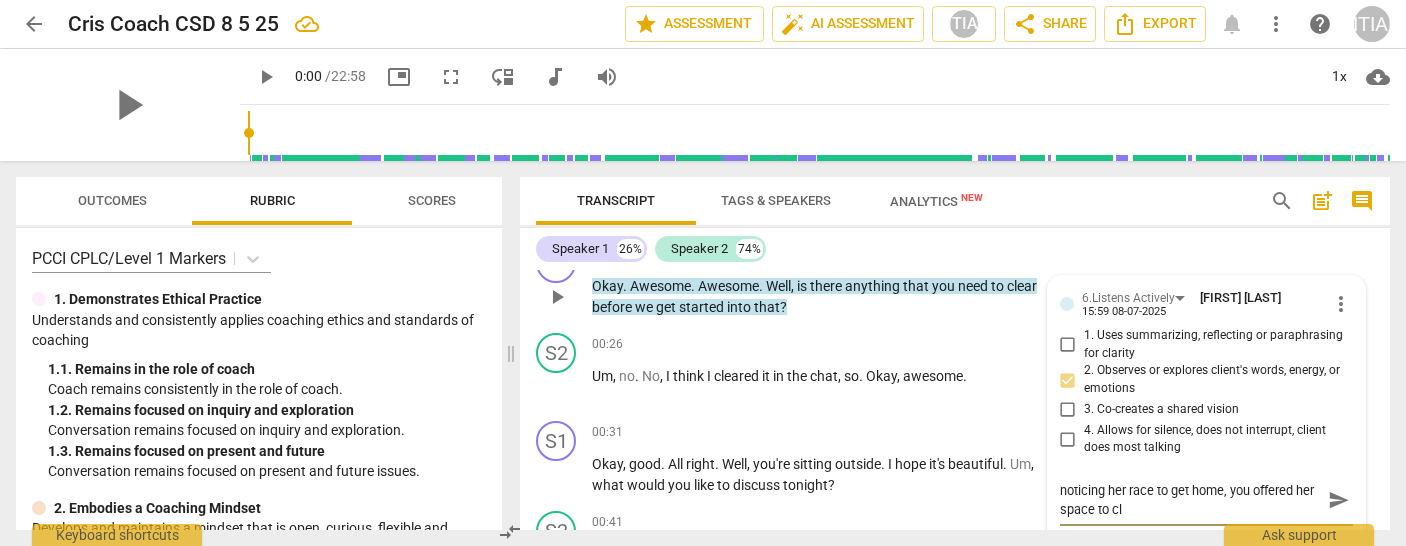type on "noticing her race to get home, you offered her space to cle" 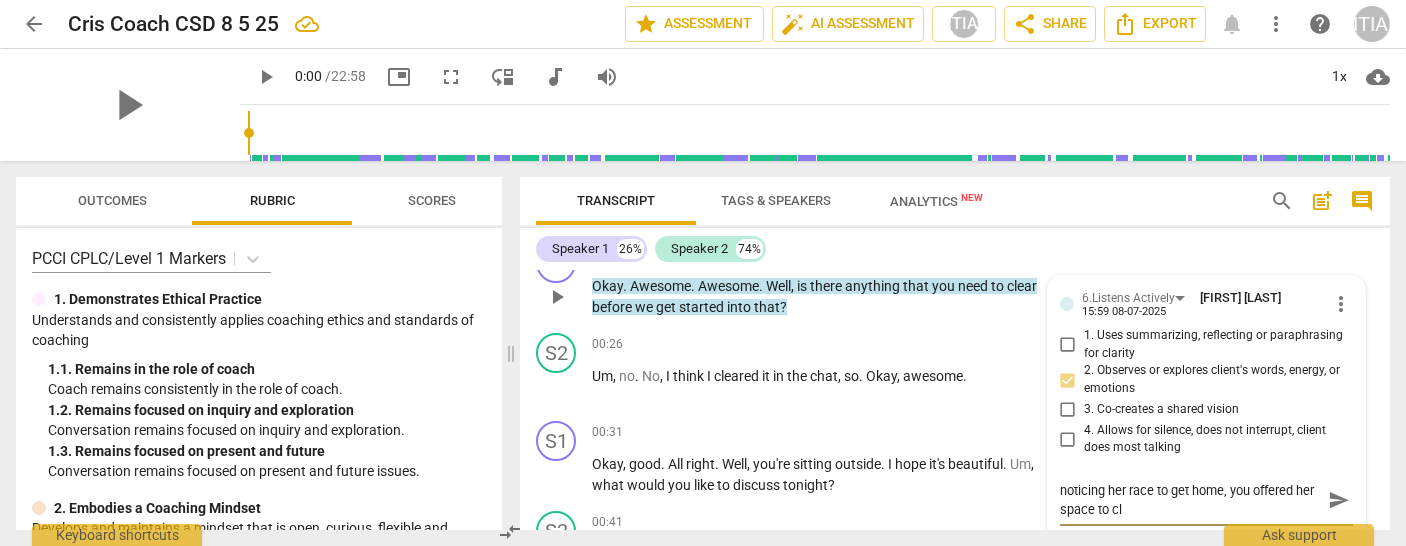 type on "noticing her race to get home, you offered her space to cle" 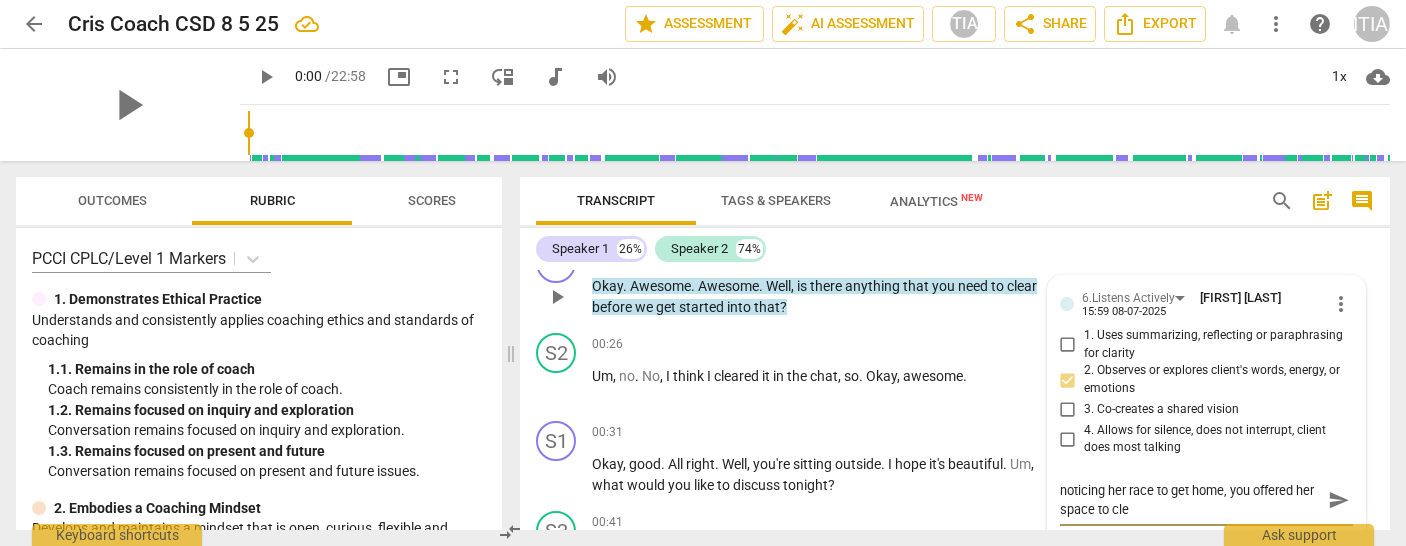 type on "noticing her race to get home, you offered her space to clea" 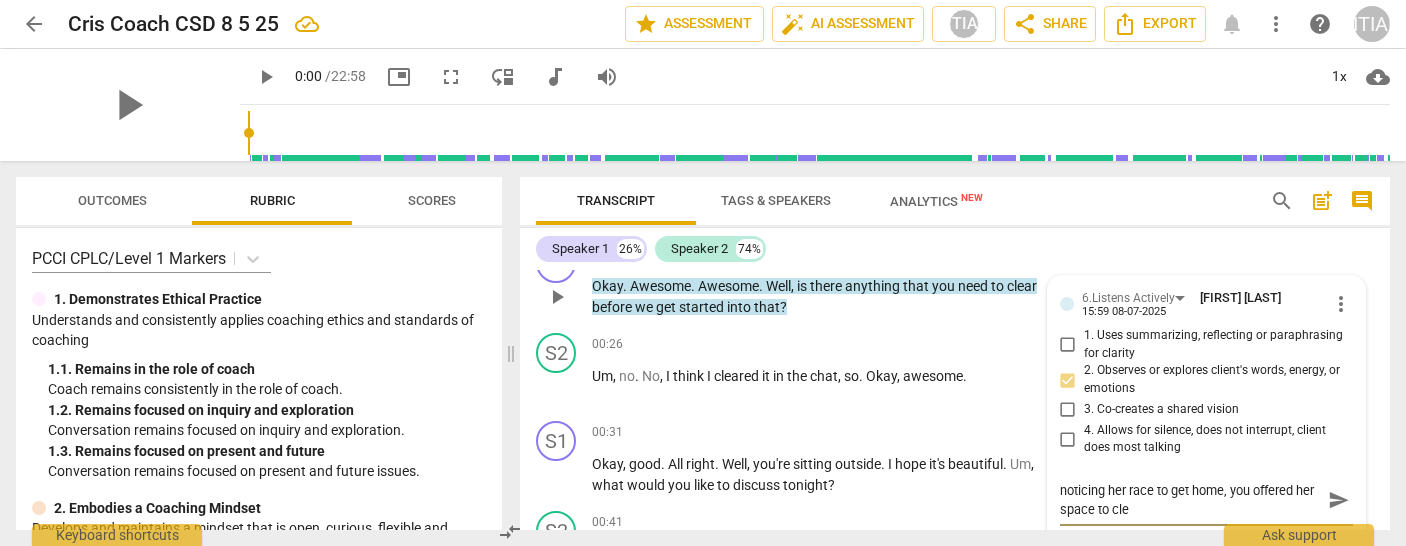type on "noticing her race to get home, you offered her space to clea" 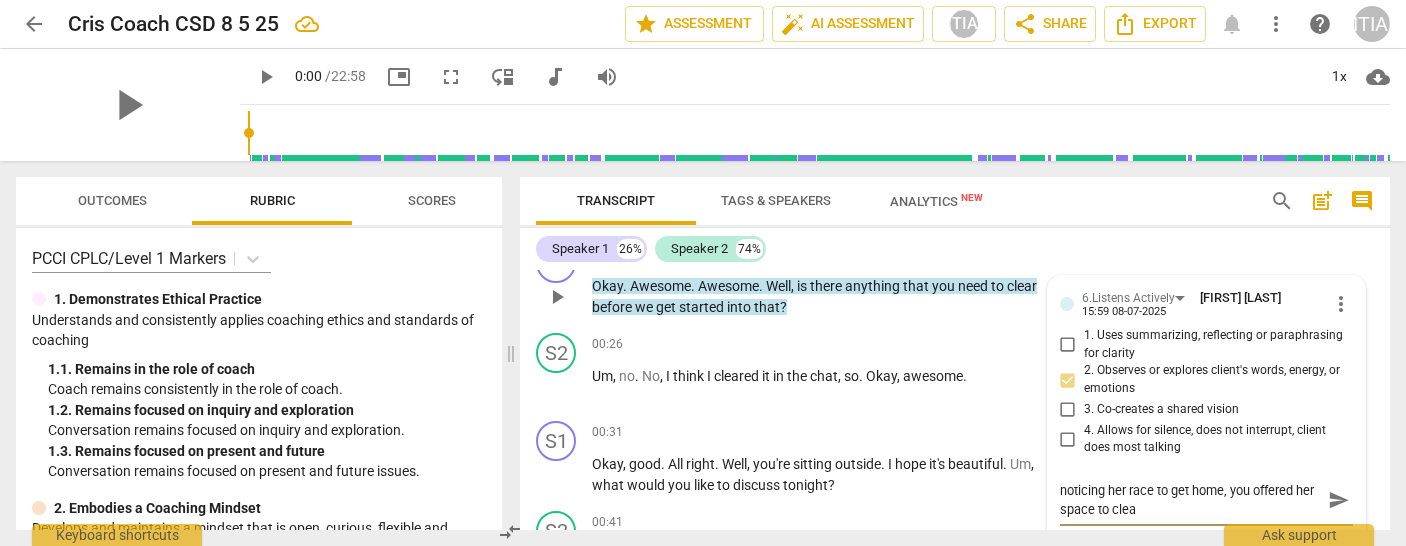 type on "noticing her race to get home, you offered her space to clear" 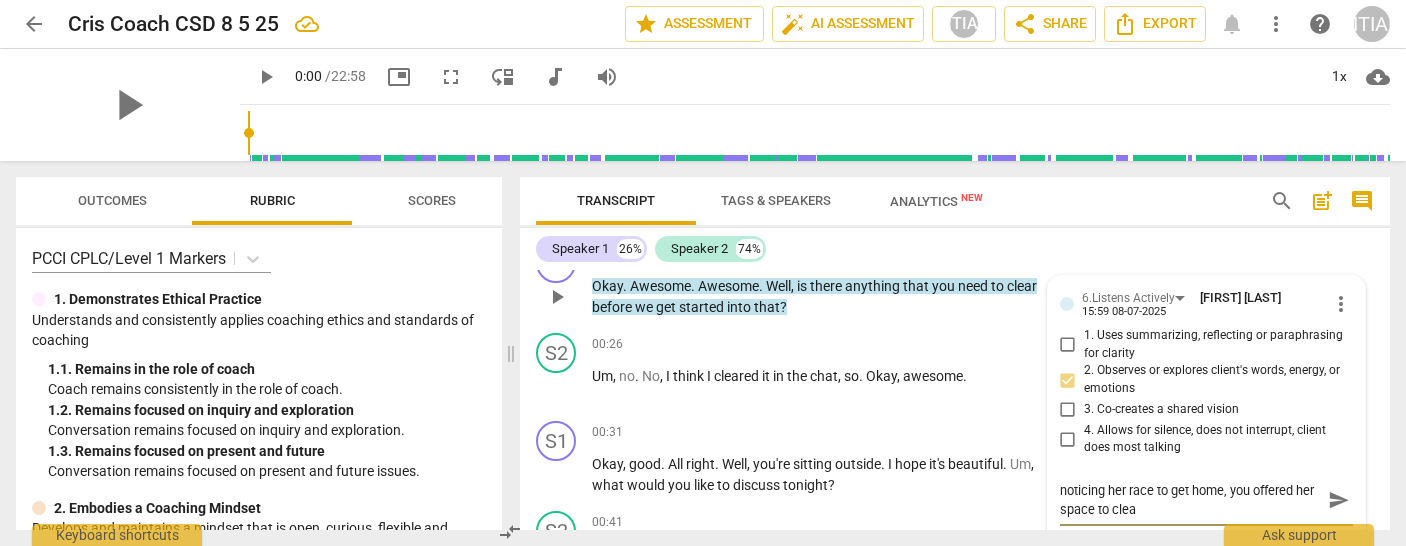 type on "noticing her race to get home, you offered her space to clear" 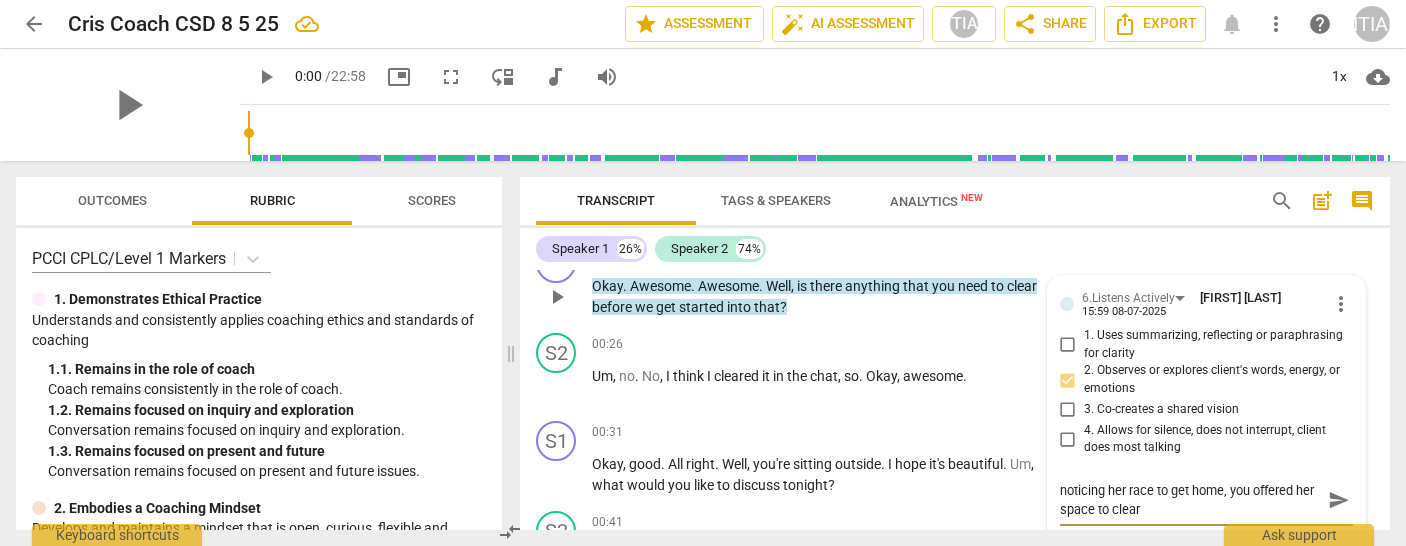 type on "noticing her race to get home, you offered her space to clear" 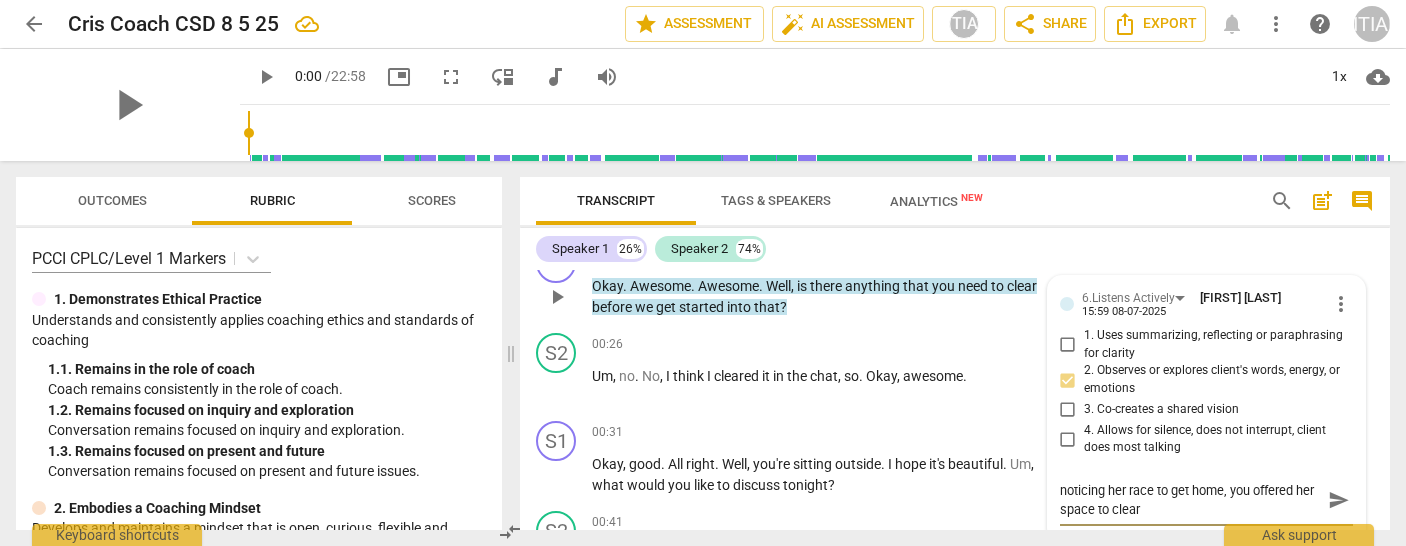 type on "noticing her race to get home, you offered her space to clear o" 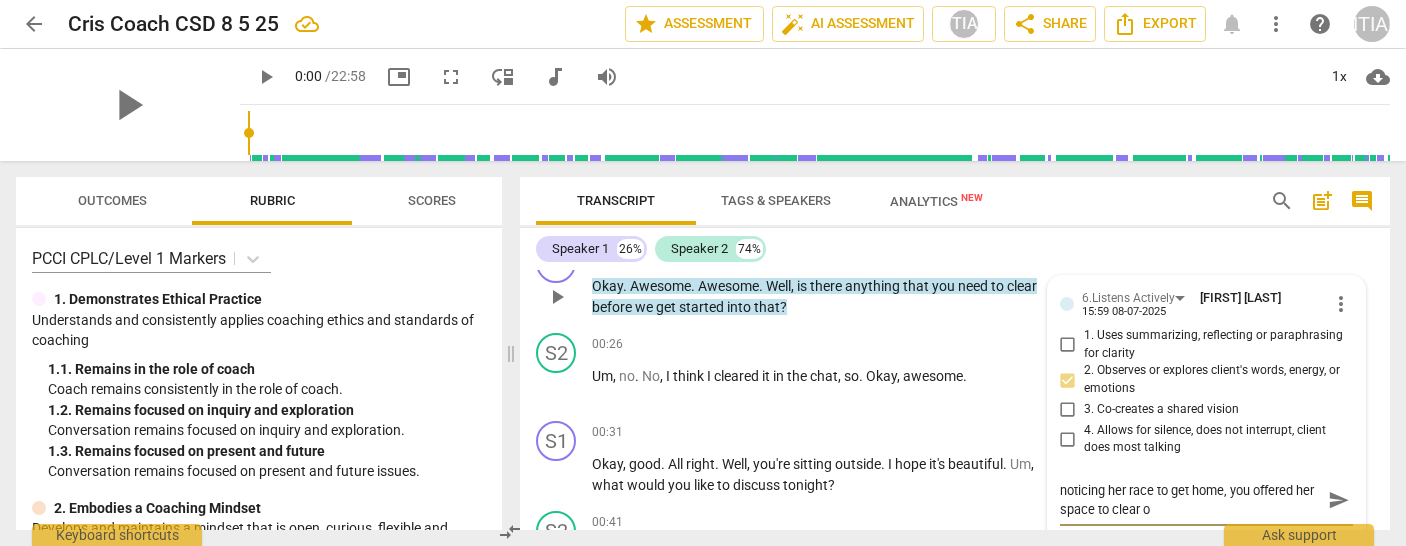 type on "noticing her race to get home, you offered her space to clear ou" 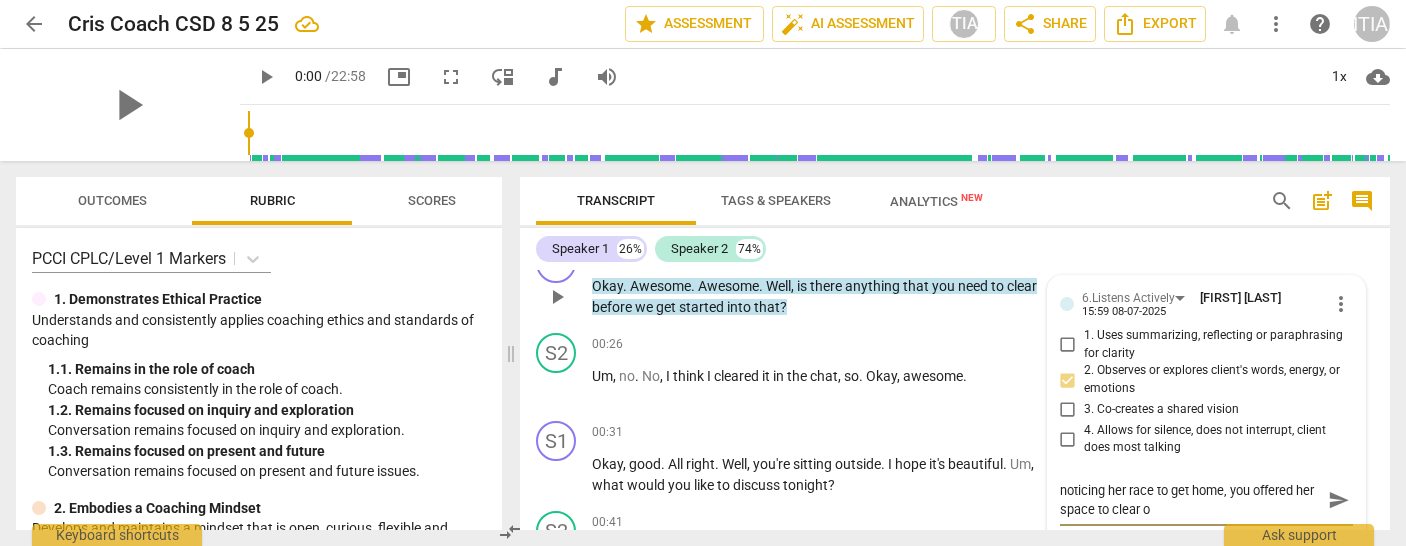 type on "noticing her race to get home, you offered her space to clear ou" 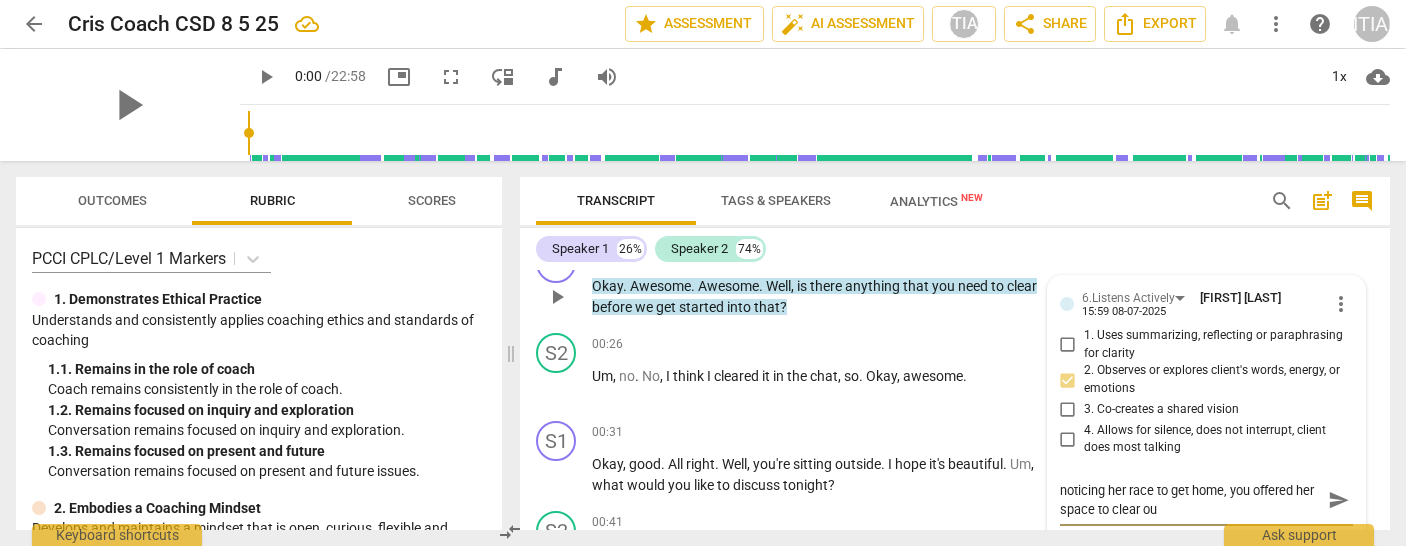 type on "noticing her race to get home, you offered her space to clear out" 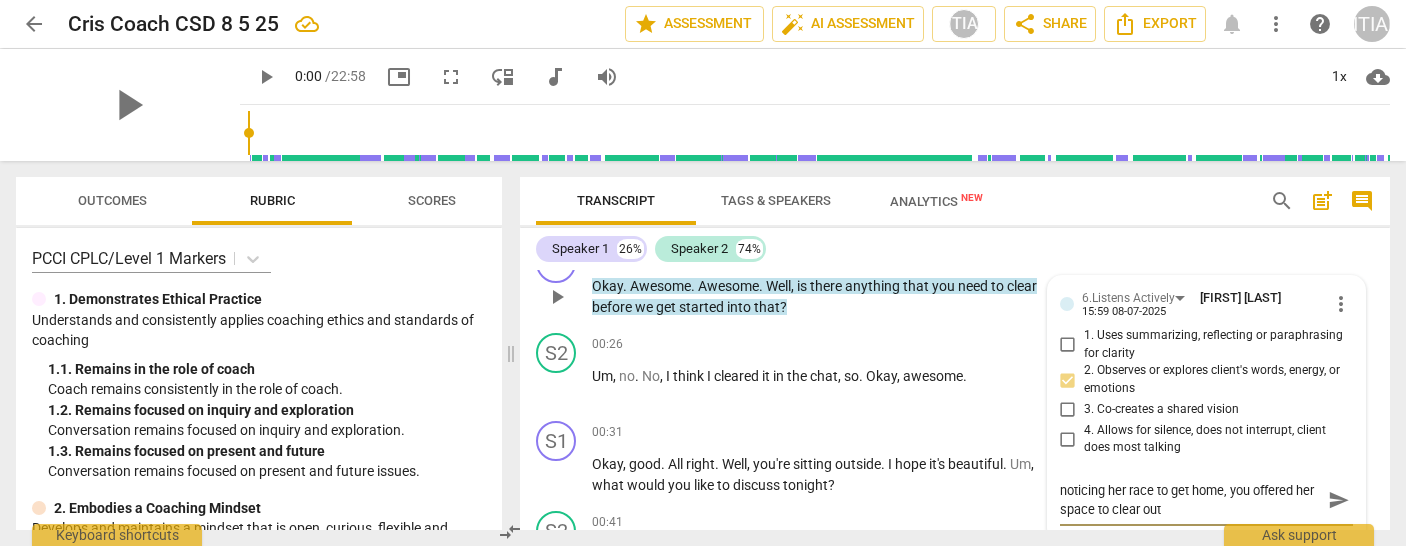 type on "noticing her race to get home, you offered her space to clear out" 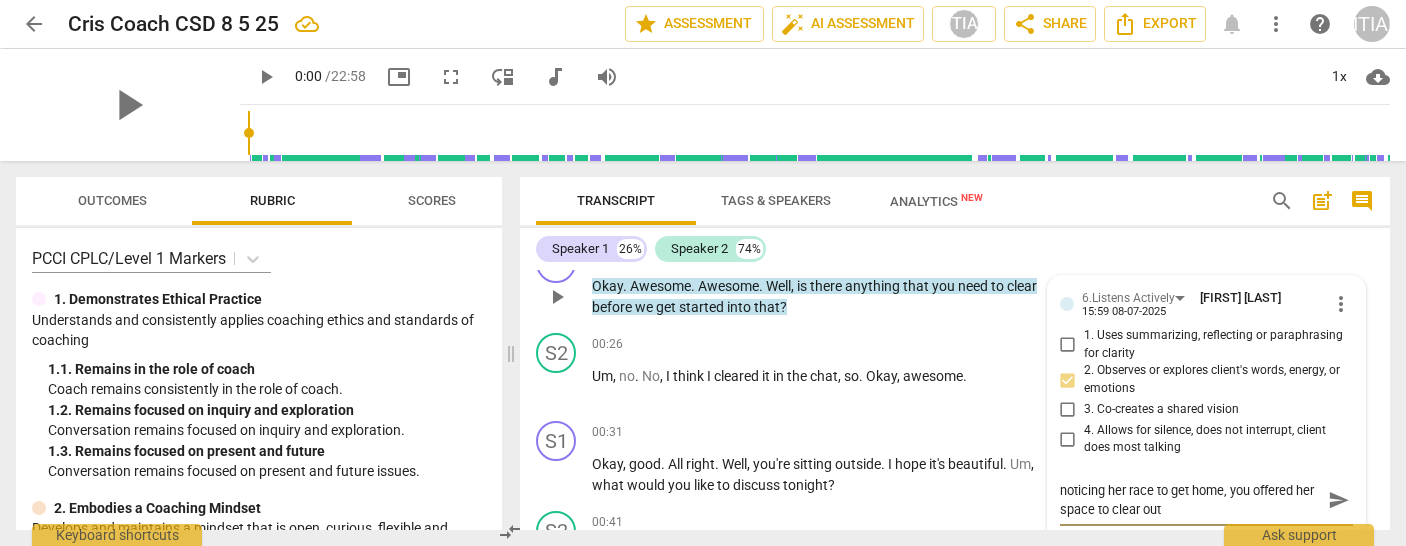 type on "noticing her race to get home, you offered her space to clear out t" 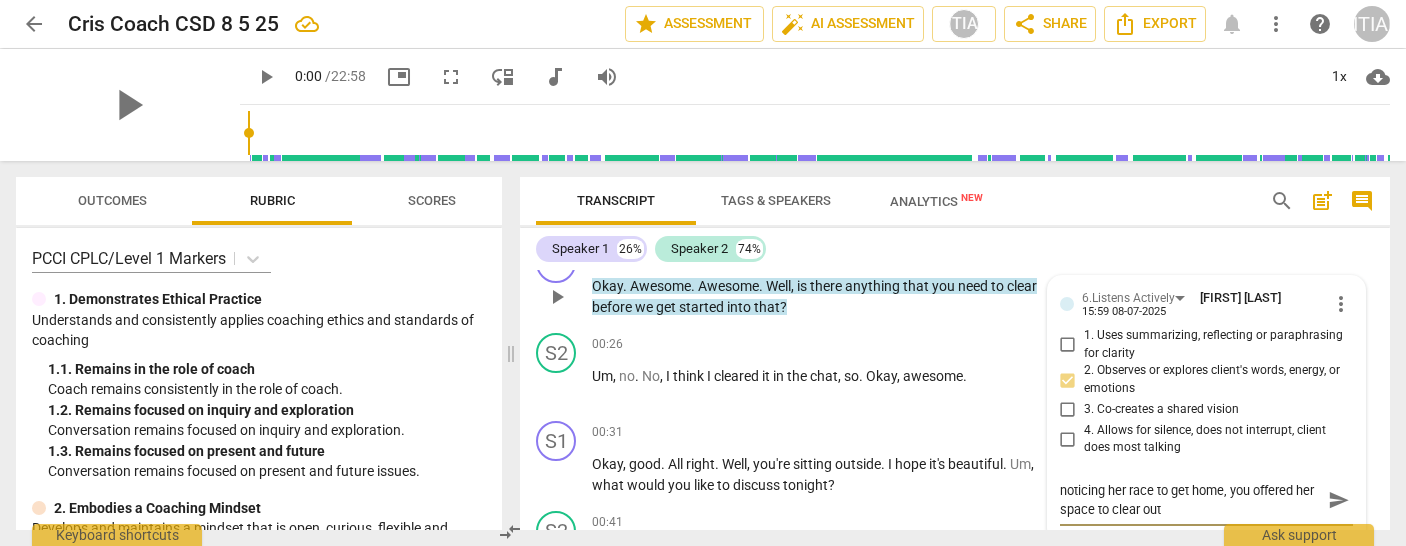 type on "noticing her race to get home, you offered her space to clear out t" 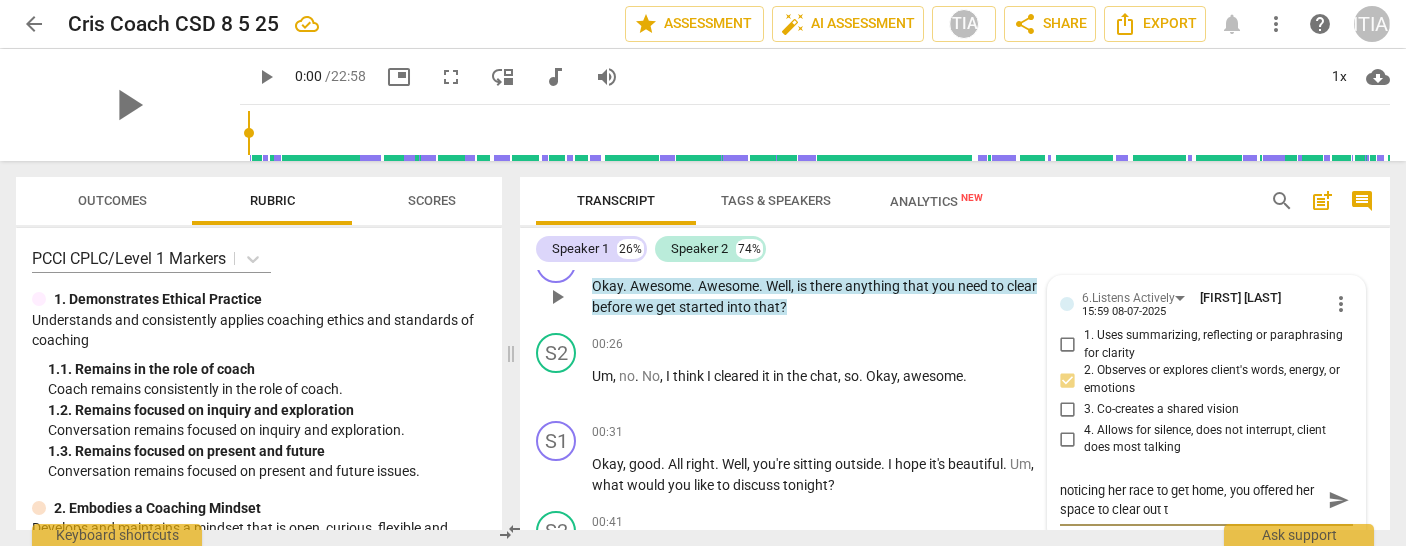 type on "noticing her race to get home, you offered her space to clear out th" 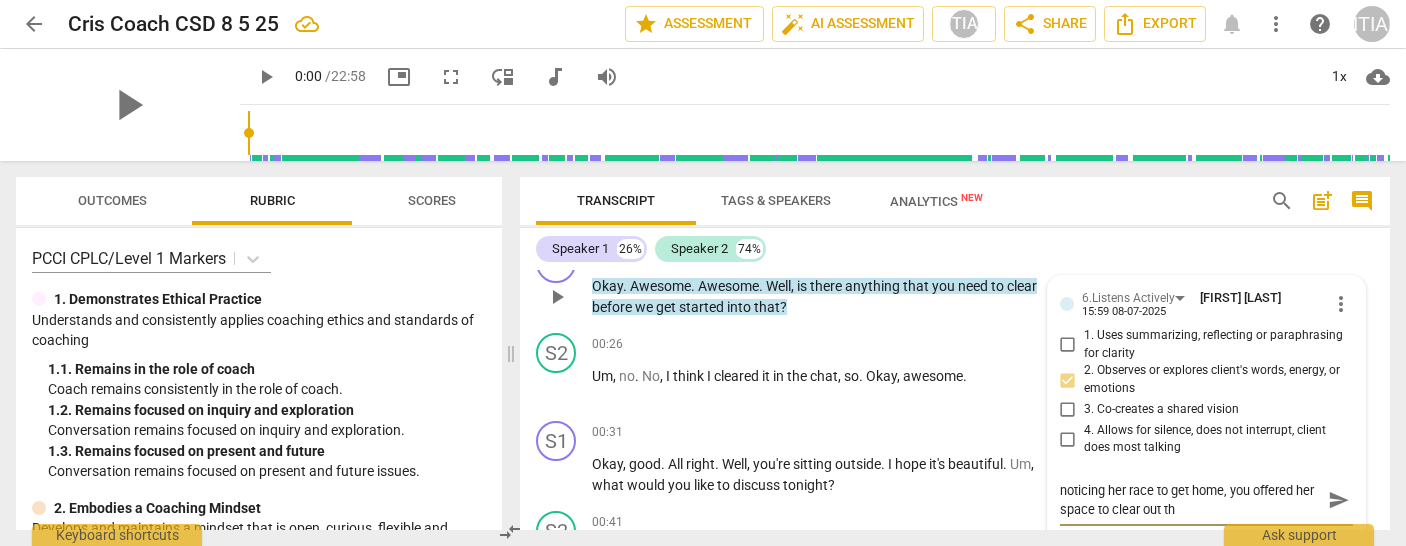 type on "noticing her race to get home, you offered her space to clear out tho" 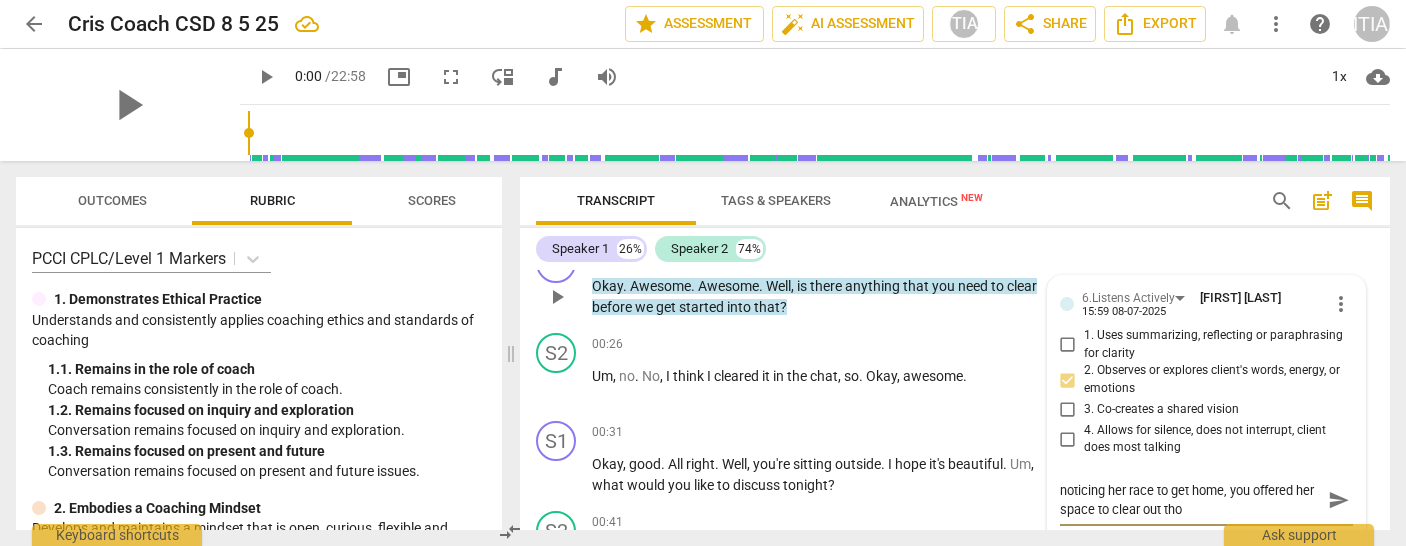 type on "noticing her race to get home, you offered her space to clear out thou" 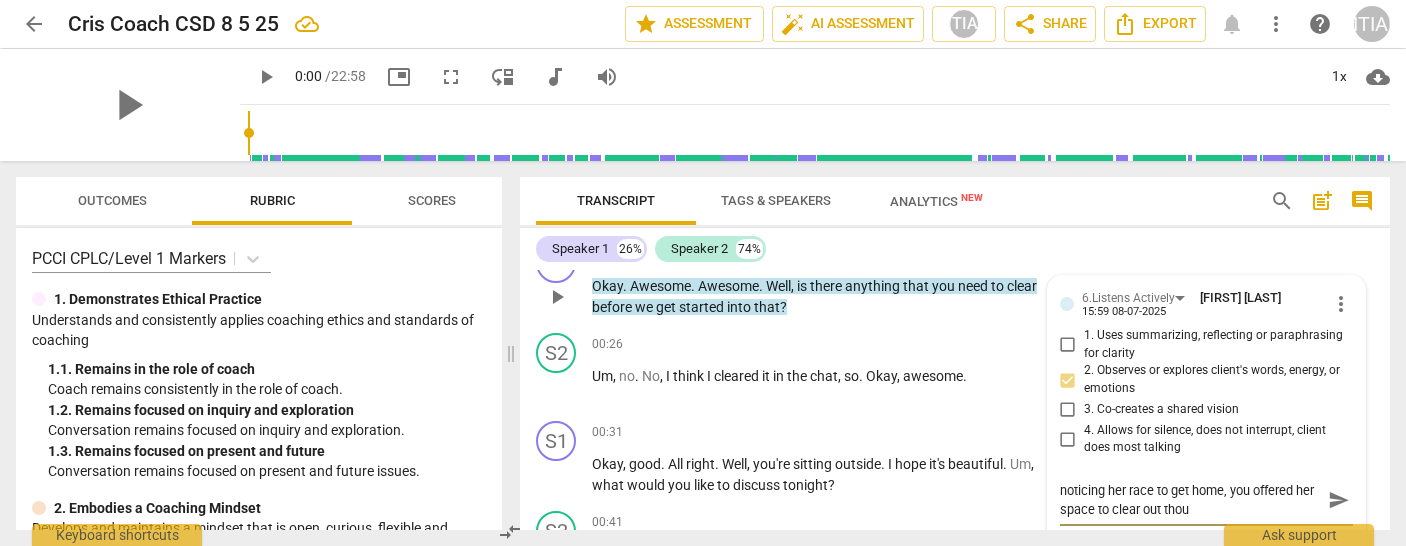 type on "noticing her race to get home, you offered her space to clear out thoug" 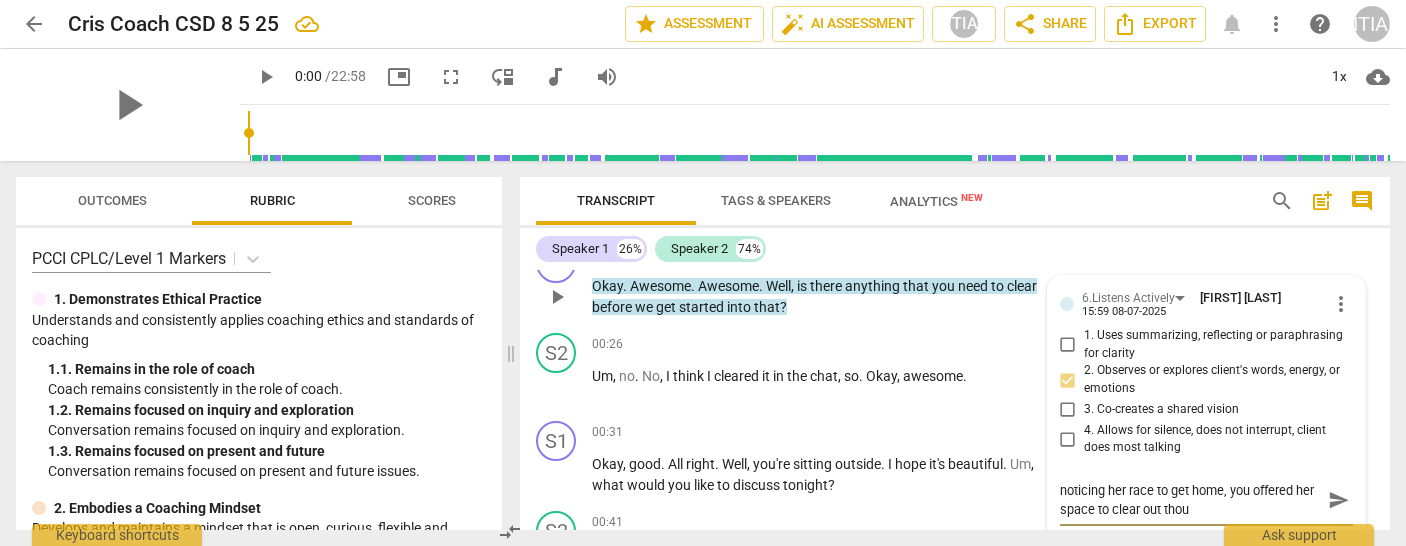type on "noticing her race to get home, you offered her space to clear out thoug" 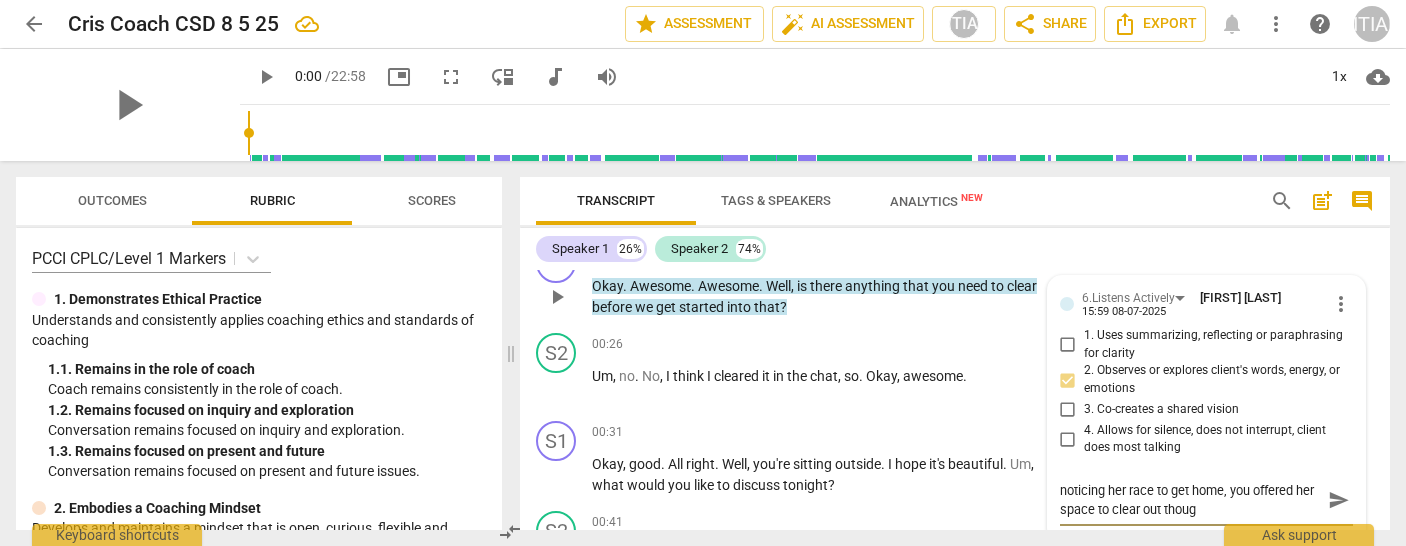 type on "noticing her race to get home, you offered her space to clear out though" 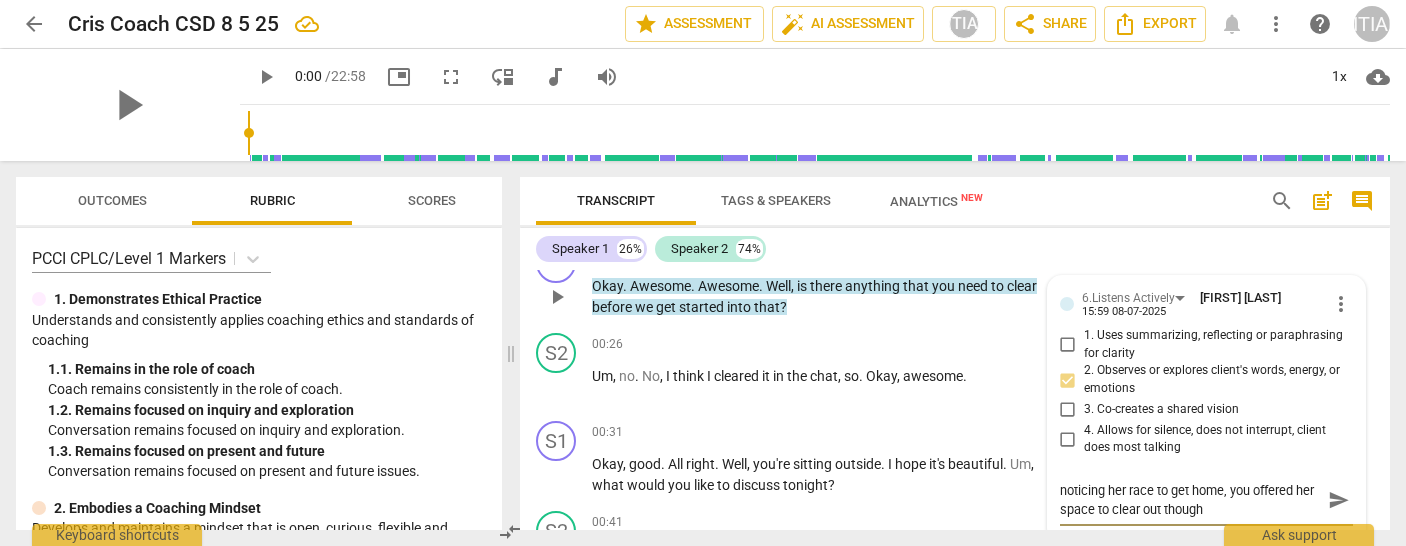 type on "noticing her race to get home, you offered her space to clear out thought" 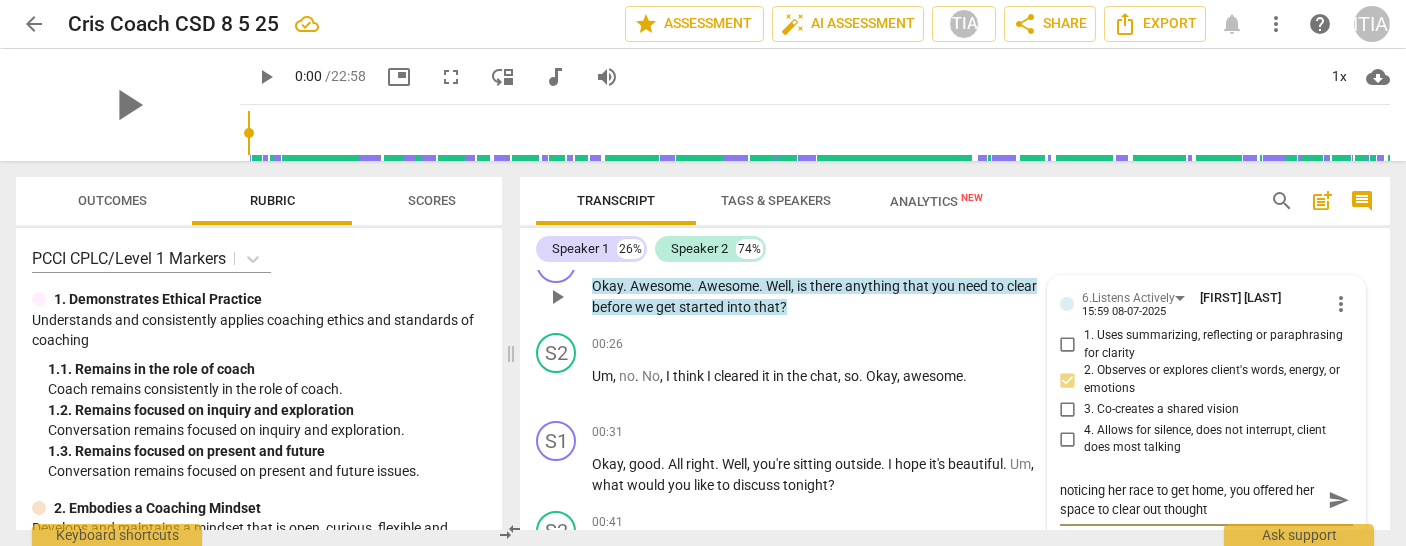 type on "noticing her race to get home, you offered her space to clear out thoughts" 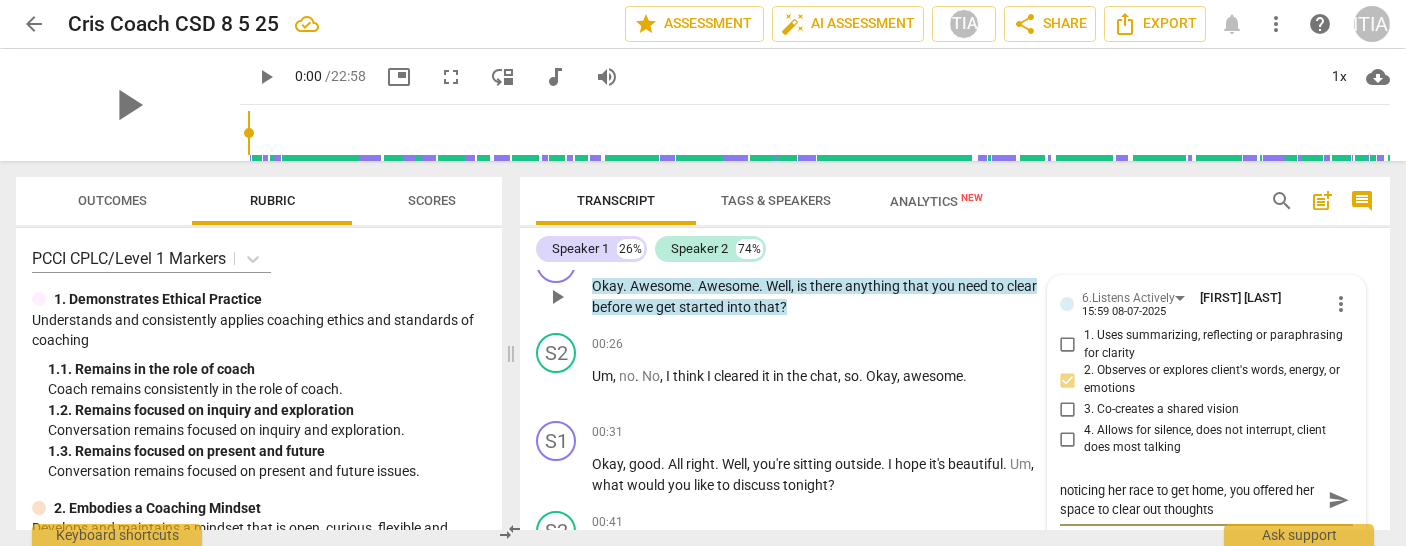 type on "noticing her race to get home, you offered her space to clear out thoughts" 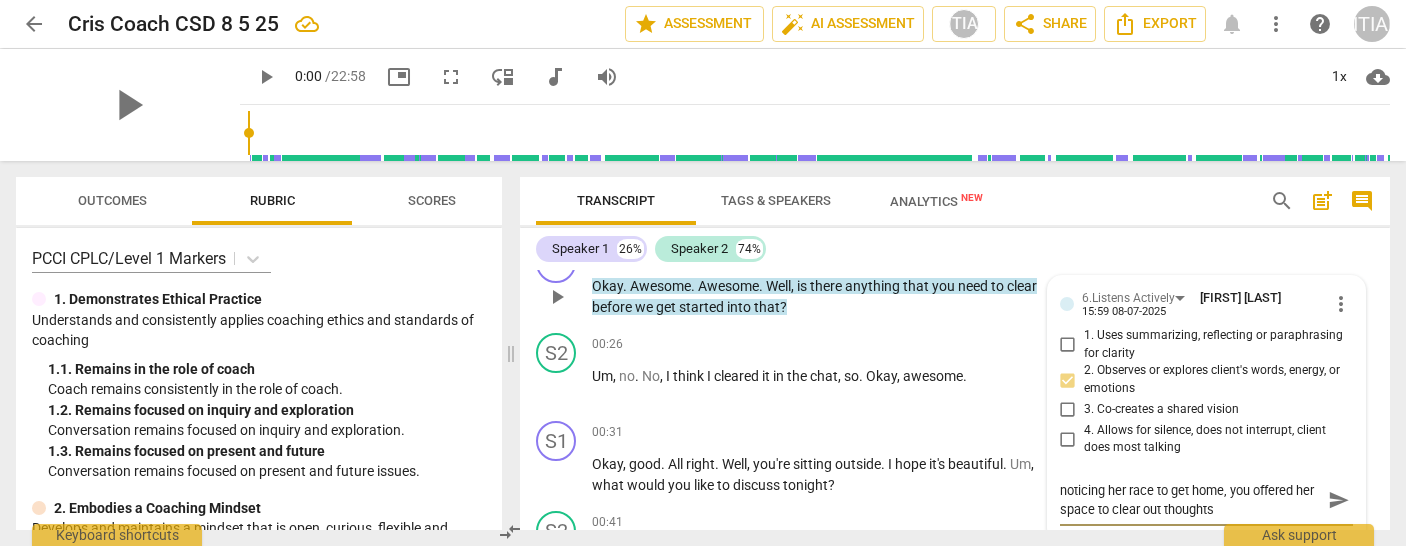 type on "noticing her race to get home, you offered her space to clear out thoughts o" 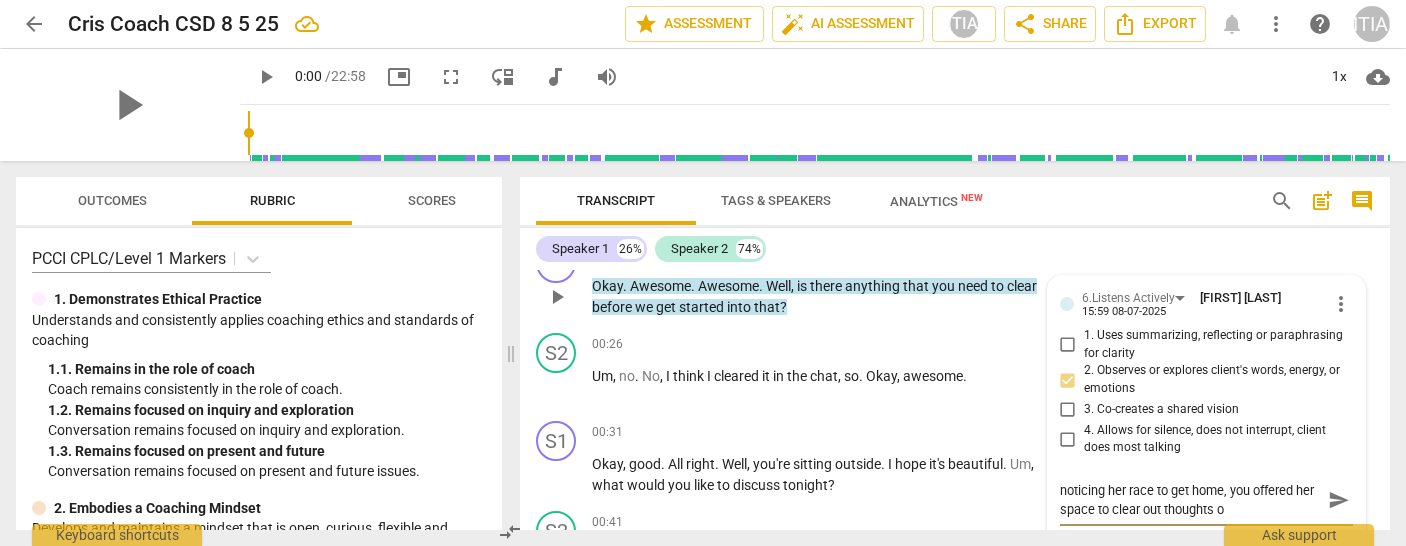 type on "noticing her race to get home, you offered her space to clear out thoughts or" 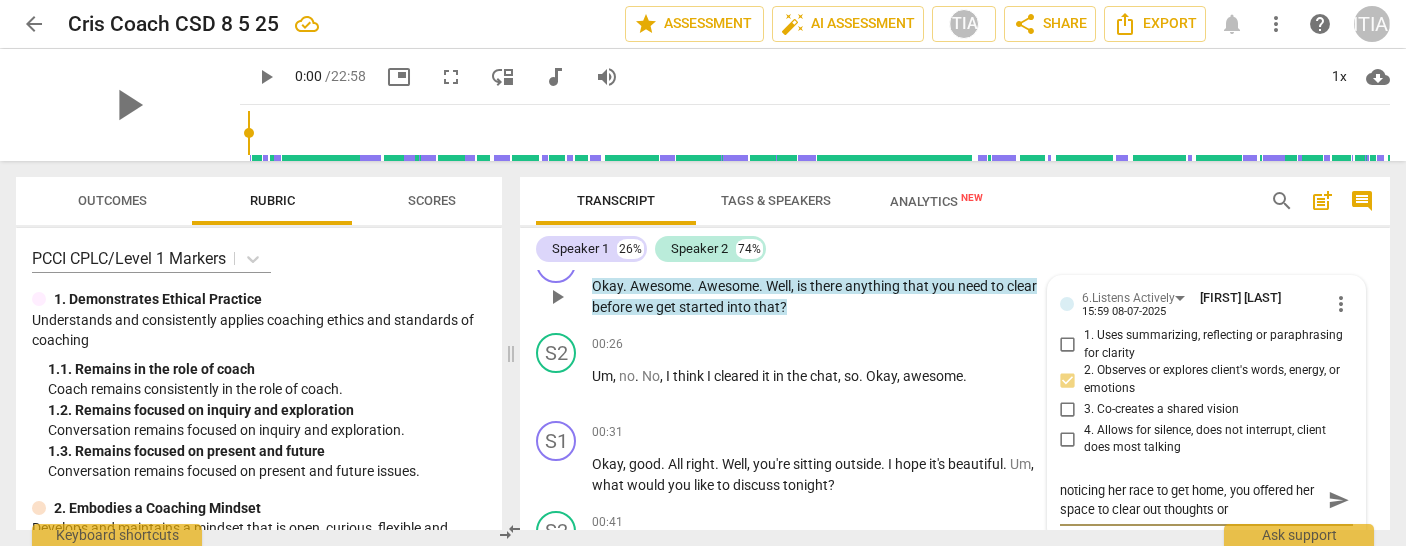 type on "noticing her race to get home, you offered her space to clear out thoughts or" 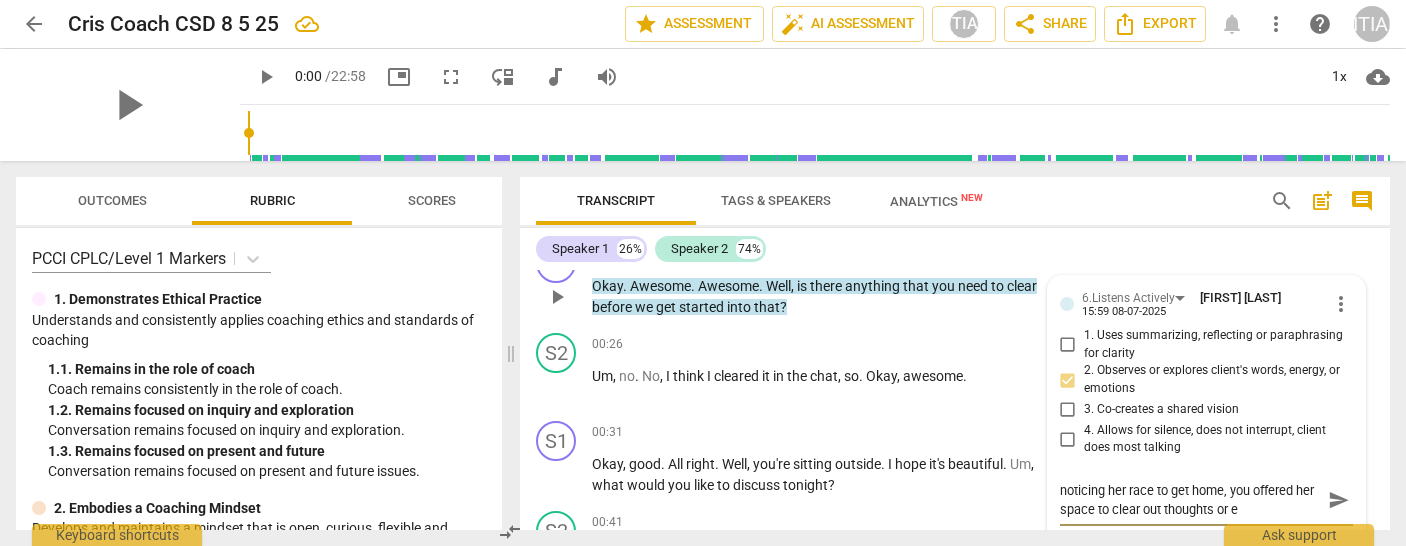 type on "noticing her race to get home, you offered her space to clear out thoughts or em" 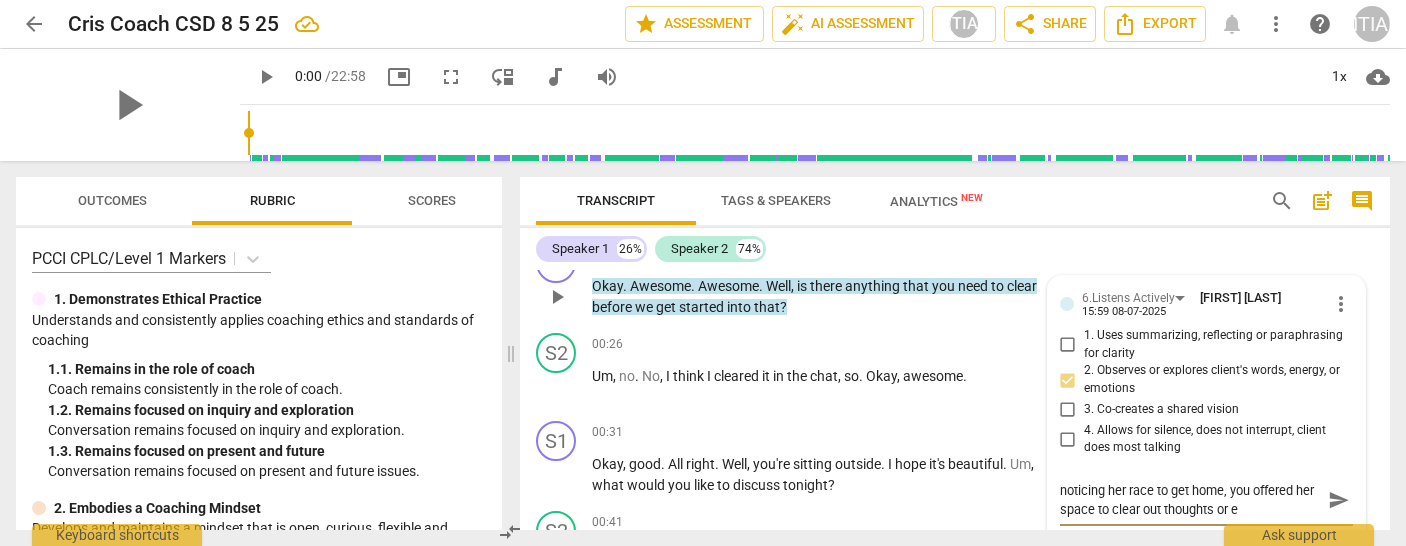 type on "noticing her race to get home, you offered her space to clear out thoughts or em" 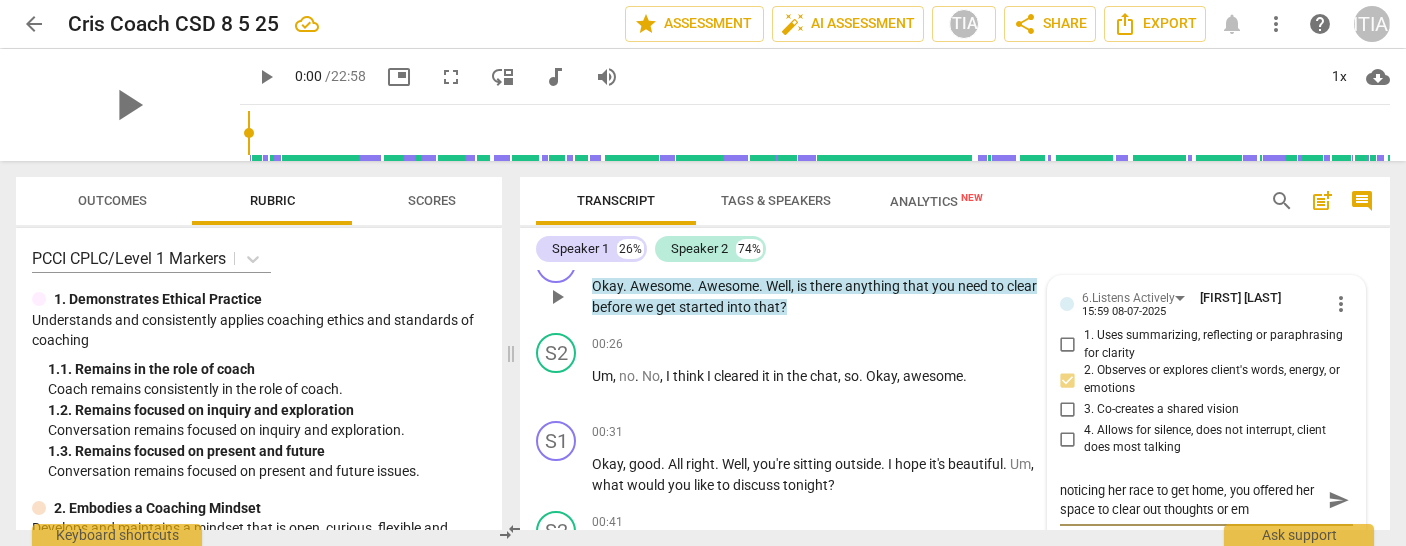 type on "noticing her race to get home, you offered her space to clear out thoughts or emi" 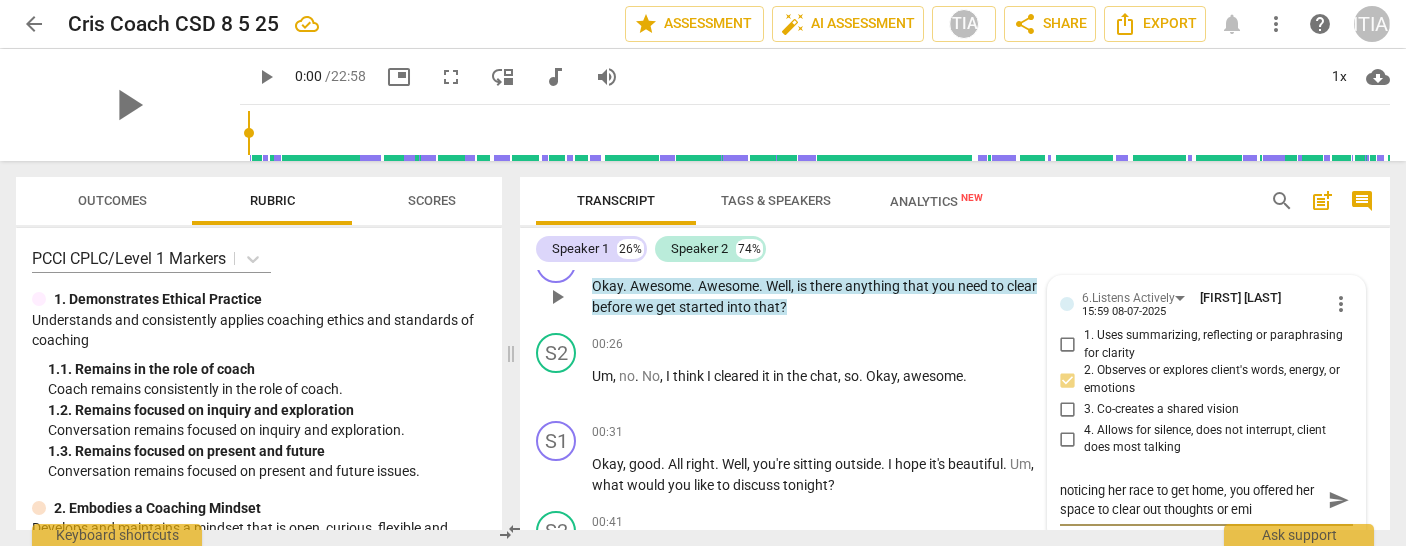 type on "noticing her race to get home, you offered her space to clear out thoughts or em" 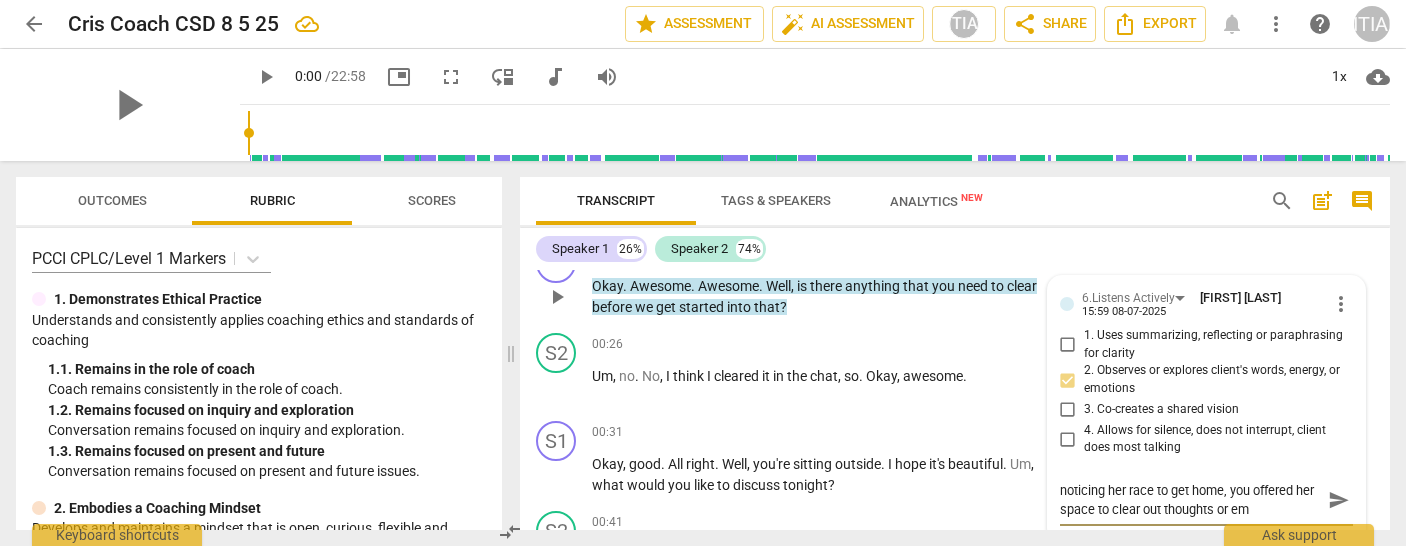 type on "noticing her race to get home, you offered her space to clear out thoughts or emo" 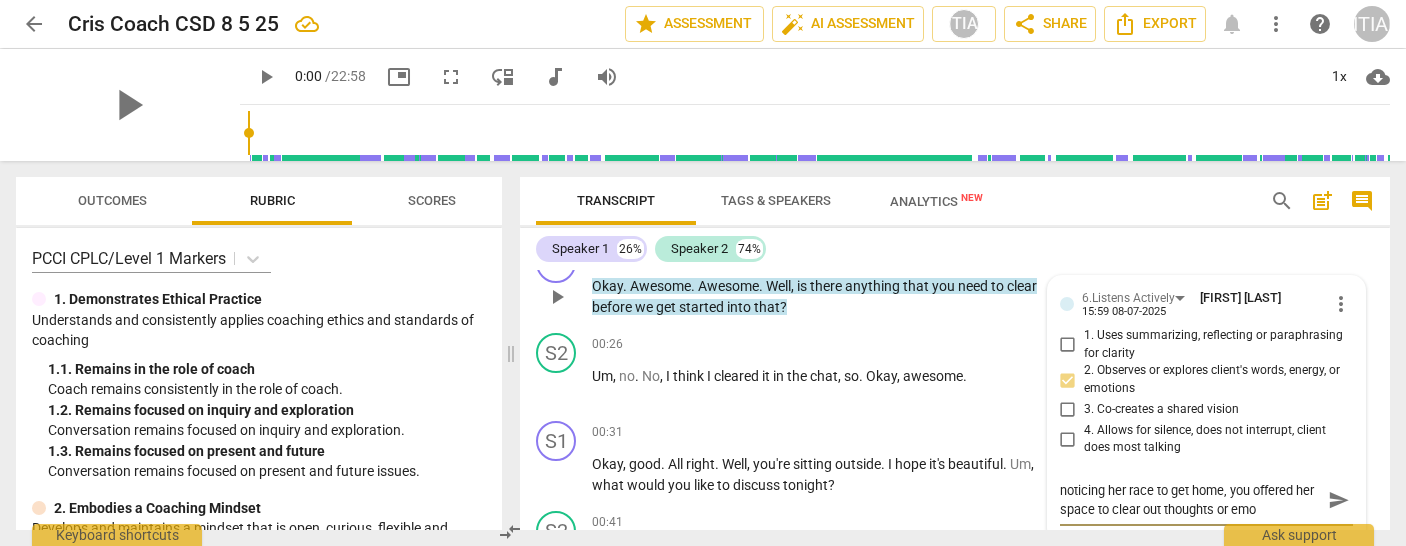 type on "noticing her race to get home, you offered her space to clear out thoughts or emot" 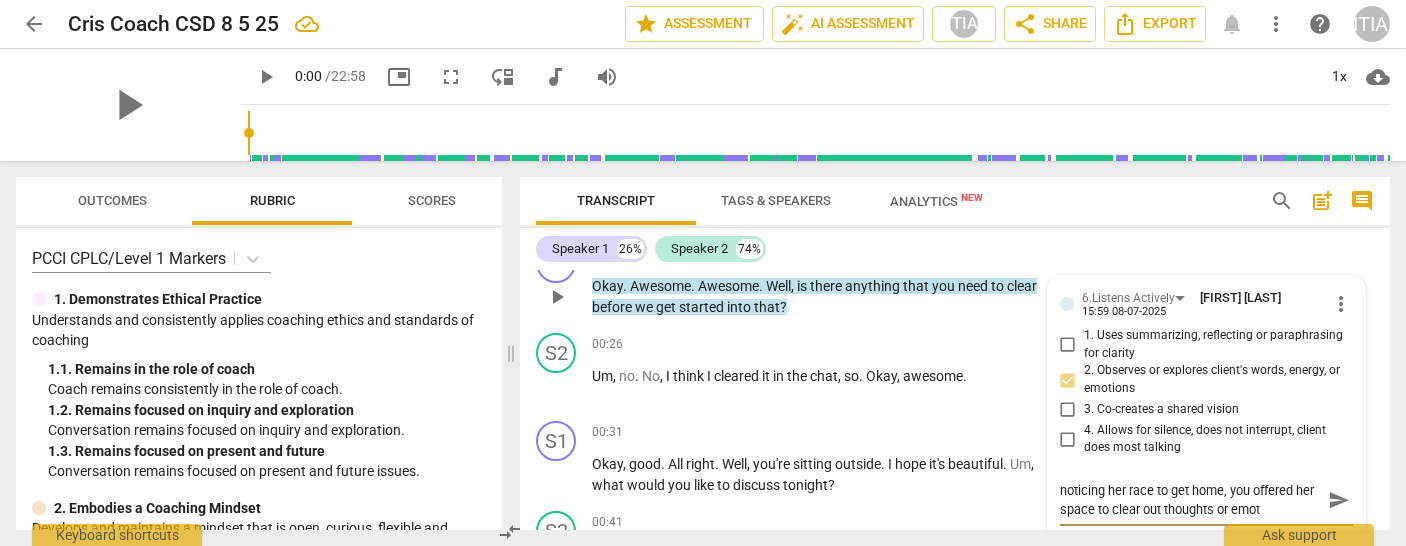 type on "noticing her race to get home, you offered her space to clear out thoughts or emoti" 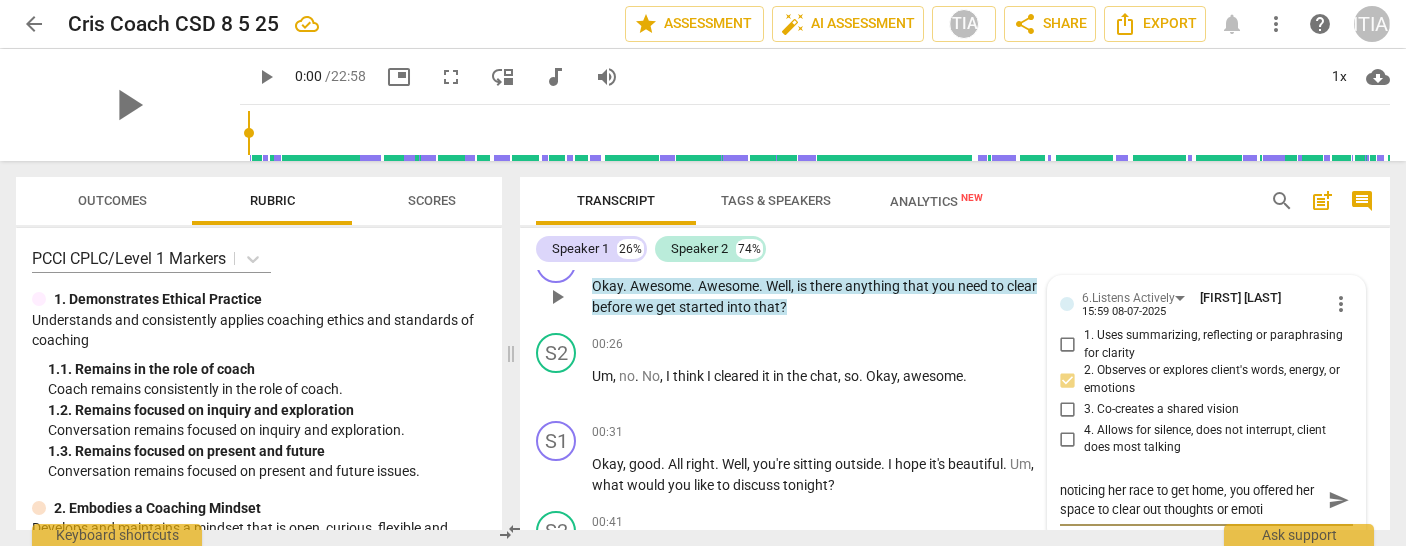 type on "noticing her race to get home, you offered her space to clear out thoughts or emotio" 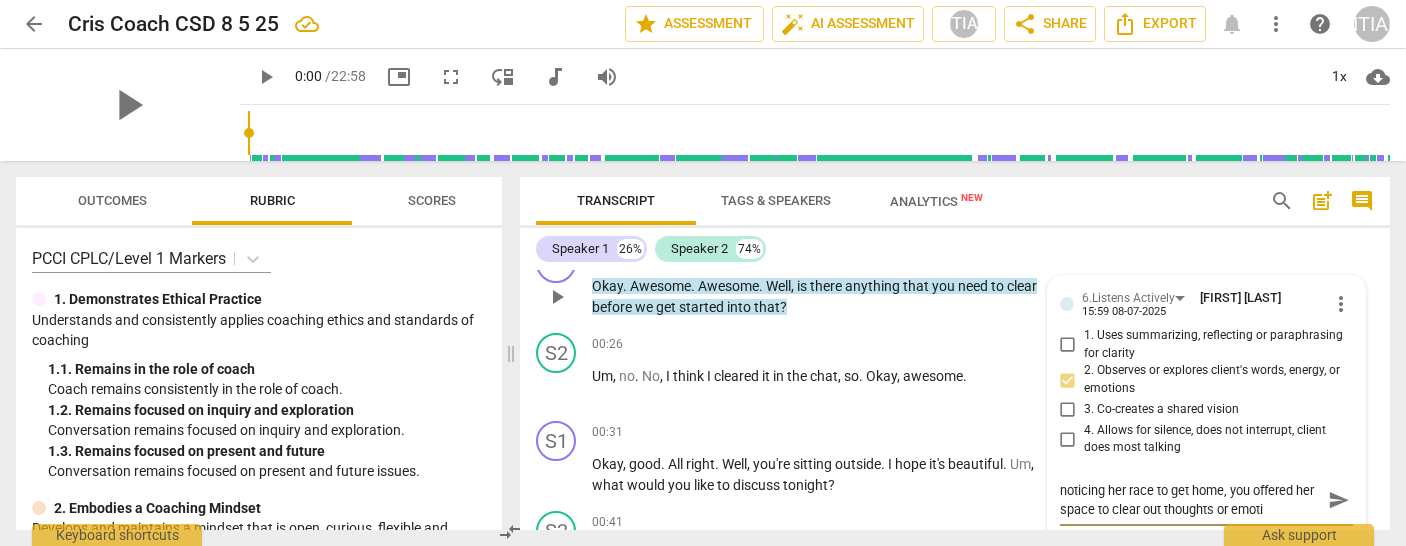 type on "noticing her race to get home, you offered her space to clear out thoughts or emotio" 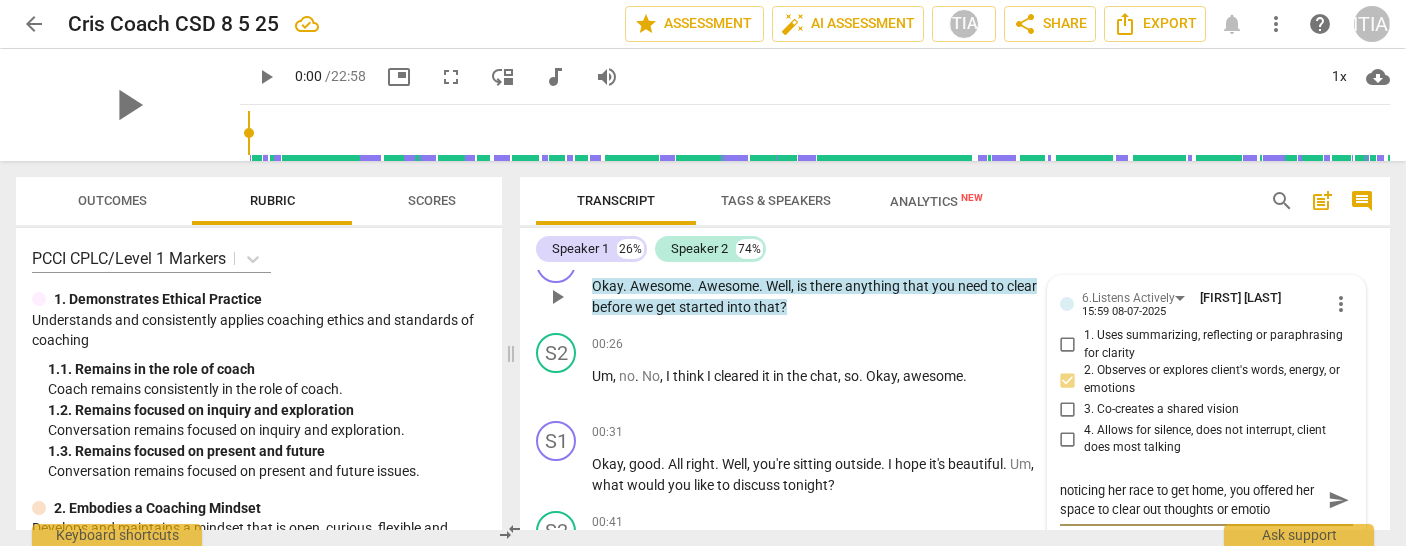 type on "noticing her race to get home, you offered her space to clear out thoughts or emotion" 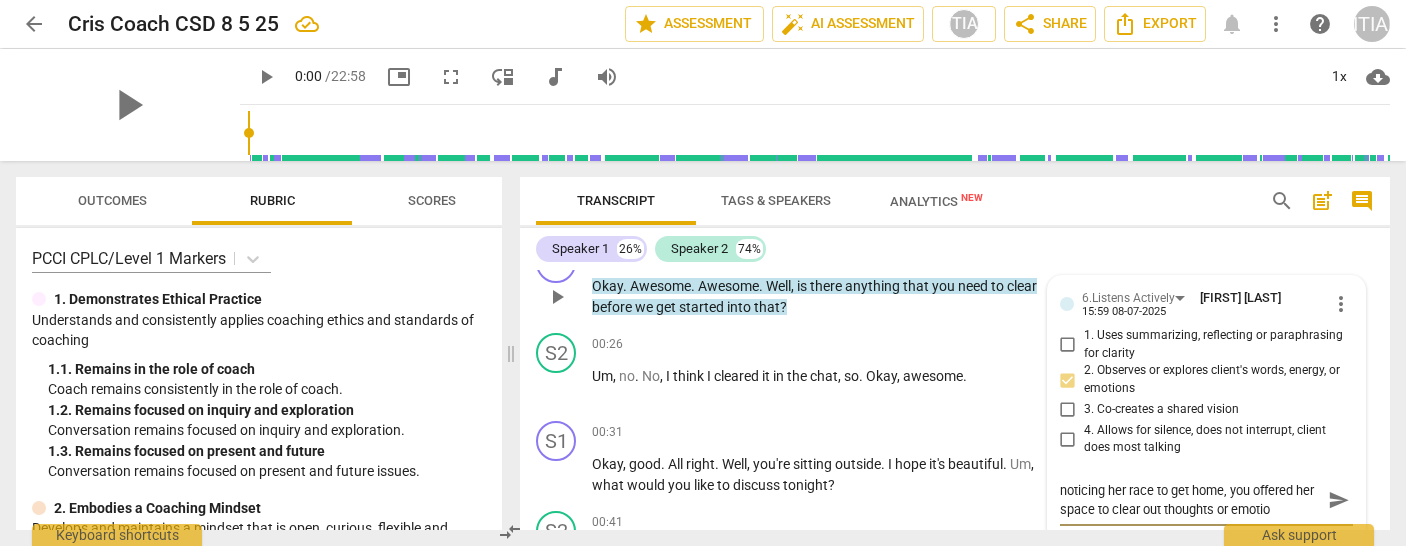 type on "noticing her race to get home, you offered her space to clear out thoughts or emotion" 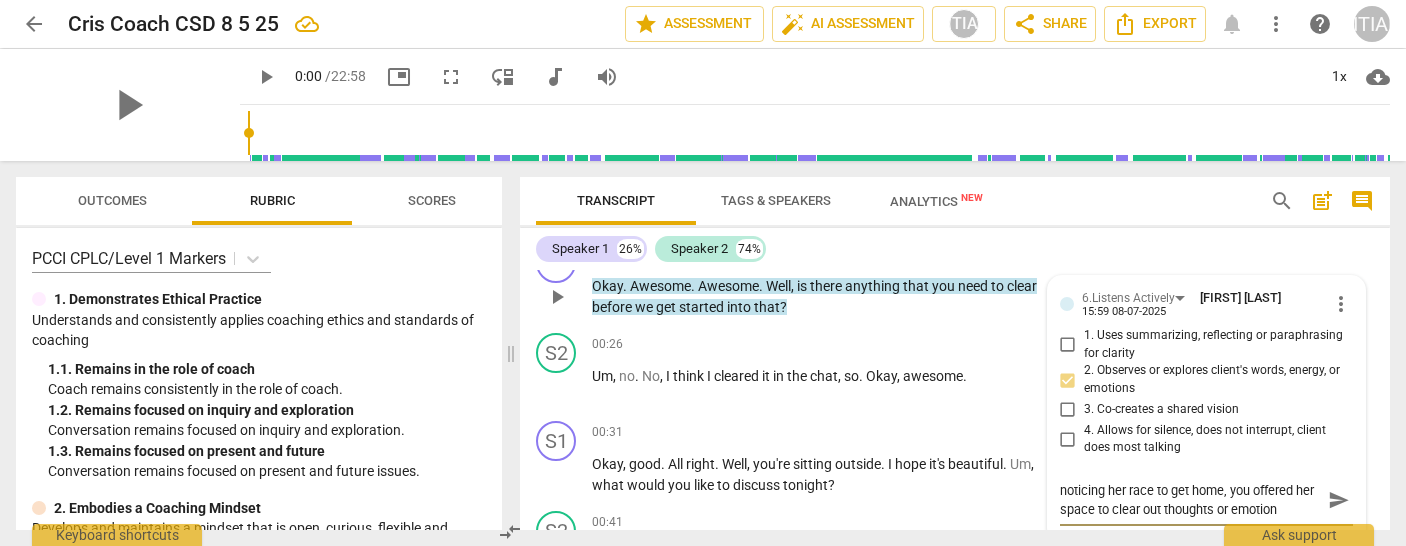 type on "noticing her race to get home, you offered her space to clear out thoughts or emotions" 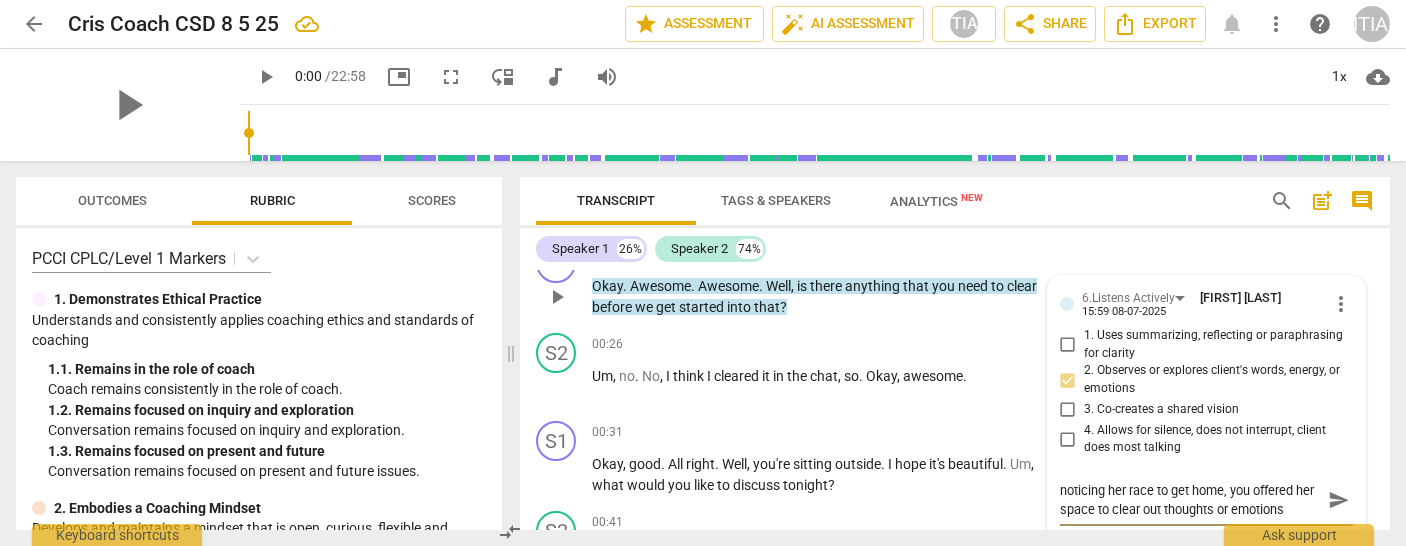 type on "noticing her race to get home, you offered her space to clear out thoughts or emotions" 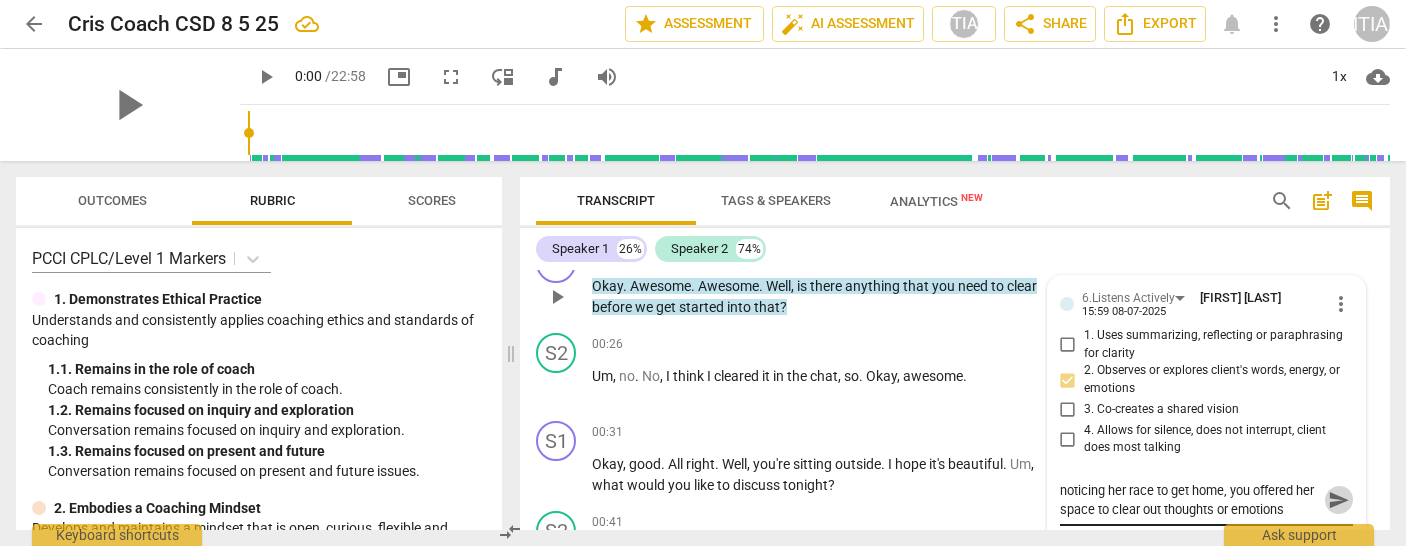 click on "send" at bounding box center [1339, 500] 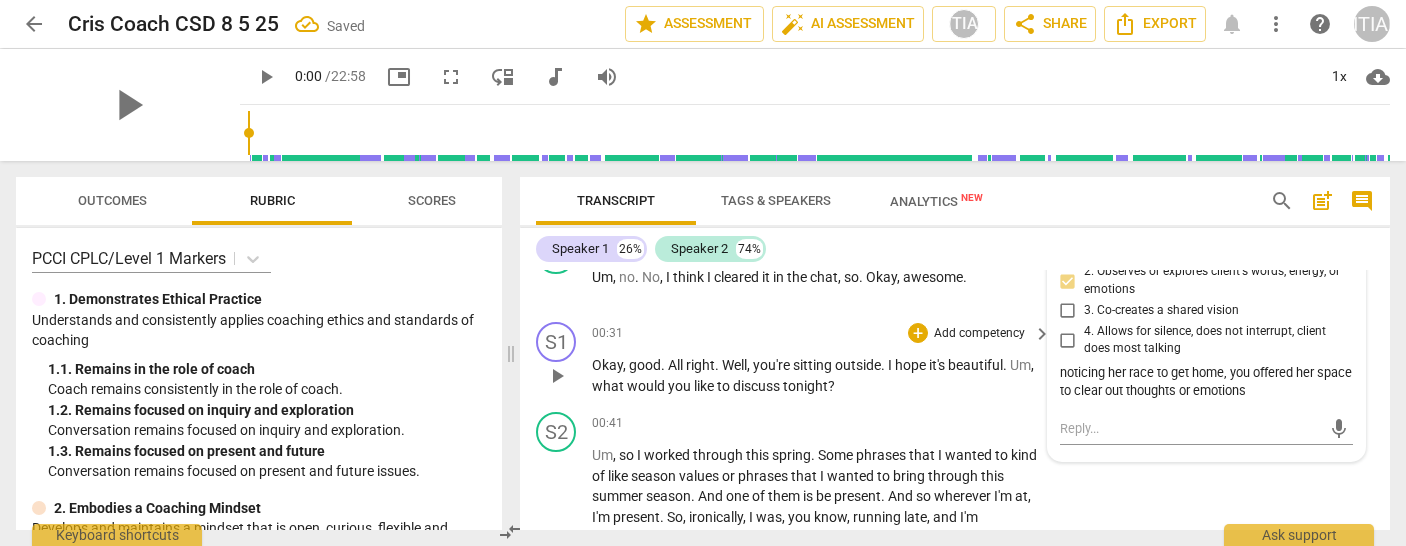 scroll, scrollTop: 565, scrollLeft: 0, axis: vertical 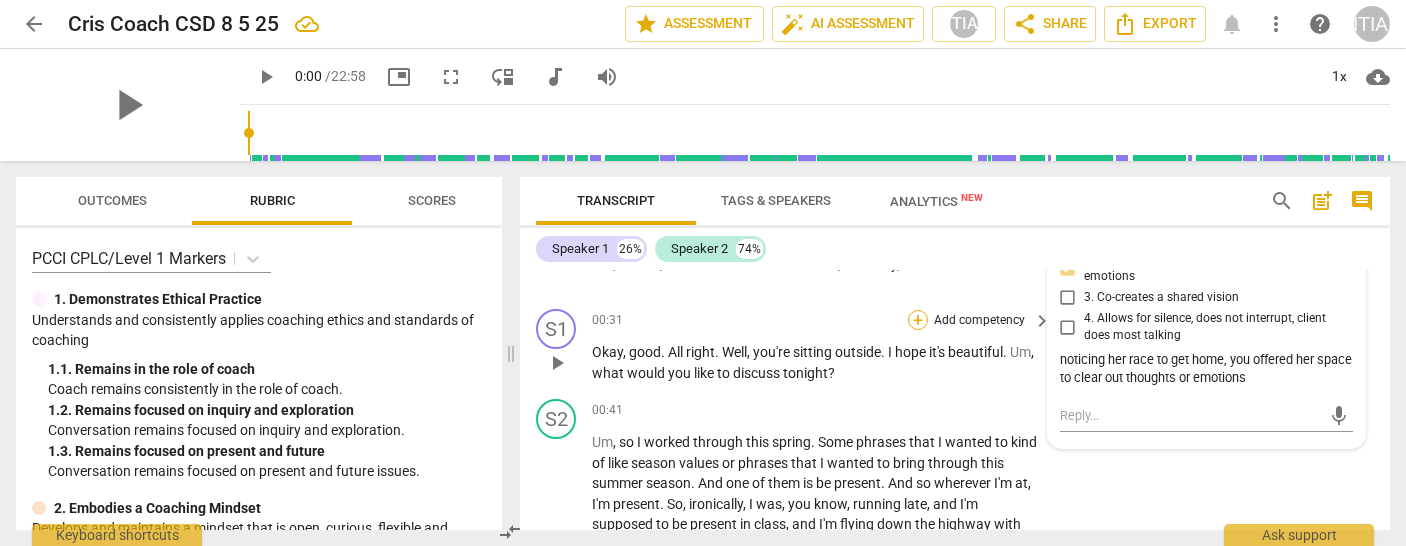 click on "+" at bounding box center (918, 320) 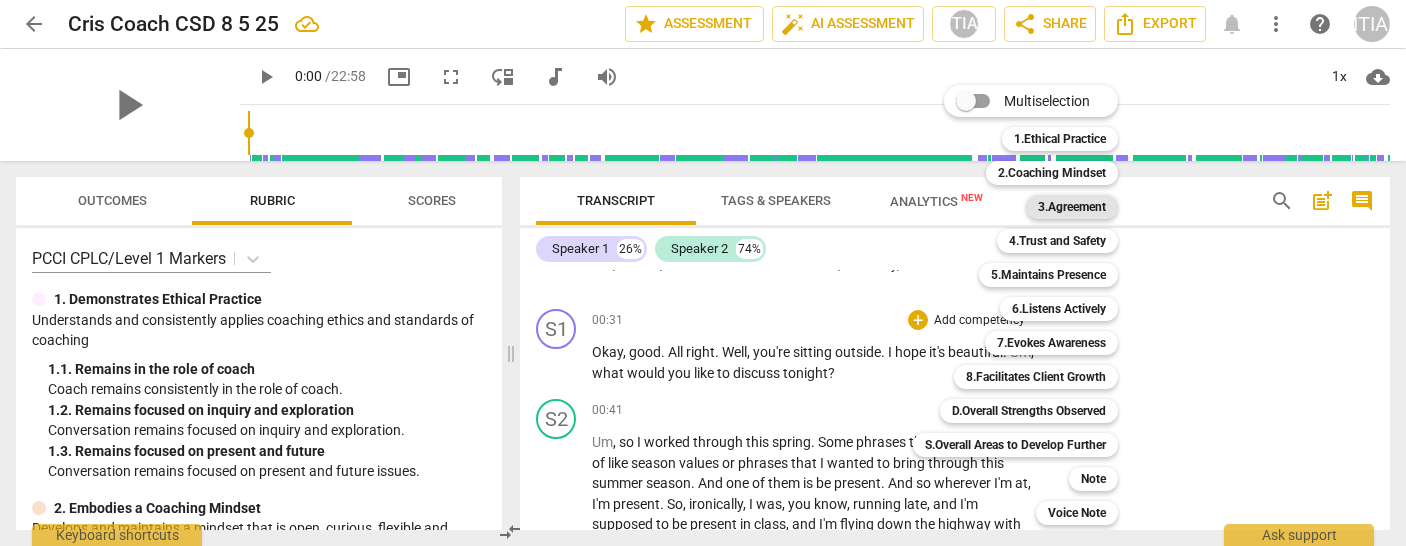 click on "3.Agreement" at bounding box center (1072, 207) 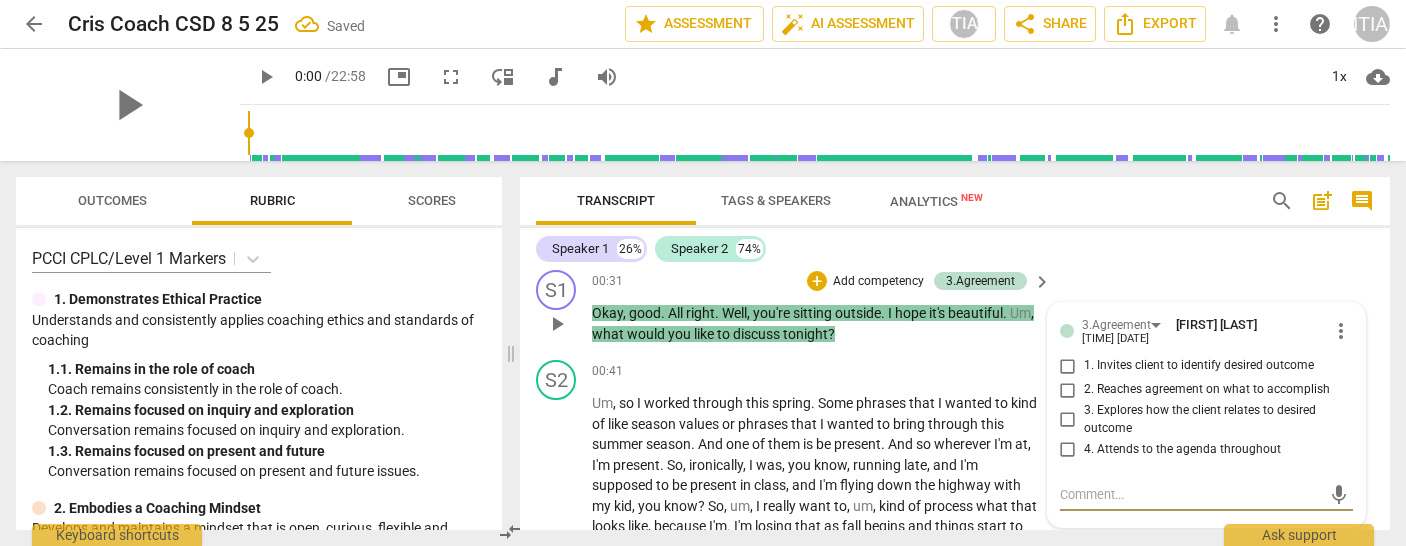 scroll, scrollTop: 619, scrollLeft: 0, axis: vertical 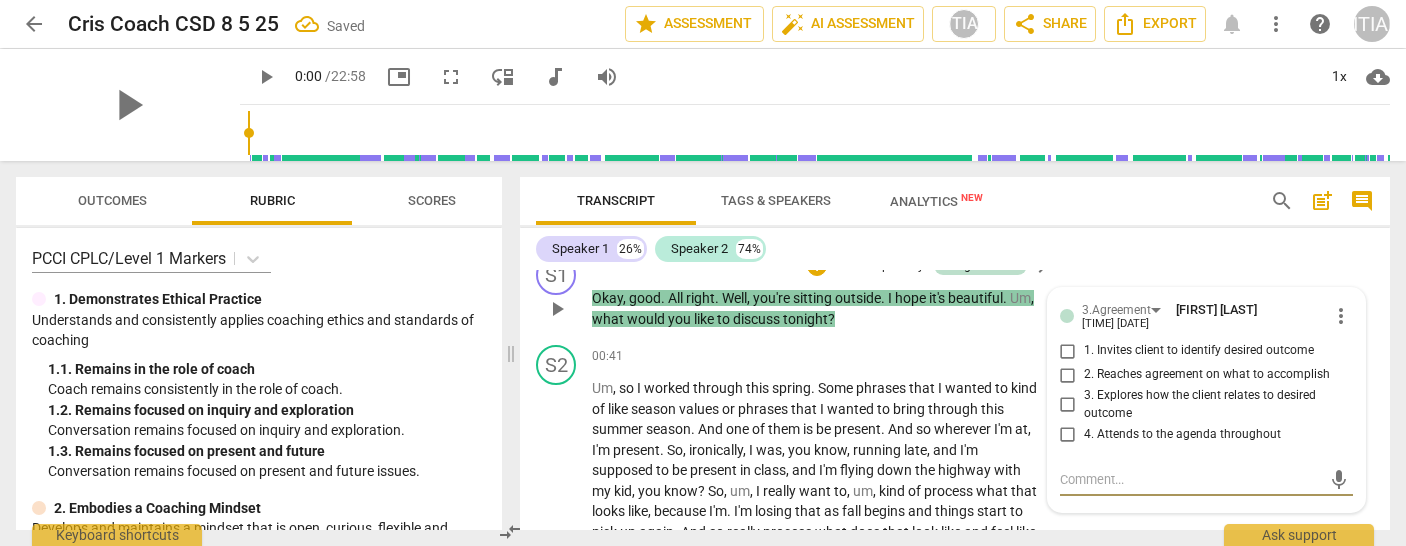 click on "1. Invites client to identify desired outcome" at bounding box center [1068, 351] 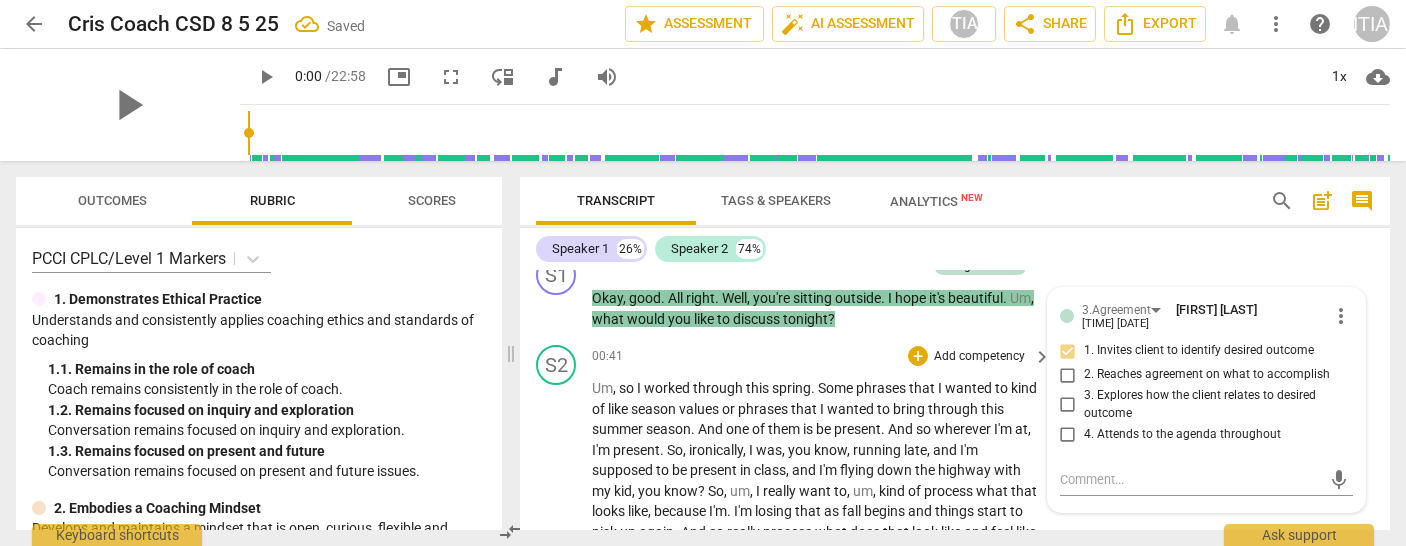 click on "Add competency" at bounding box center [979, 357] 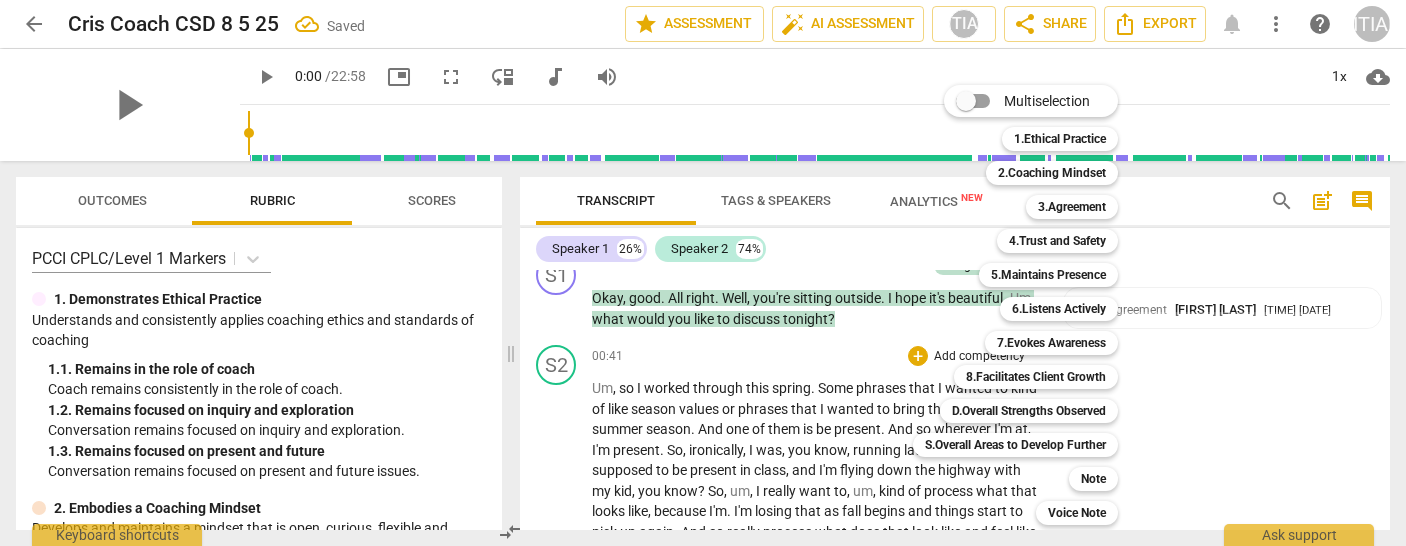click at bounding box center (703, 273) 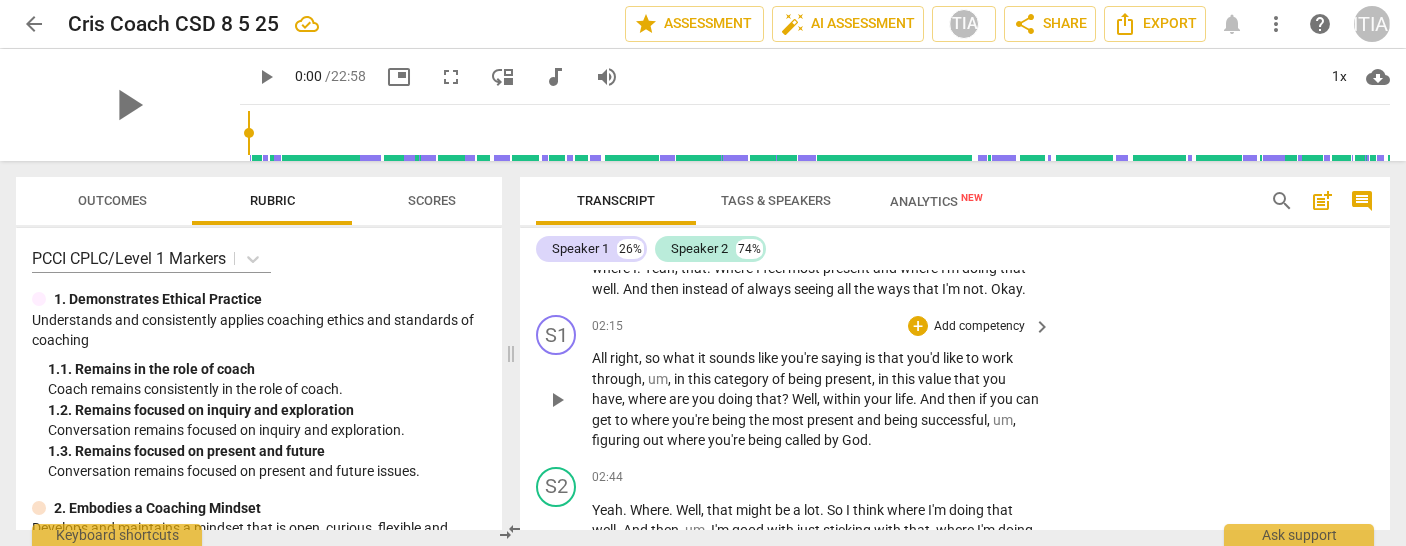 scroll, scrollTop: 1028, scrollLeft: 0, axis: vertical 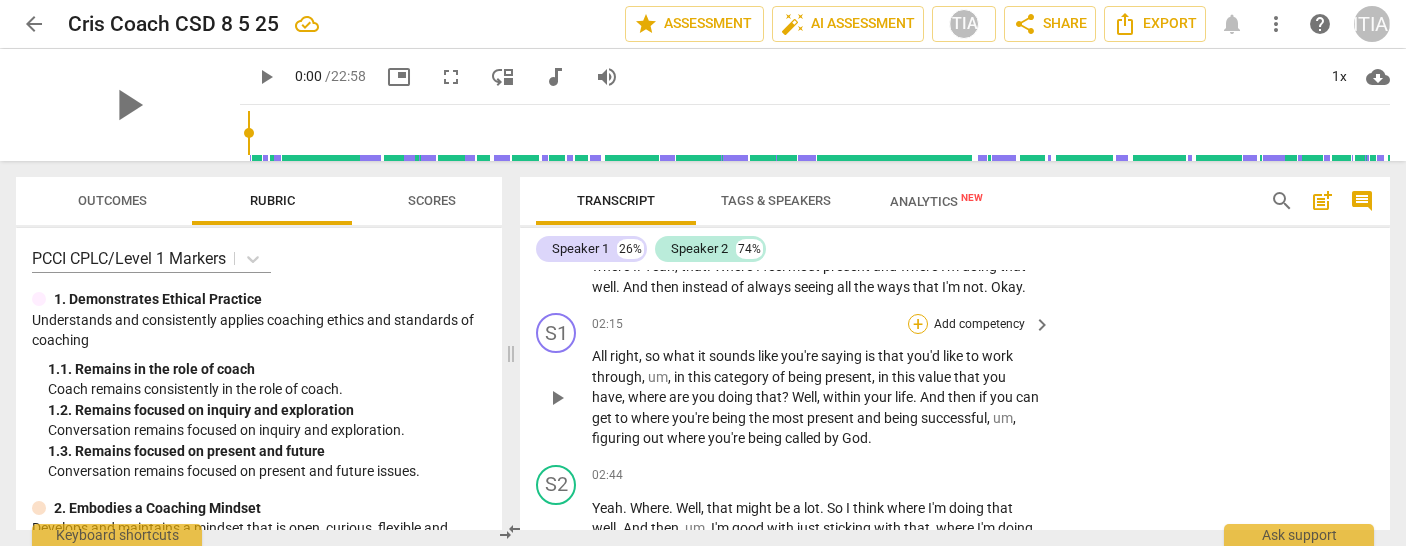 click on "+" at bounding box center [918, 324] 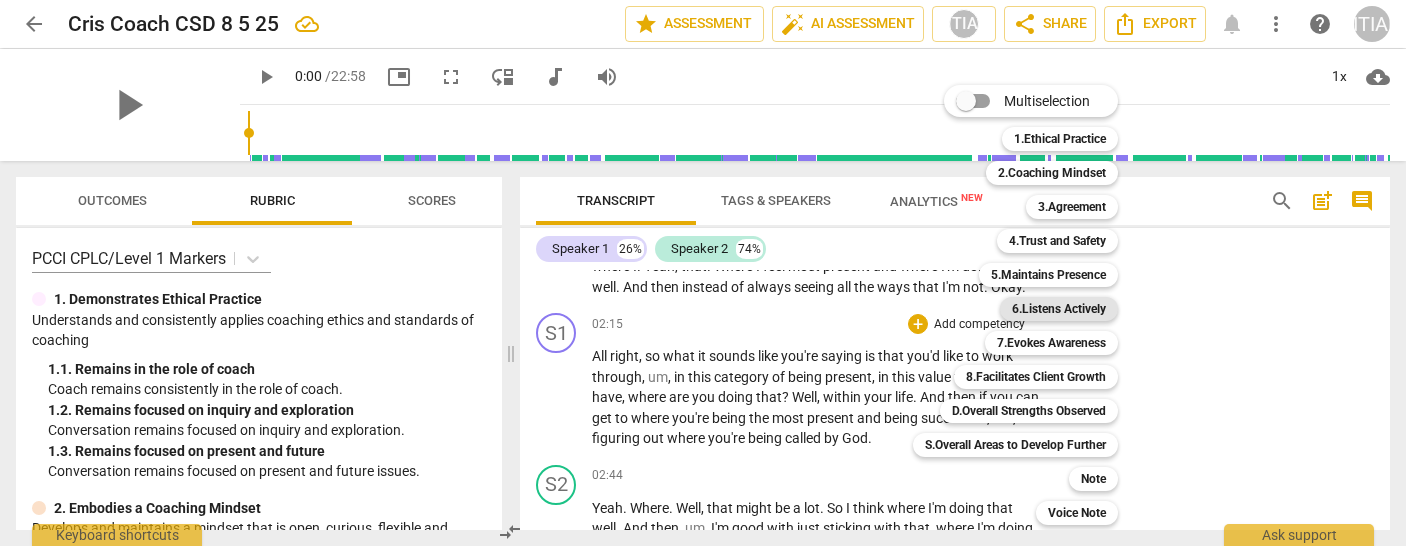 click on "6.Listens Actively" at bounding box center (1059, 309) 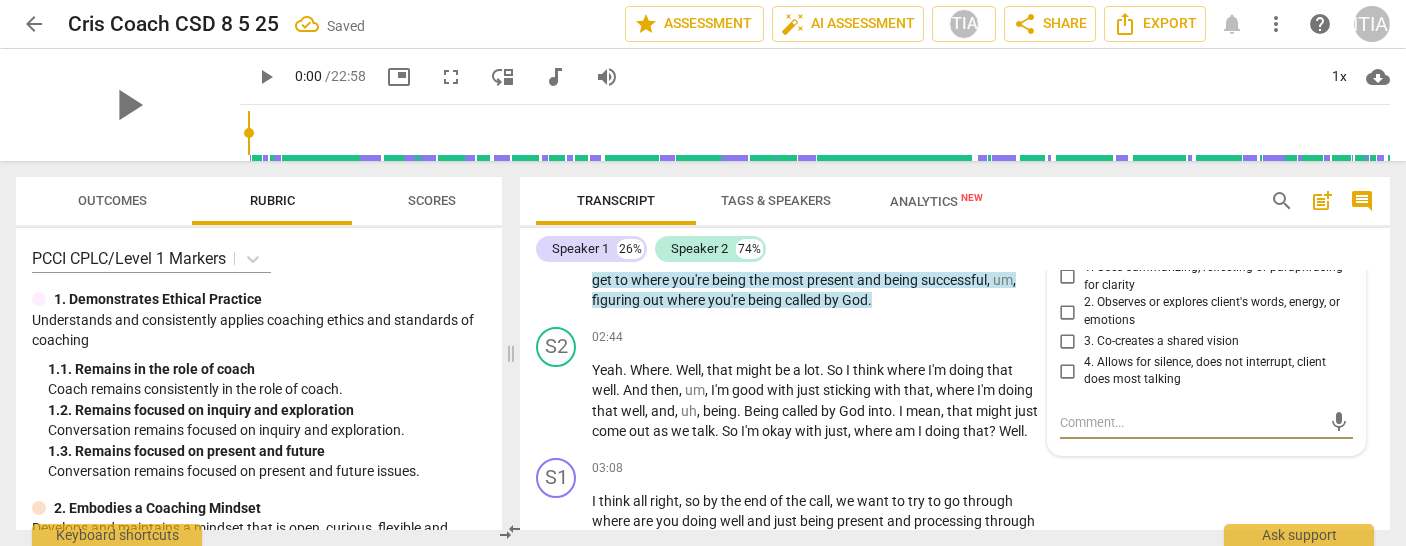 scroll, scrollTop: 1161, scrollLeft: 0, axis: vertical 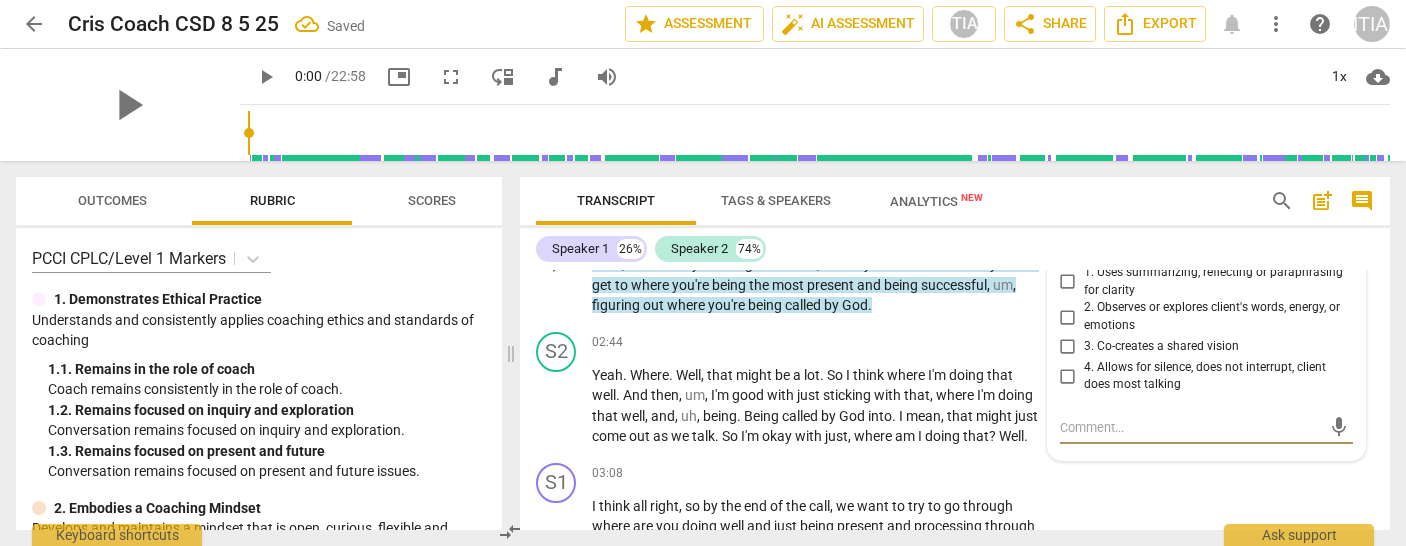click on "1. Uses summarizing, reflecting or paraphrasing for clarity" at bounding box center (1068, 282) 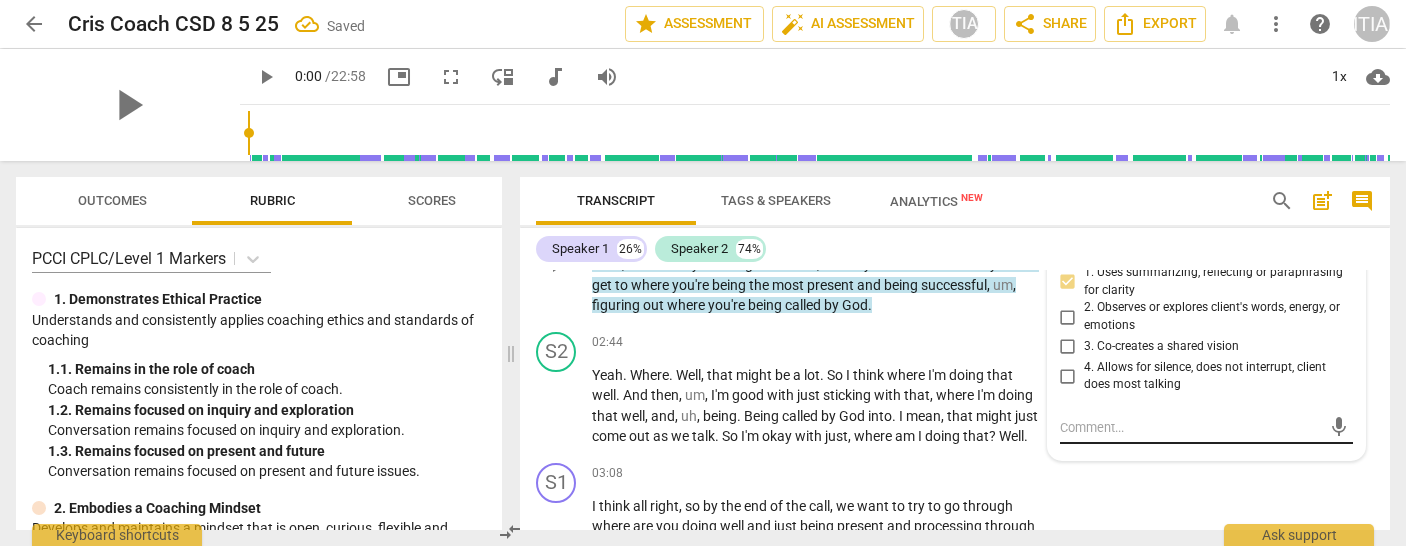 click at bounding box center [1191, 427] 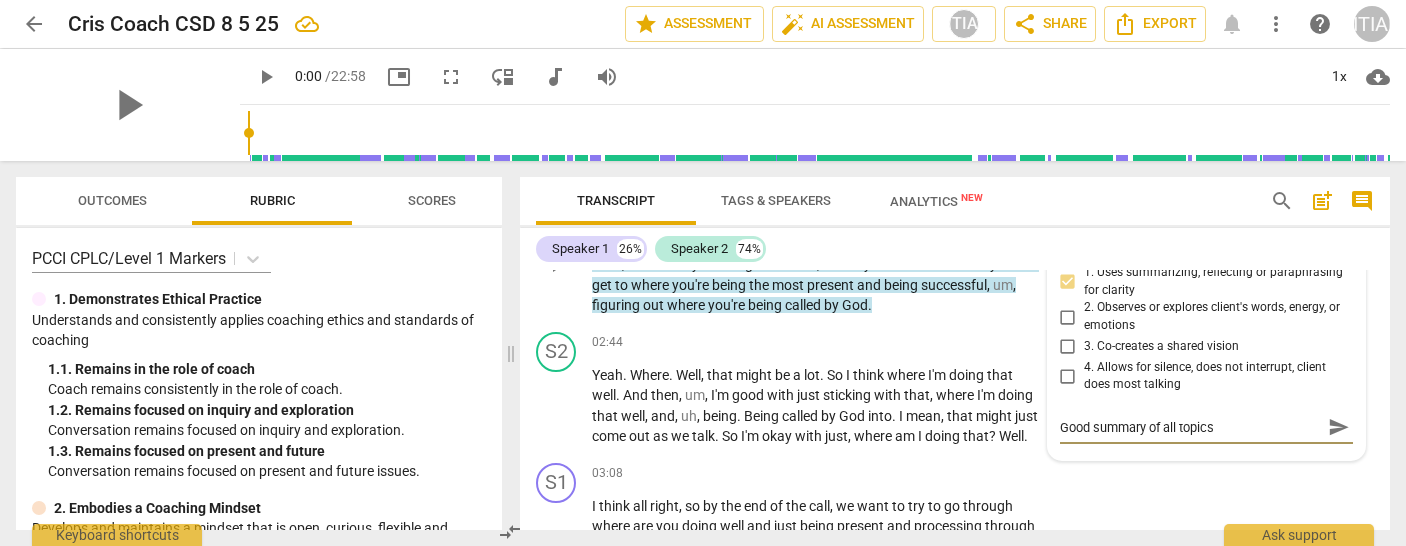 click on "send" at bounding box center [1339, 427] 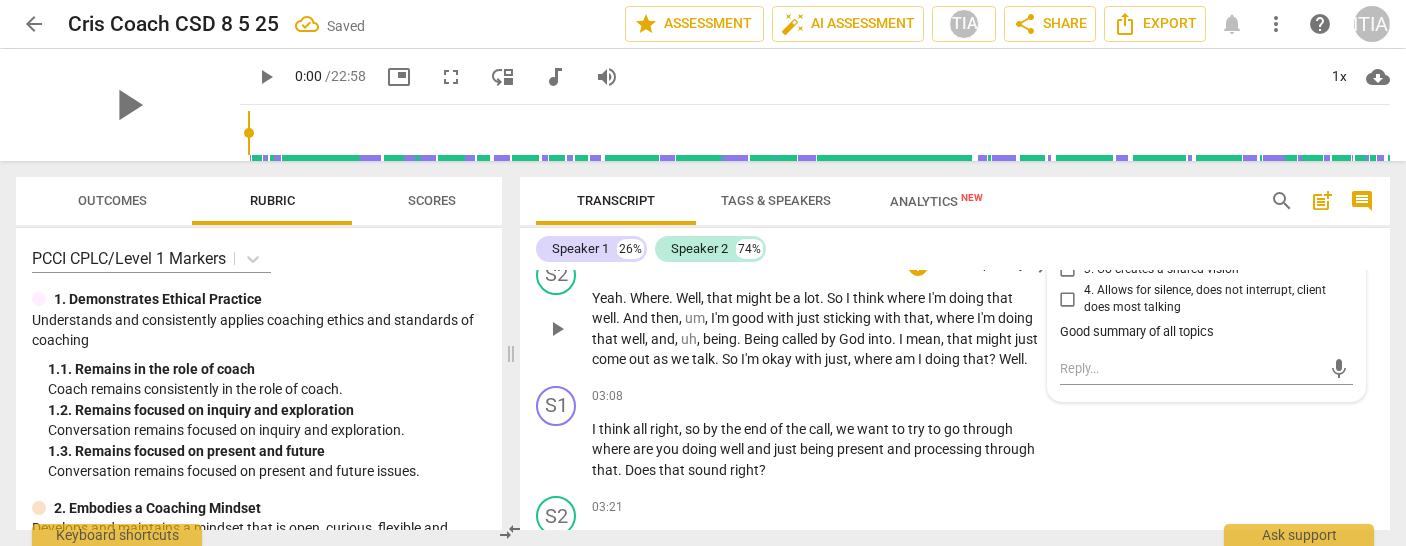 scroll, scrollTop: 1242, scrollLeft: 0, axis: vertical 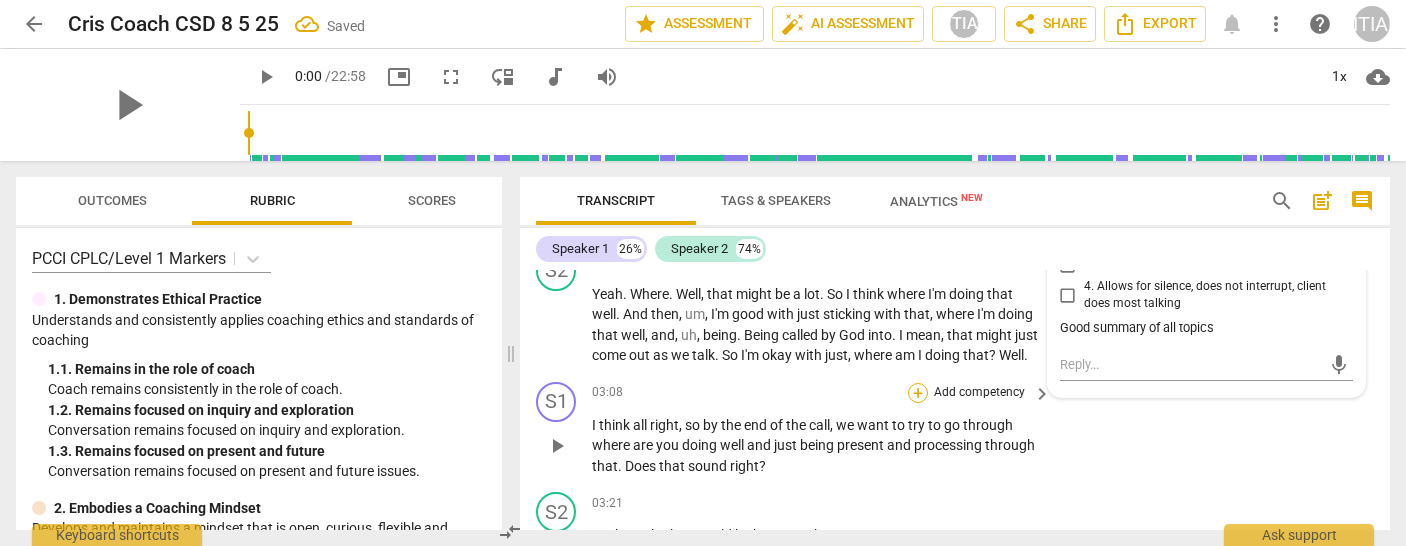 click on "+" at bounding box center [918, 393] 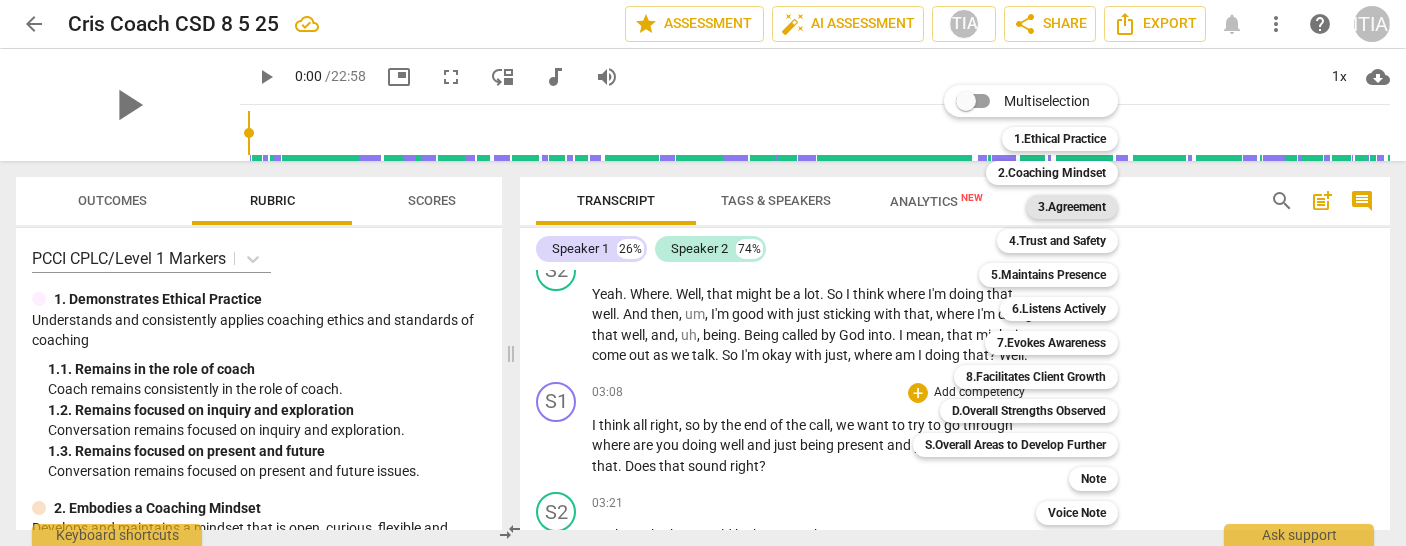 click on "3.Agreement" at bounding box center [1072, 207] 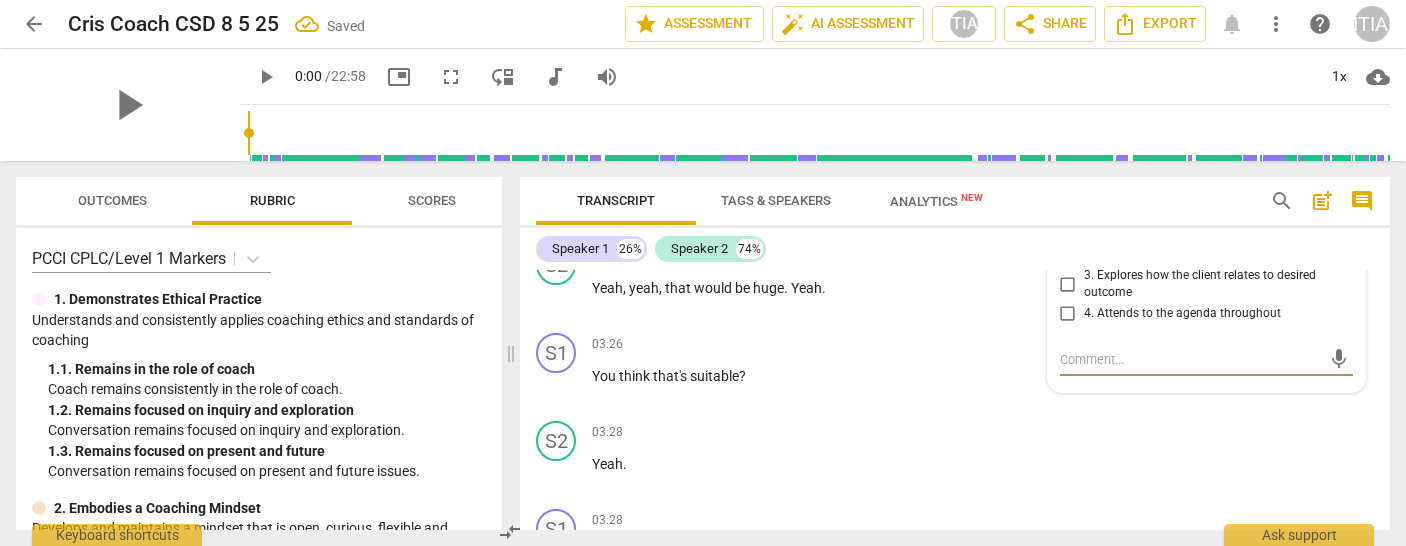 scroll, scrollTop: 1466, scrollLeft: 0, axis: vertical 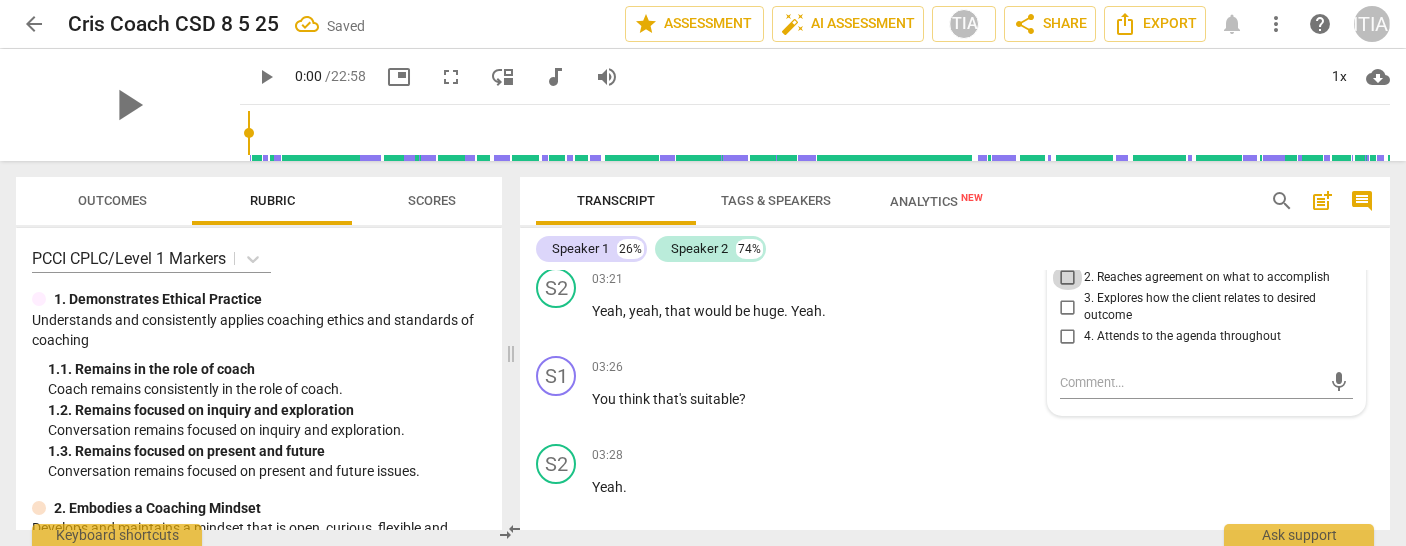 click on "2. Reaches agreement on what to accomplish" at bounding box center [1068, 278] 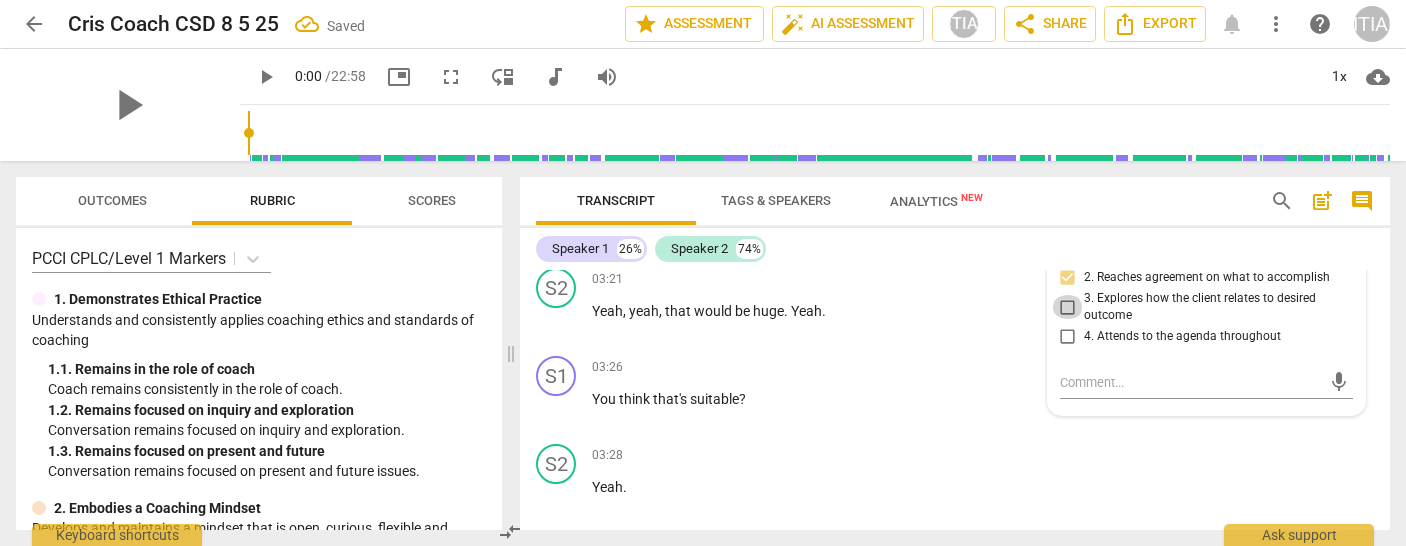 click on "3. Explores how the client relates to desired outcome" at bounding box center (1068, 307) 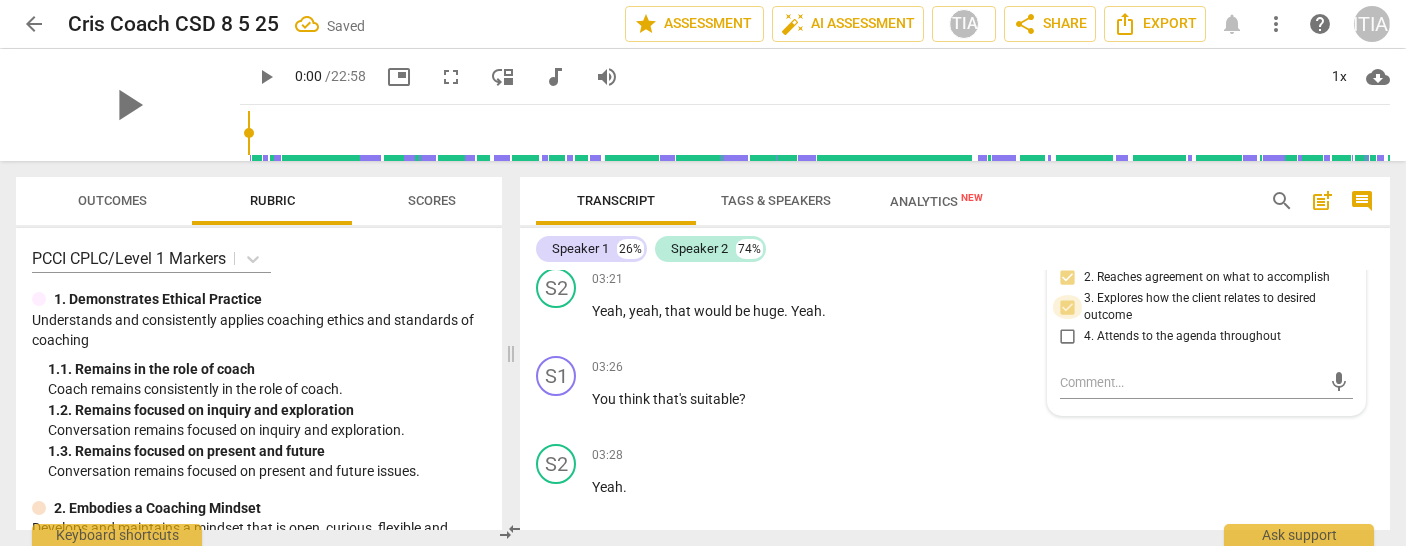 click on "3. Explores how the client relates to desired outcome" at bounding box center [1068, 307] 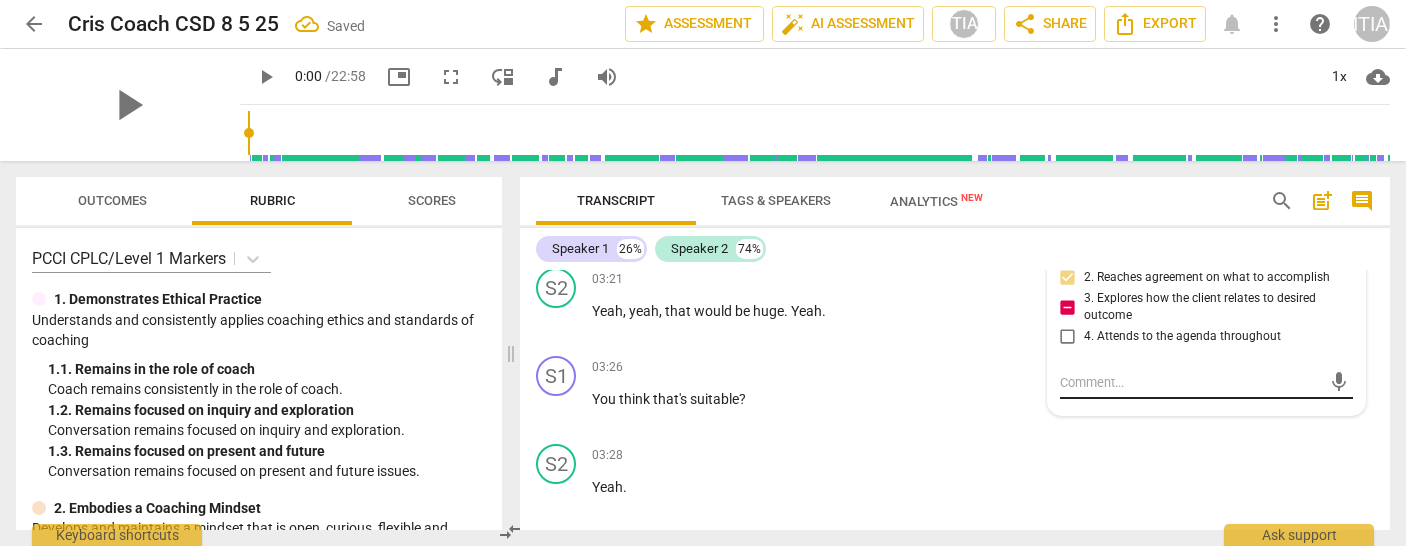 click at bounding box center (1191, 382) 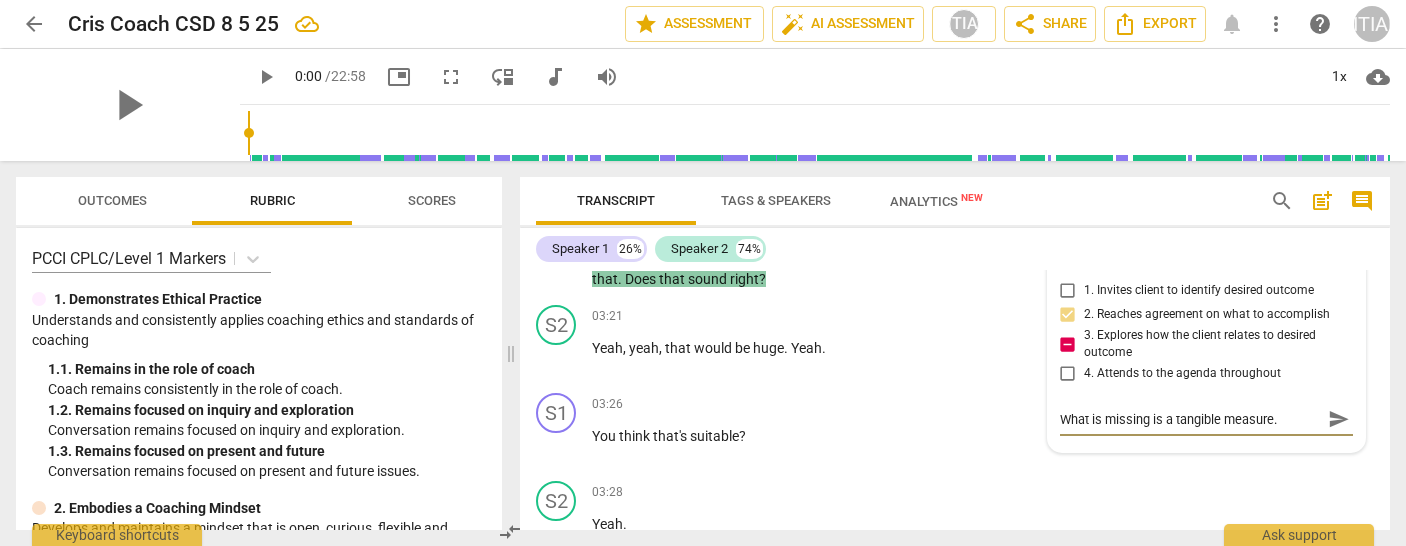 scroll, scrollTop: 1424, scrollLeft: 0, axis: vertical 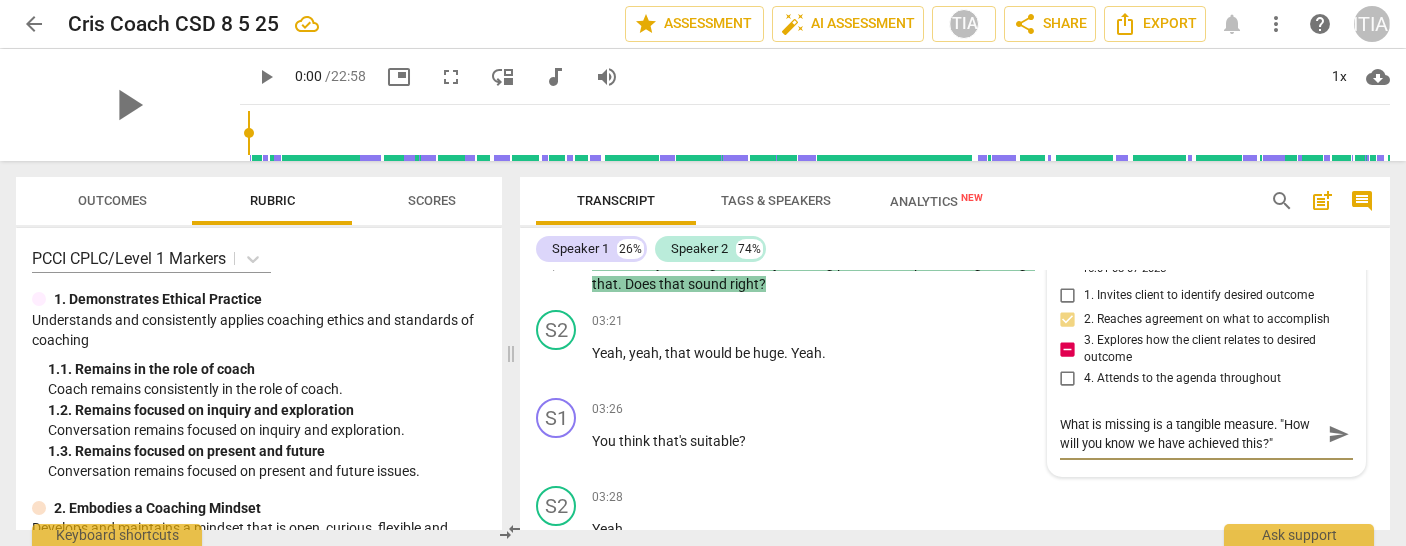 click on "What is missing is a tangible measure. "How will you know we have achieved this?"" at bounding box center (1191, 434) 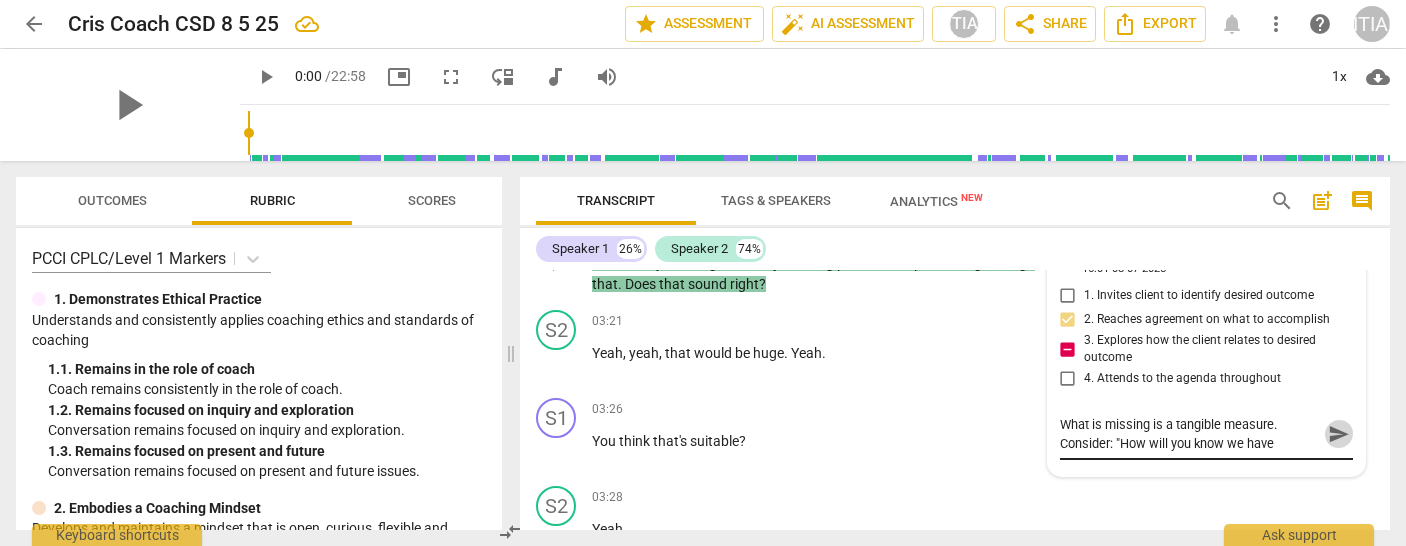 click on "send" at bounding box center [1339, 434] 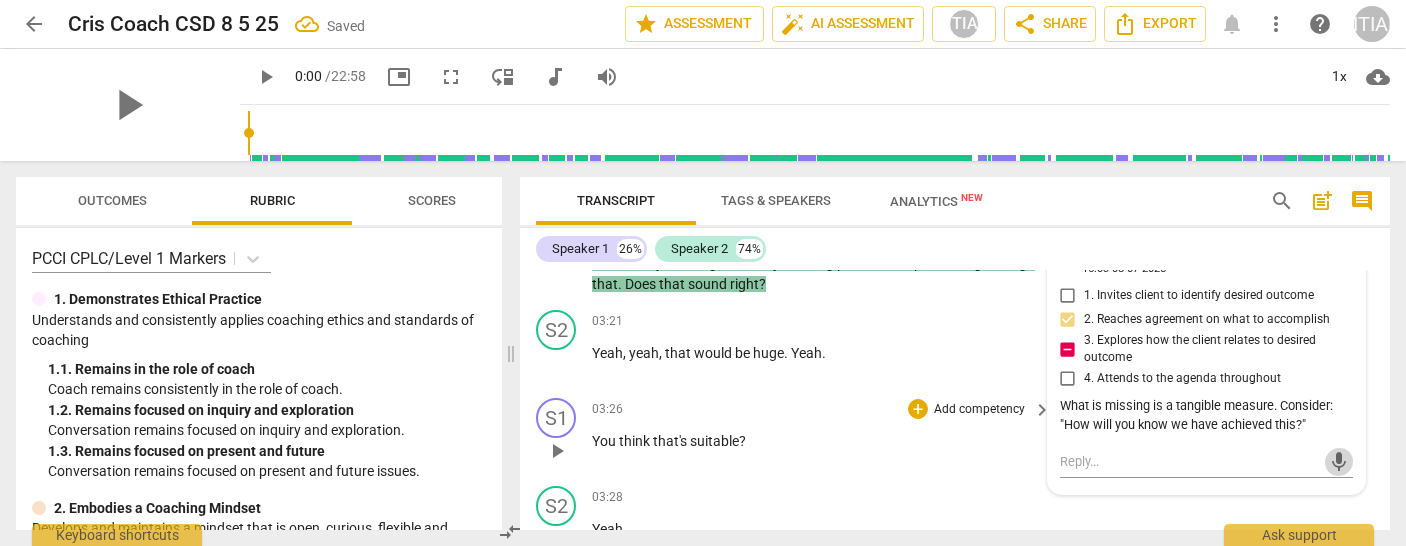 scroll, scrollTop: 1425, scrollLeft: 0, axis: vertical 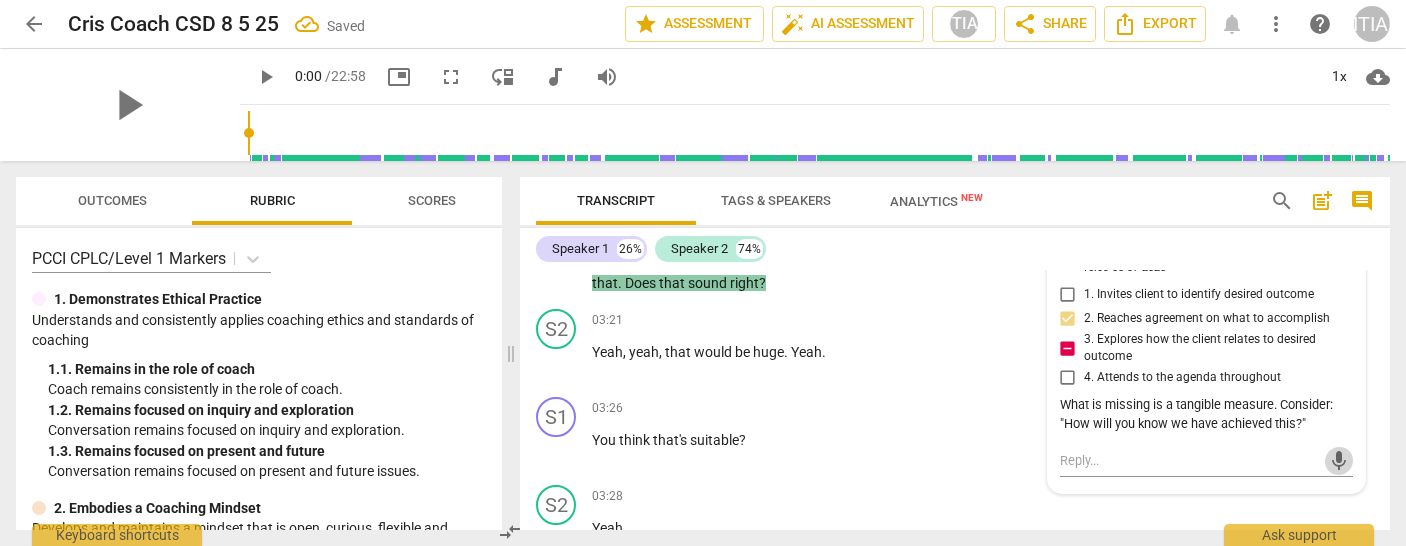 click on "Speaker 1 26% Speaker 2 74%" at bounding box center (955, 249) 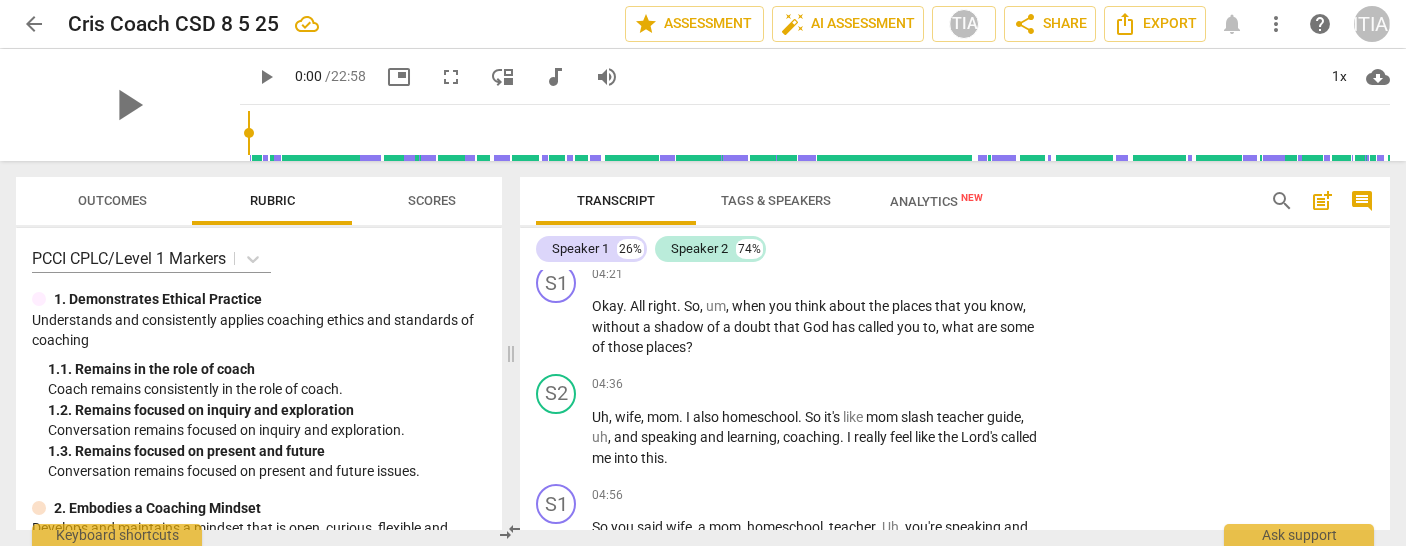 scroll, scrollTop: 2040, scrollLeft: 0, axis: vertical 